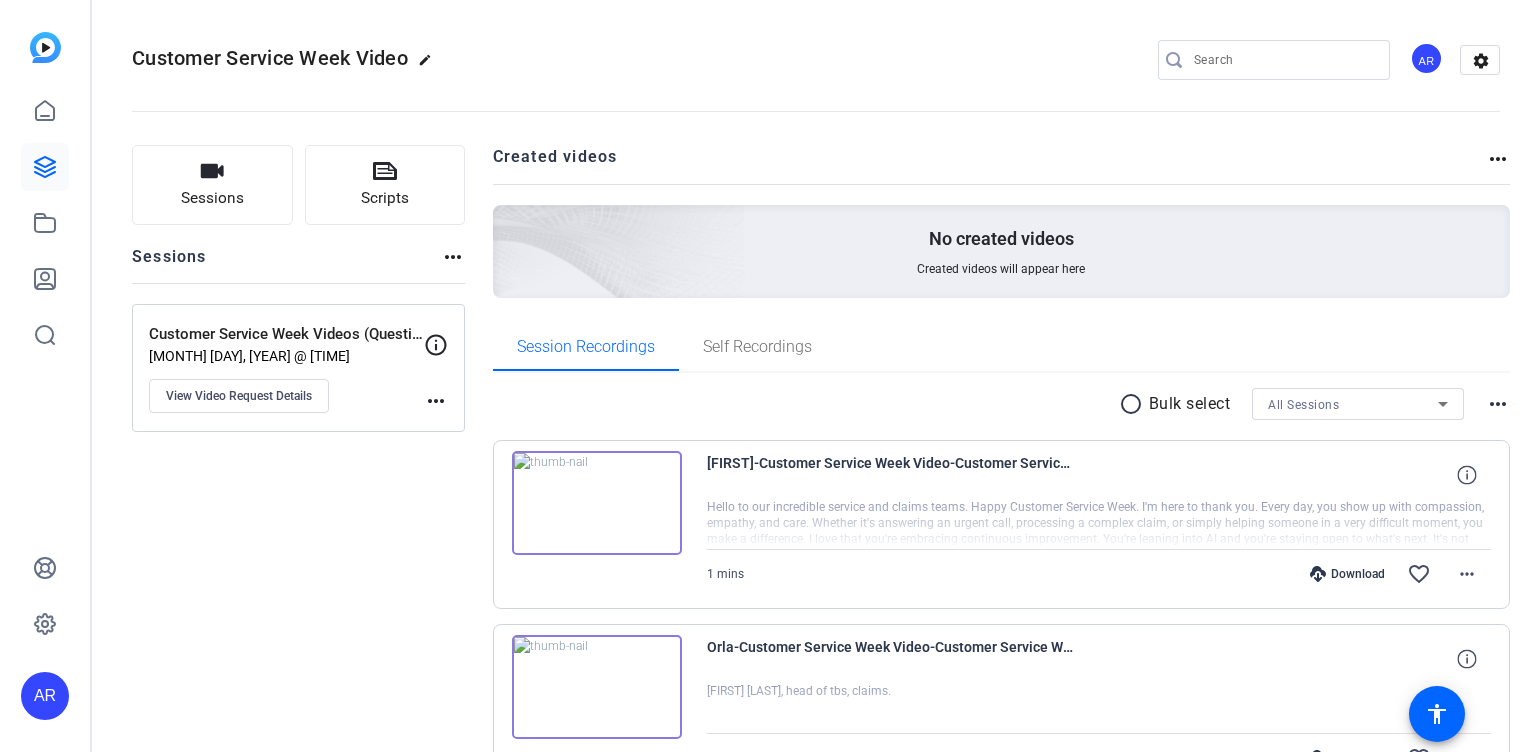 scroll, scrollTop: 0, scrollLeft: 0, axis: both 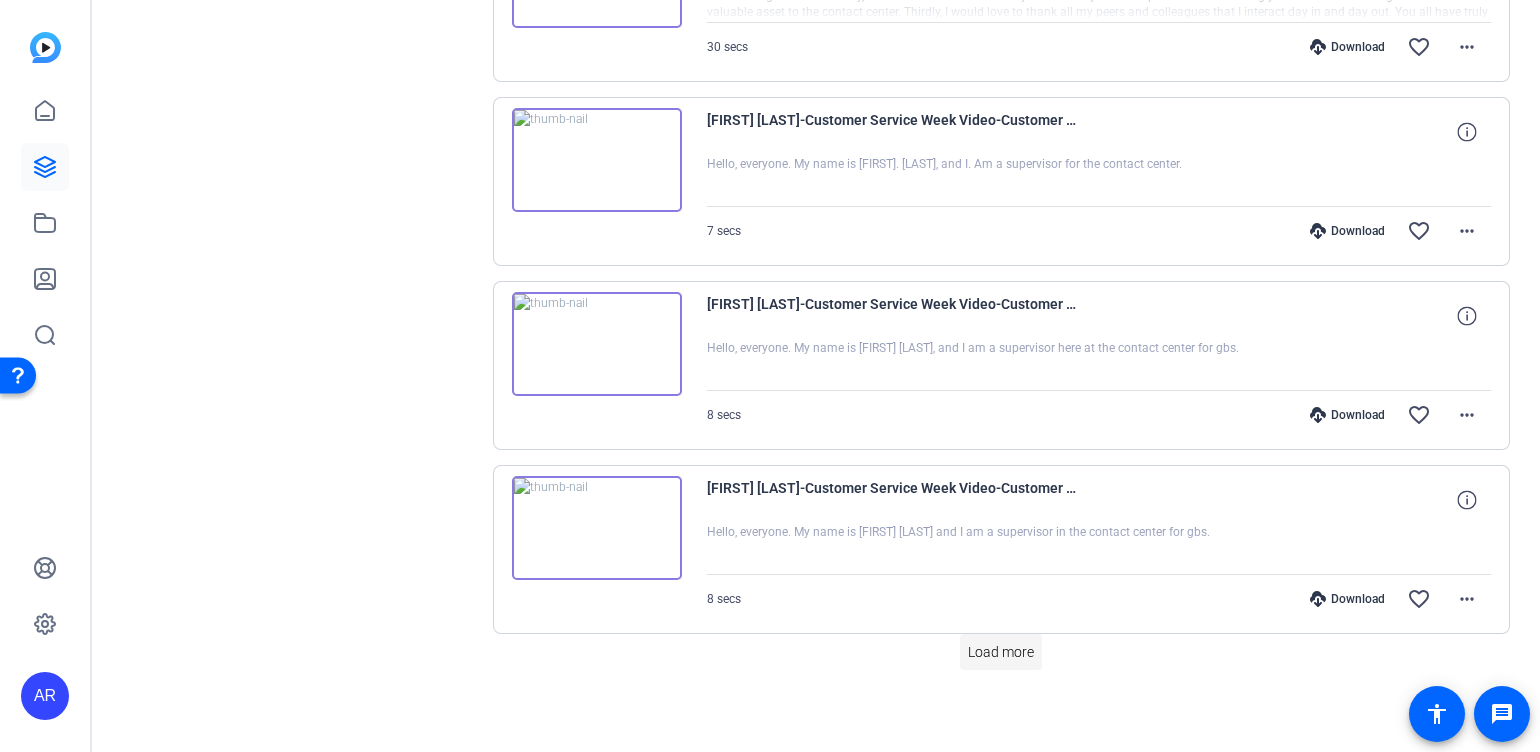 click on "Load more" at bounding box center (1001, 652) 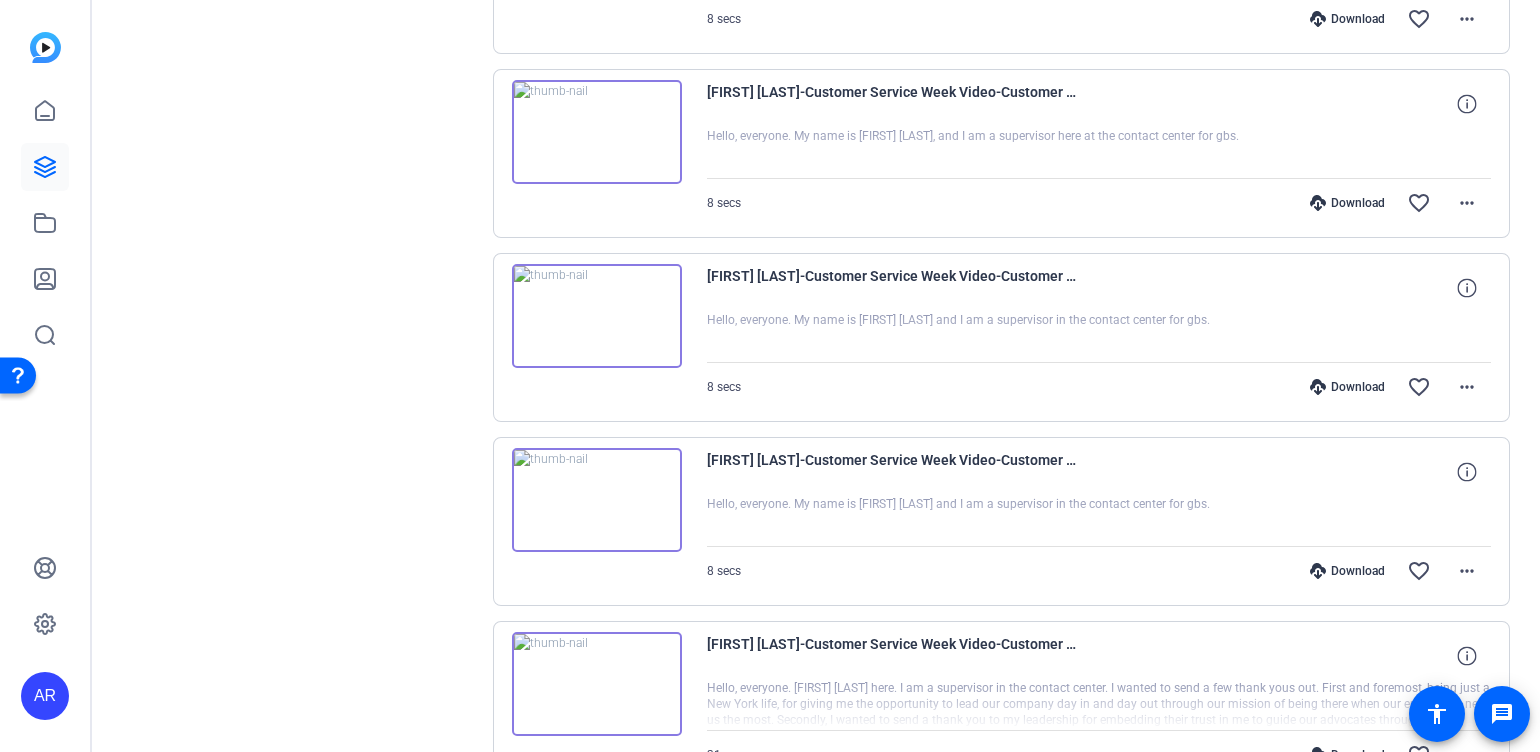 scroll, scrollTop: 3466, scrollLeft: 0, axis: vertical 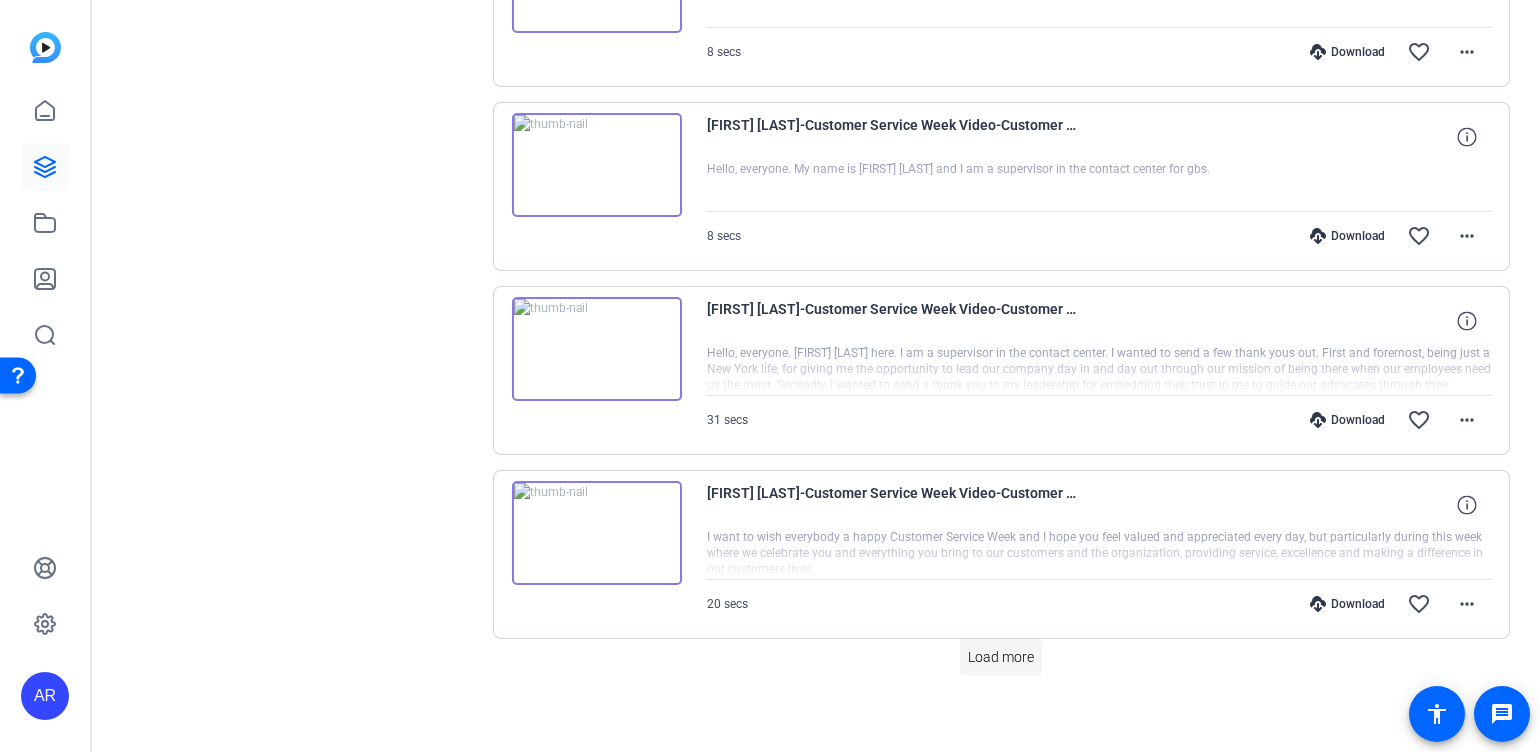 click on "Load more" at bounding box center (1001, 657) 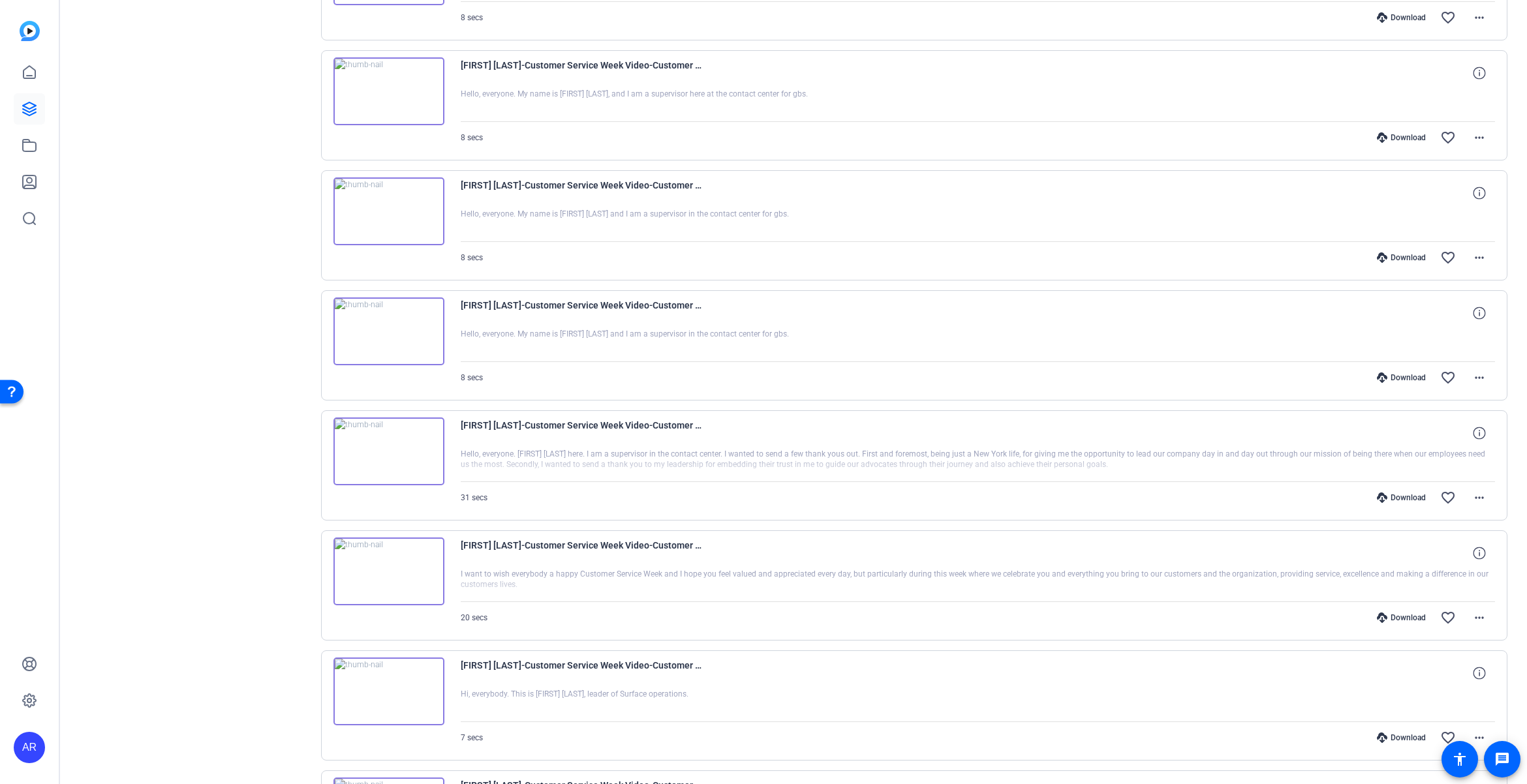 scroll, scrollTop: 2174, scrollLeft: 0, axis: vertical 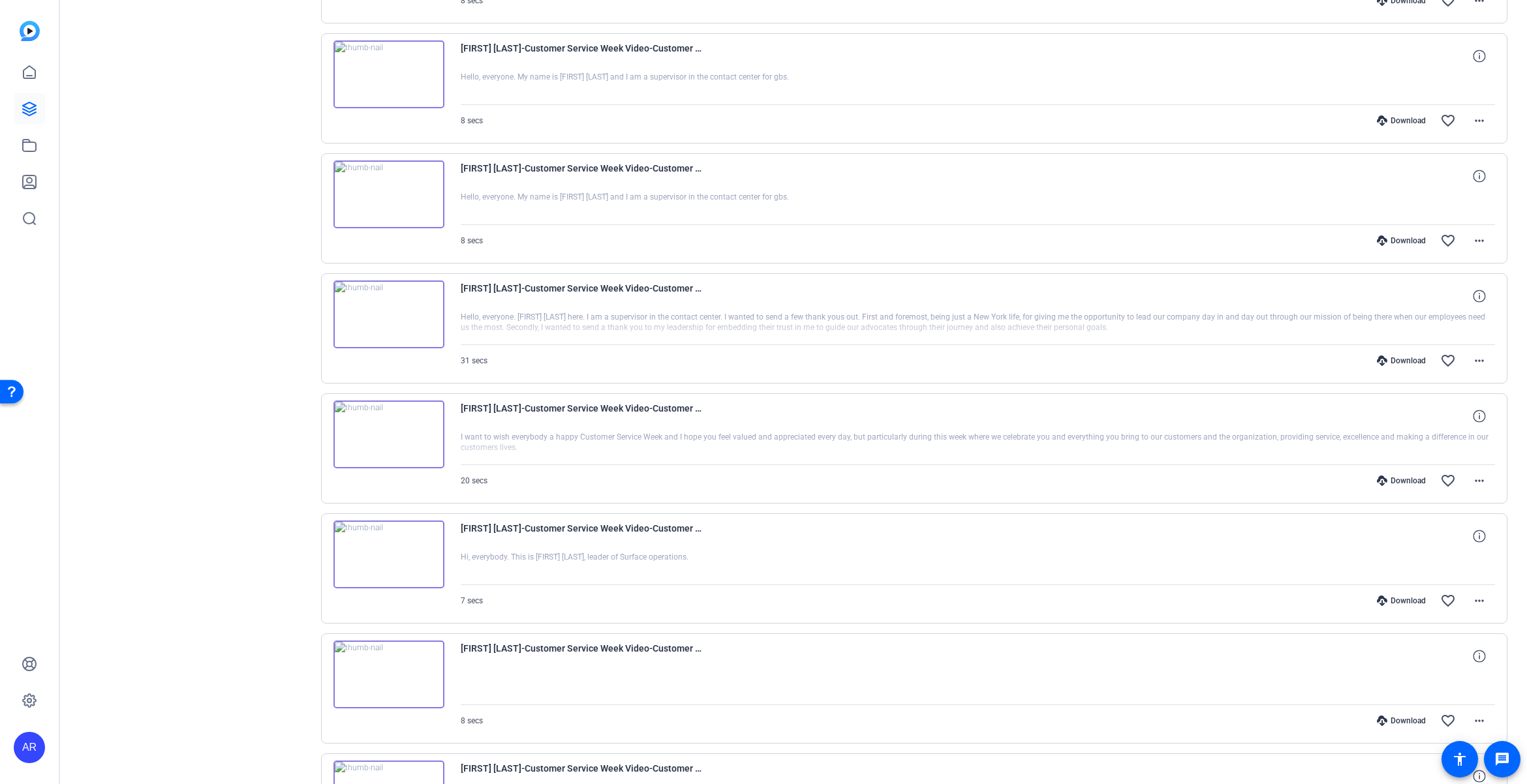 click at bounding box center (389, 554) 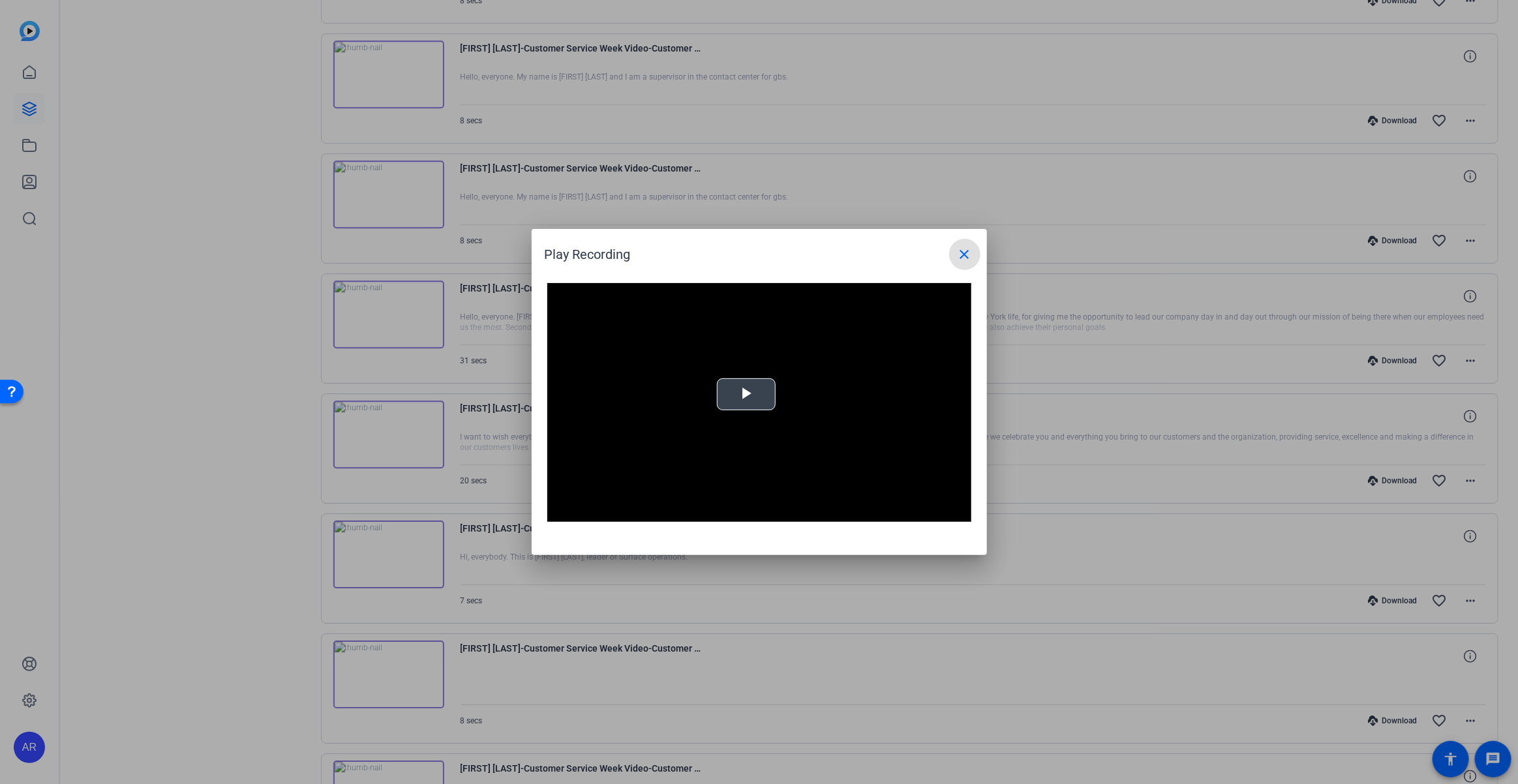 click at bounding box center (759, 402) 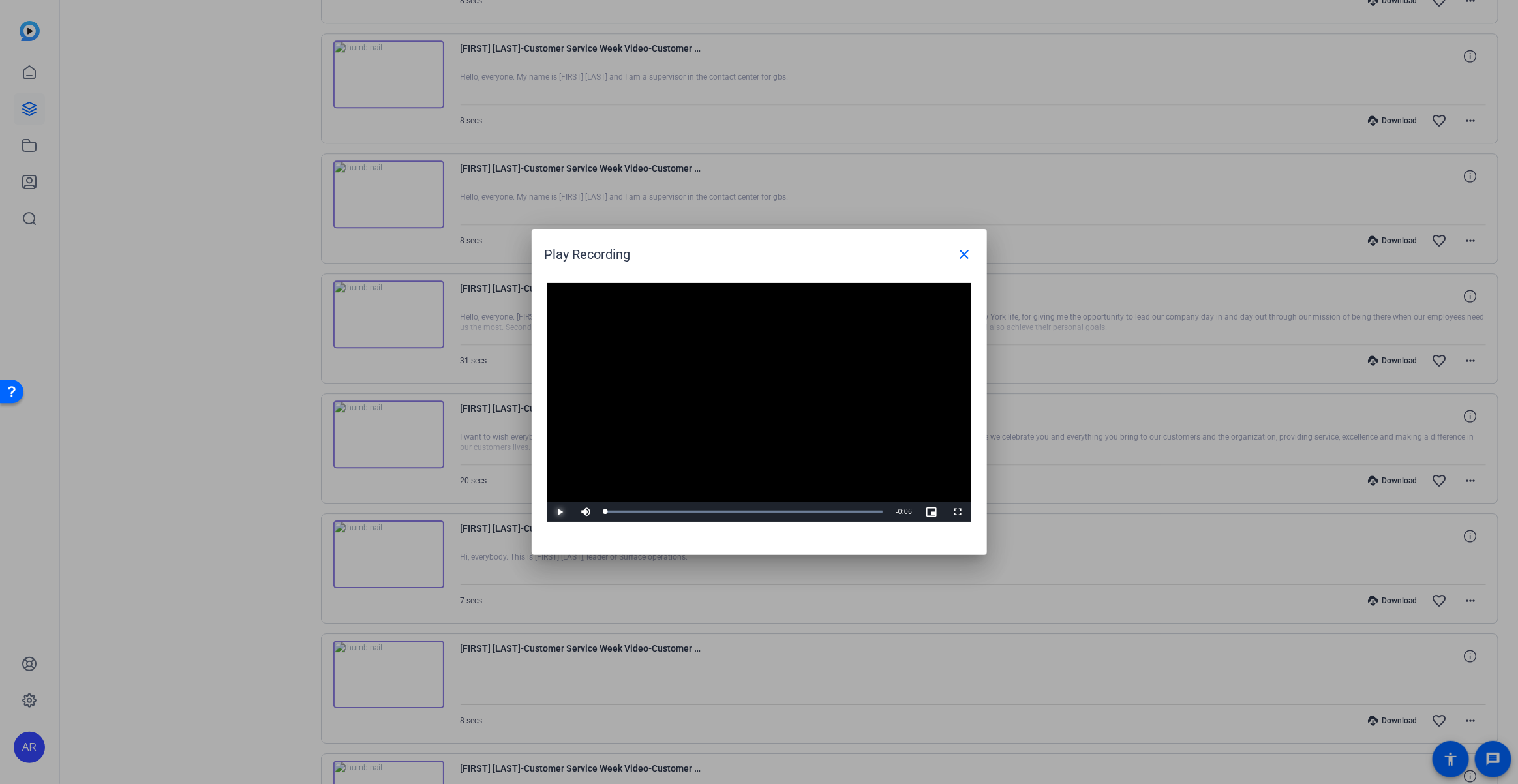 click at bounding box center [560, 512] 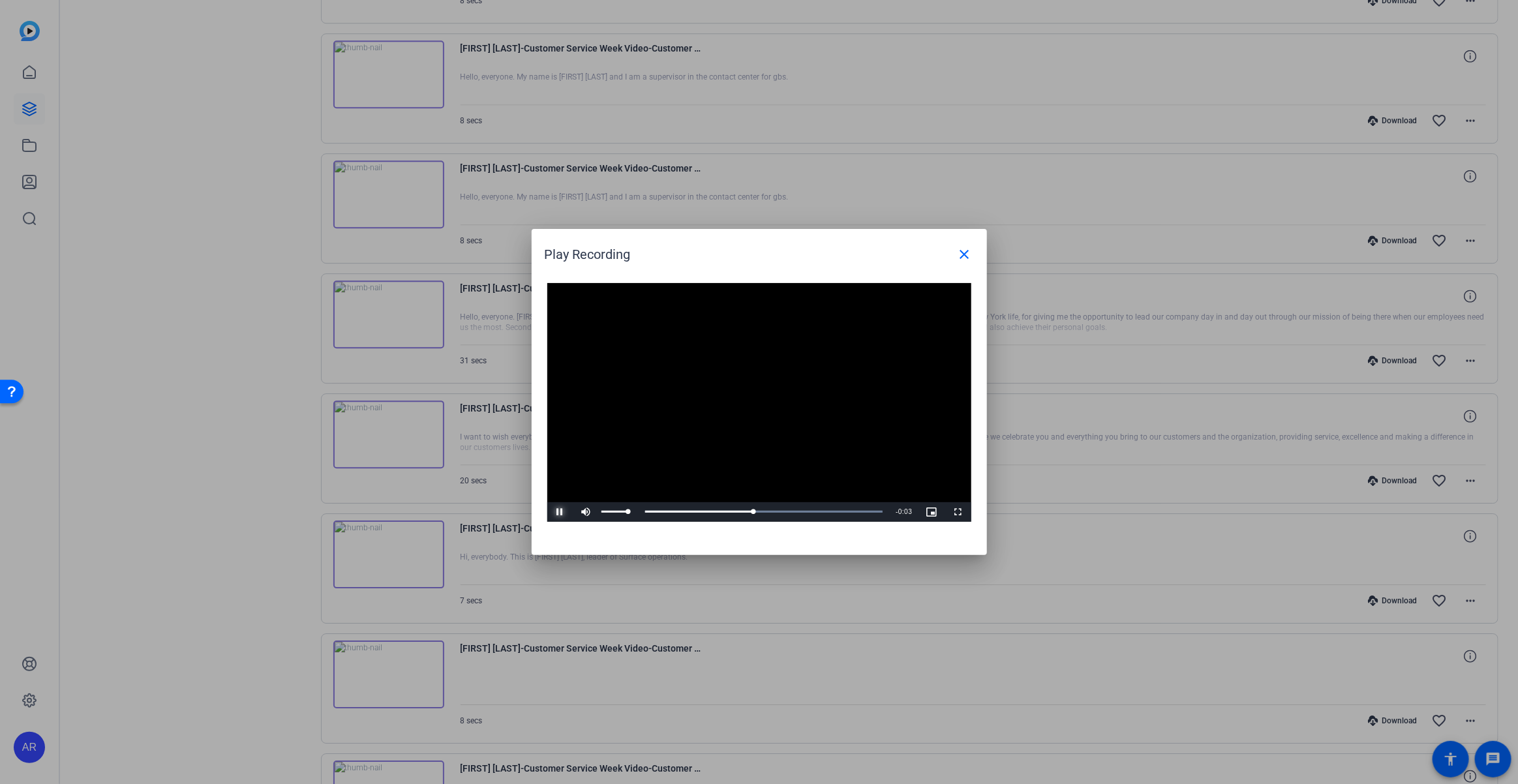 type 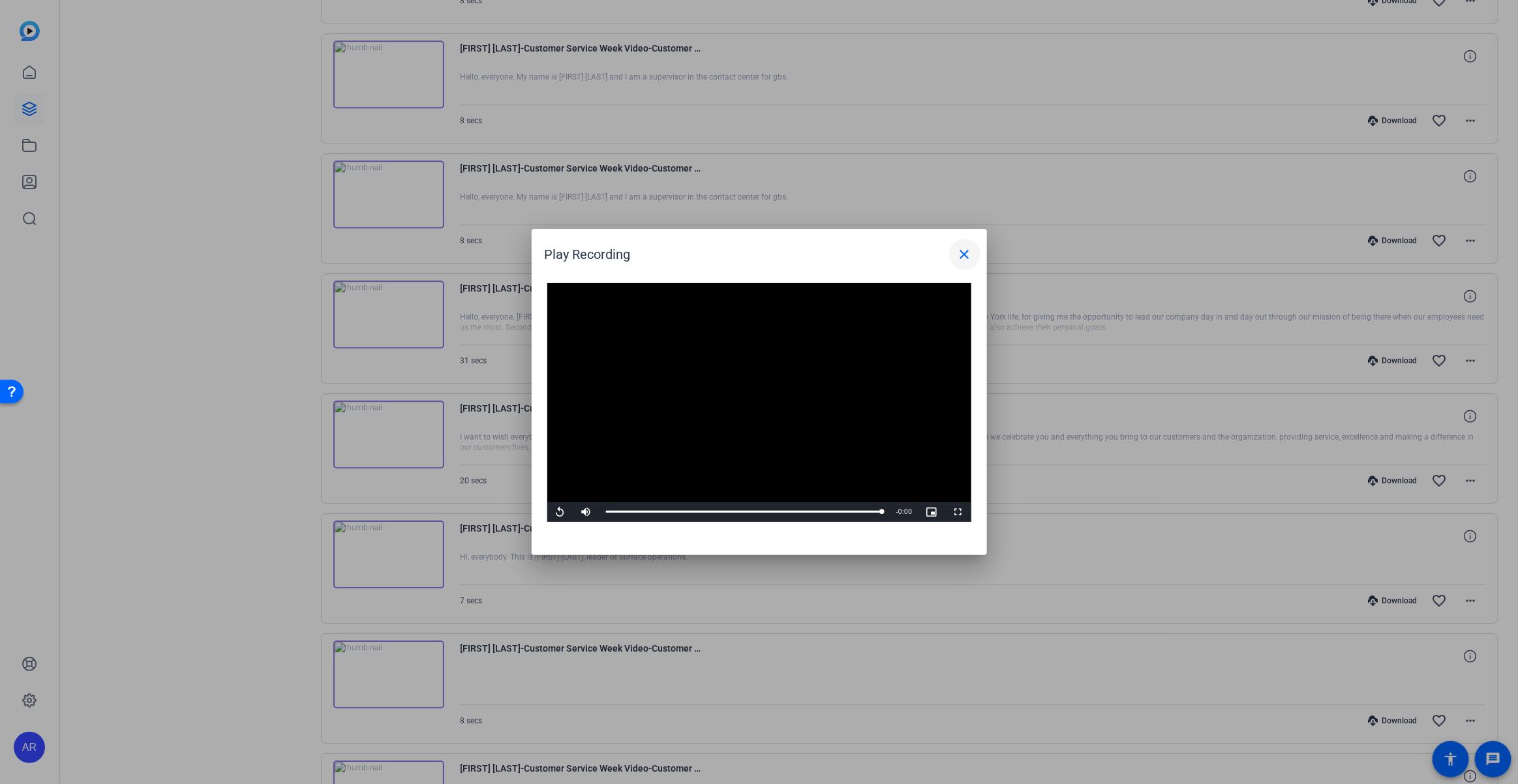 click at bounding box center [965, 254] 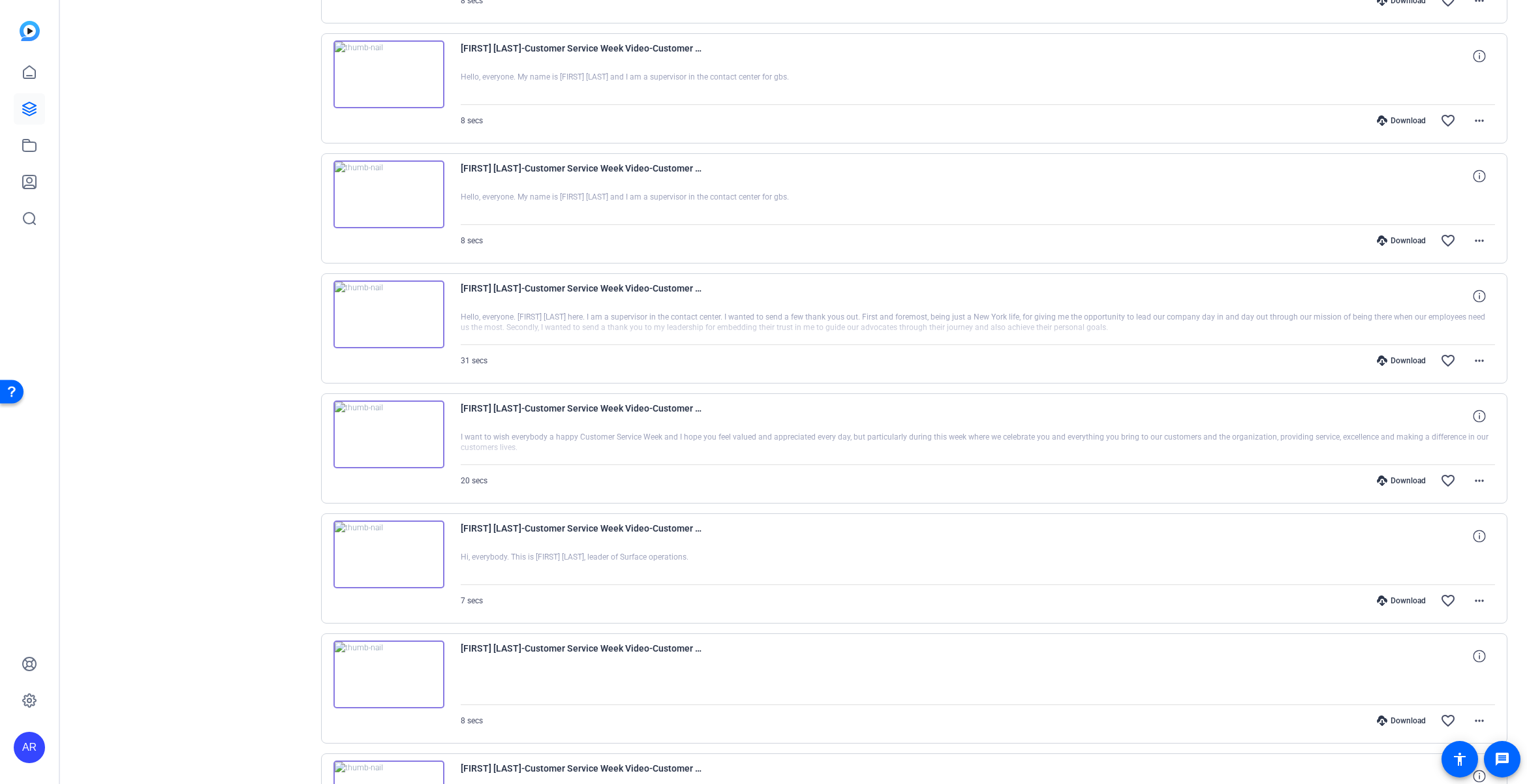click at bounding box center [389, 434] 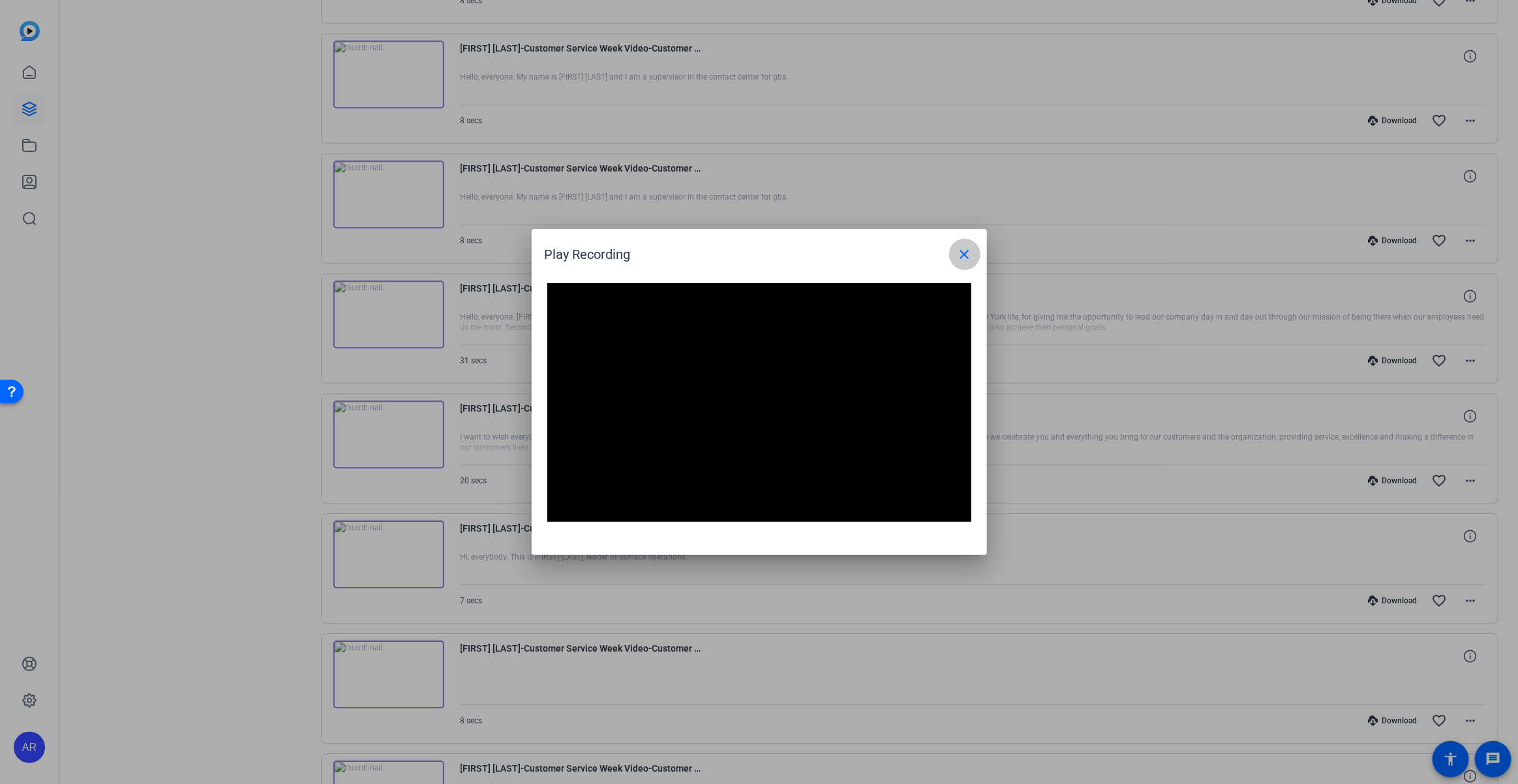 click at bounding box center (965, 254) 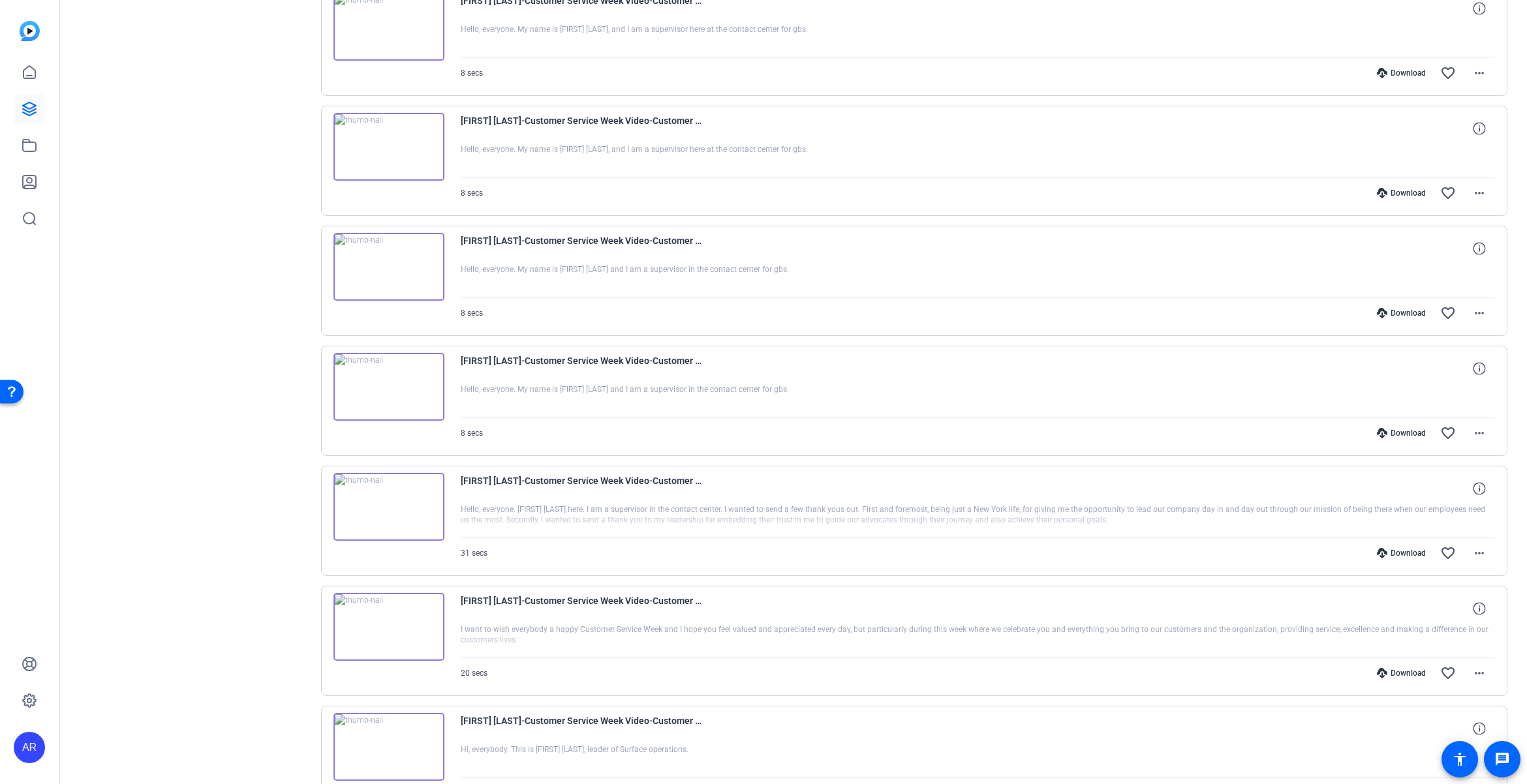 scroll, scrollTop: 1957, scrollLeft: 0, axis: vertical 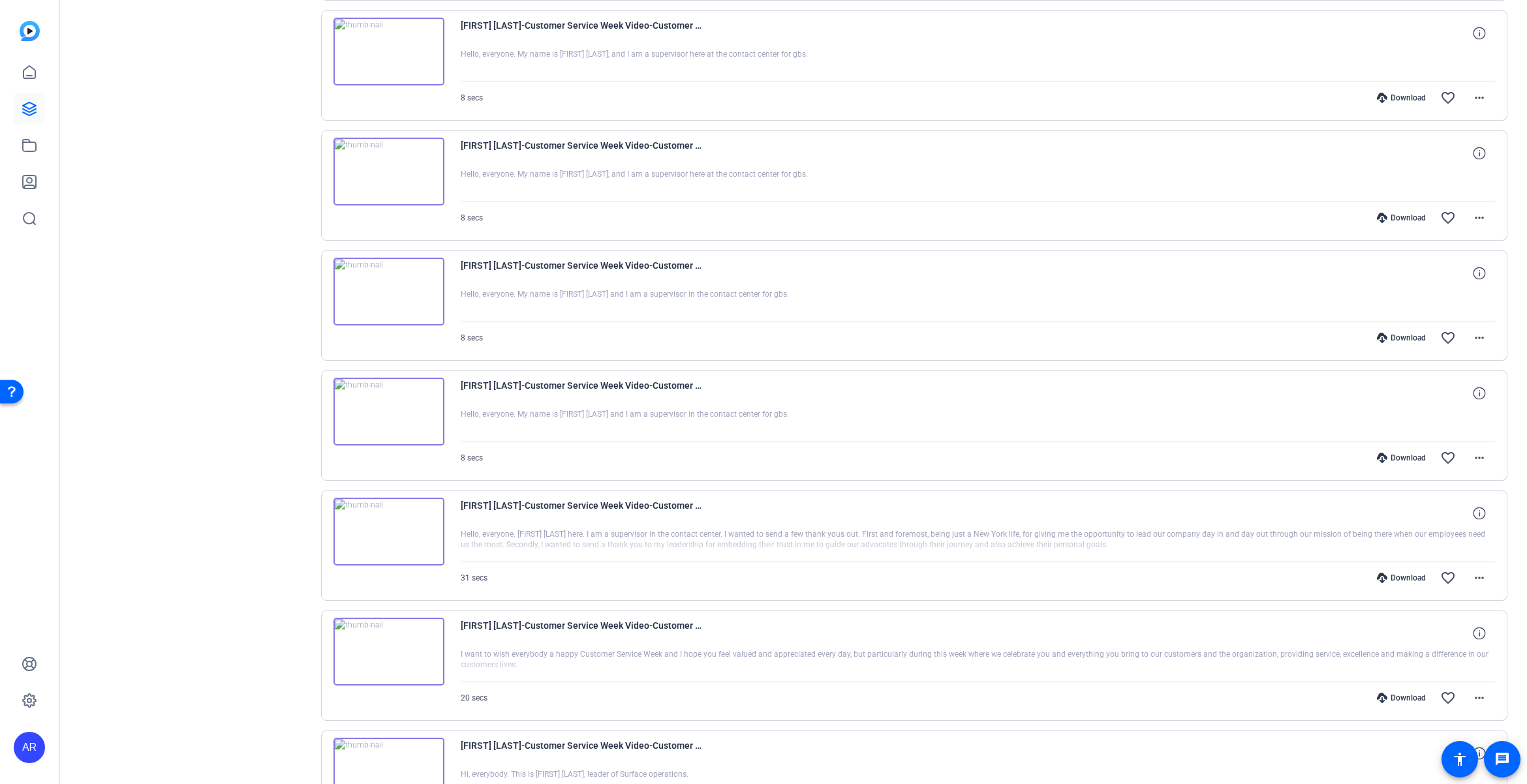 click at bounding box center (389, 292) 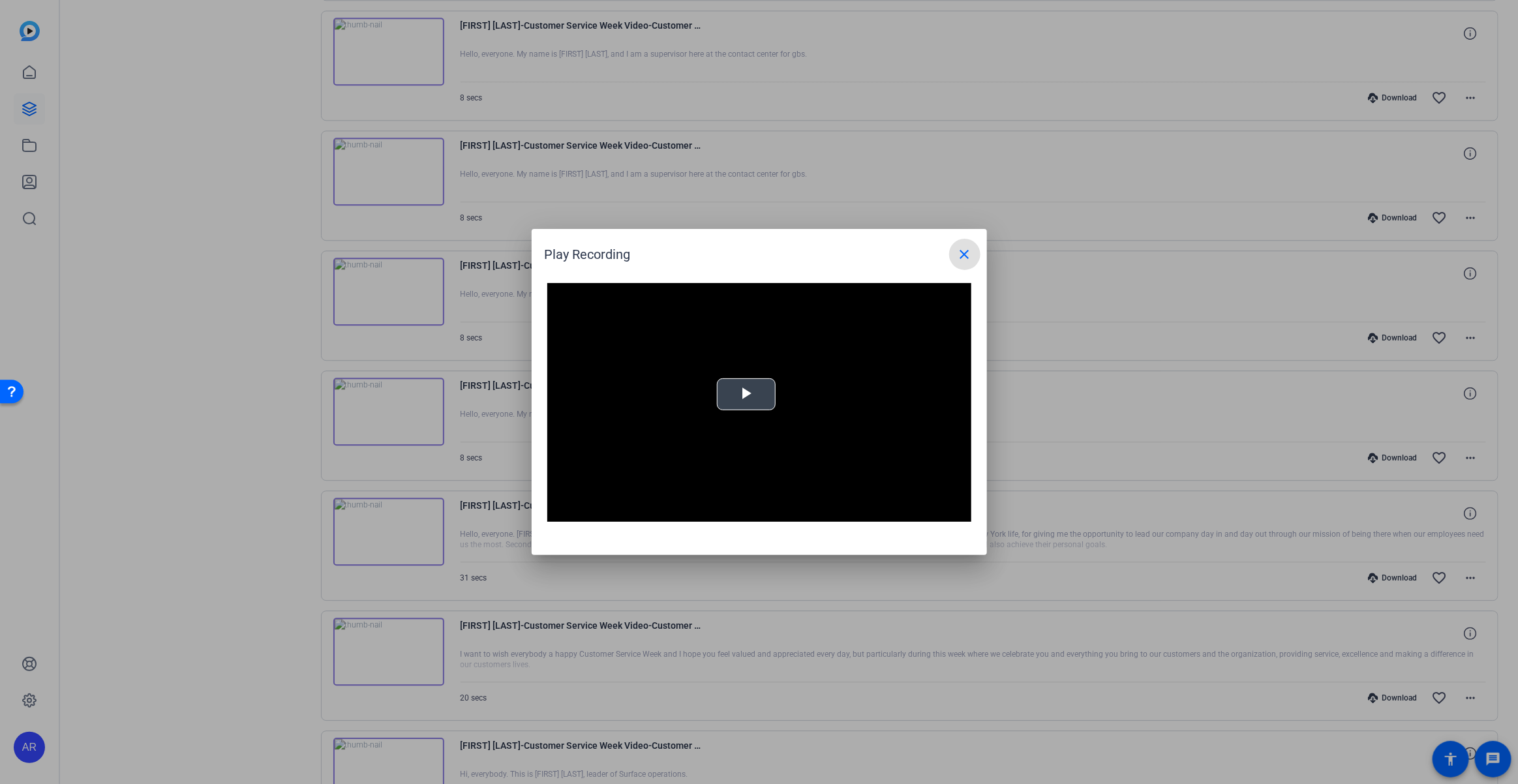 click at bounding box center [759, 402] 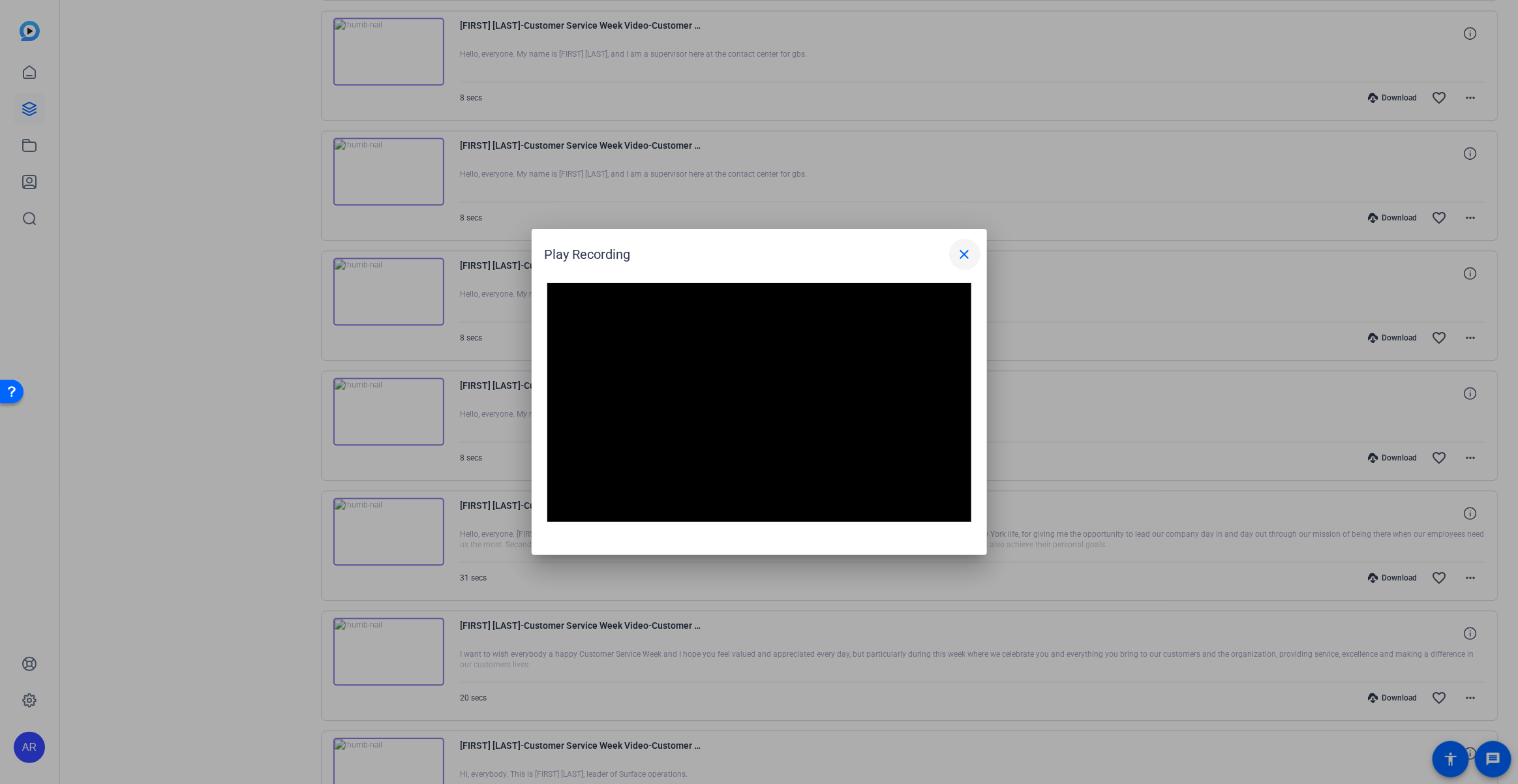click at bounding box center [965, 254] 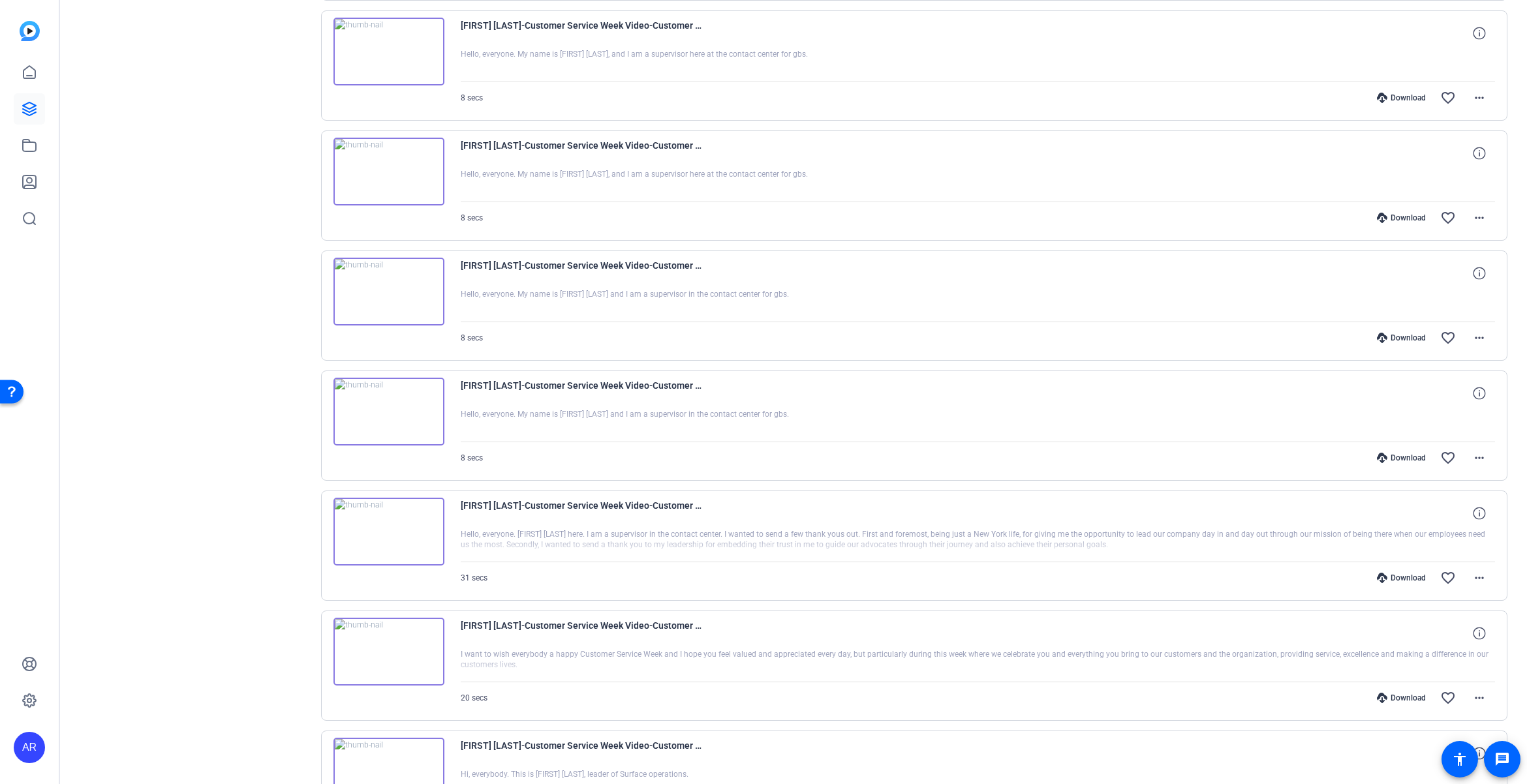 click at bounding box center (389, 172) 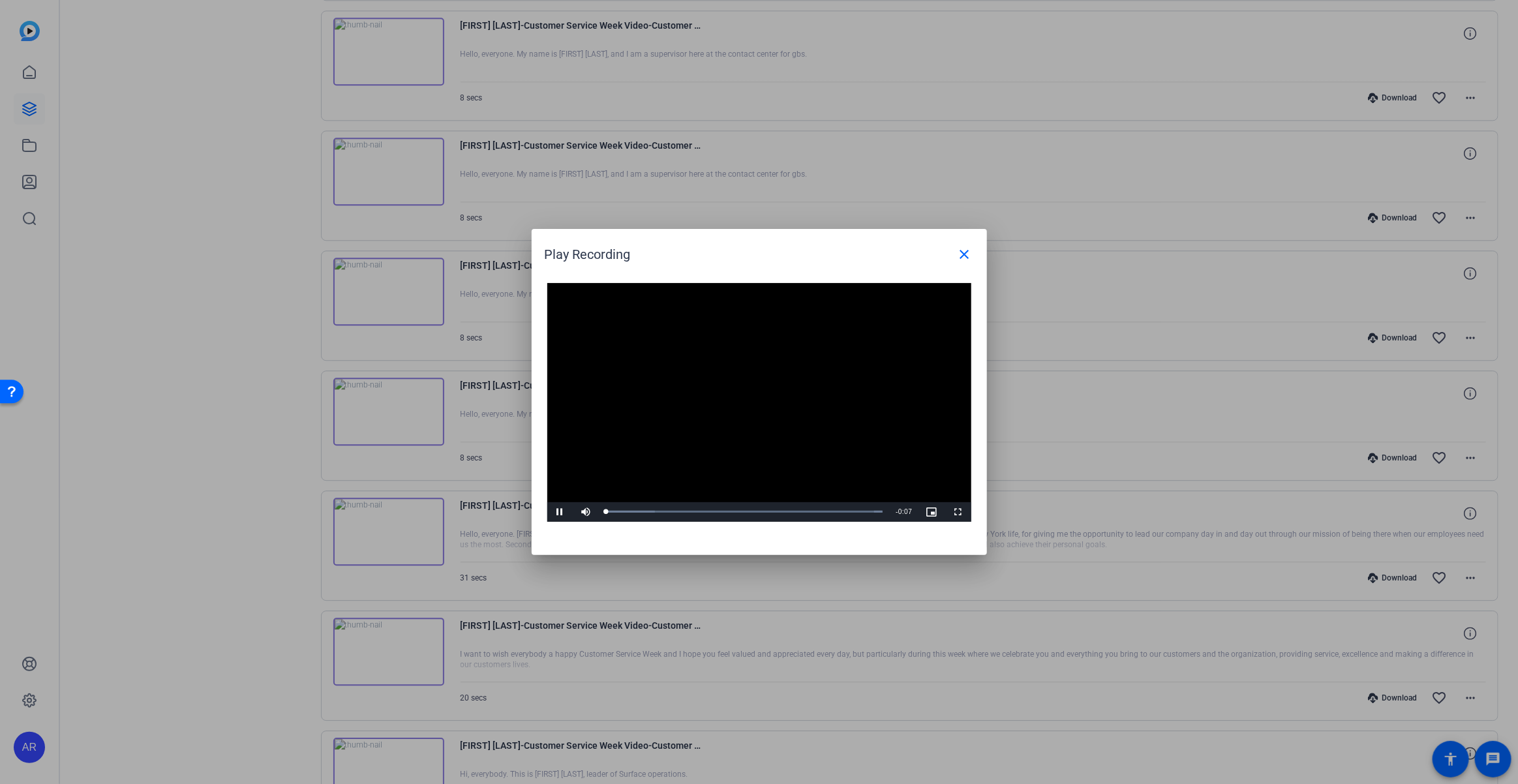 click at bounding box center [759, 402] 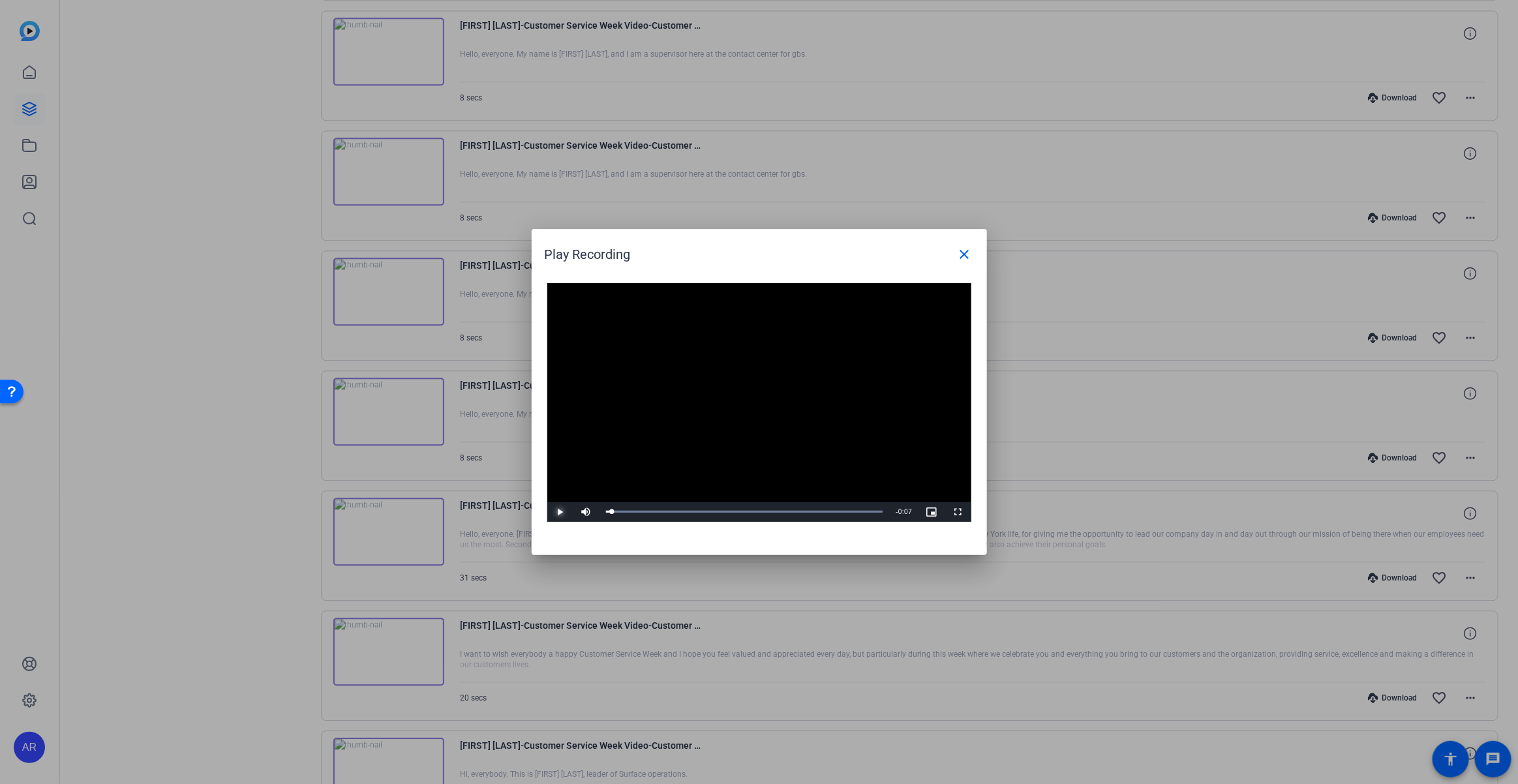 click at bounding box center [560, 512] 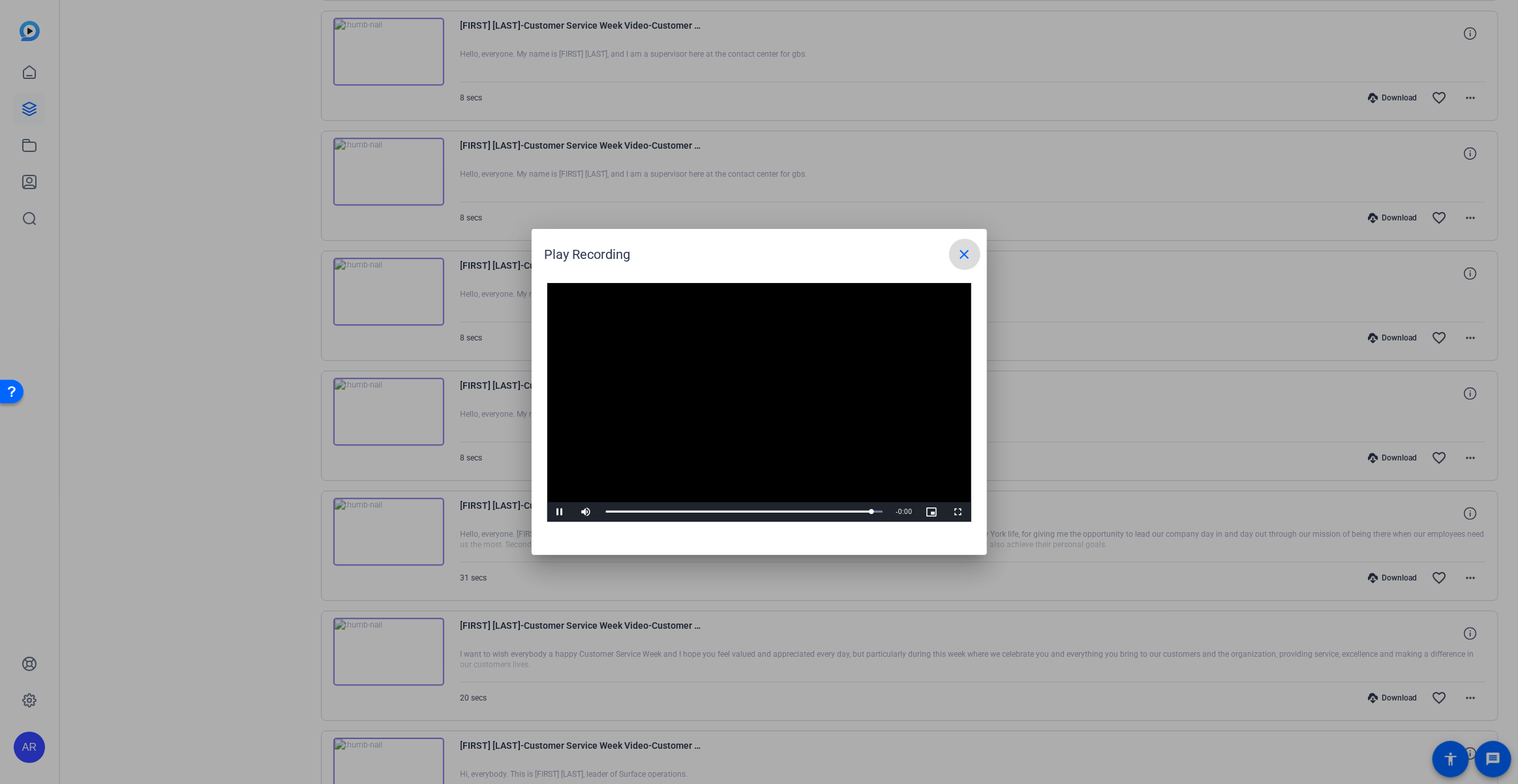 click at bounding box center [965, 254] 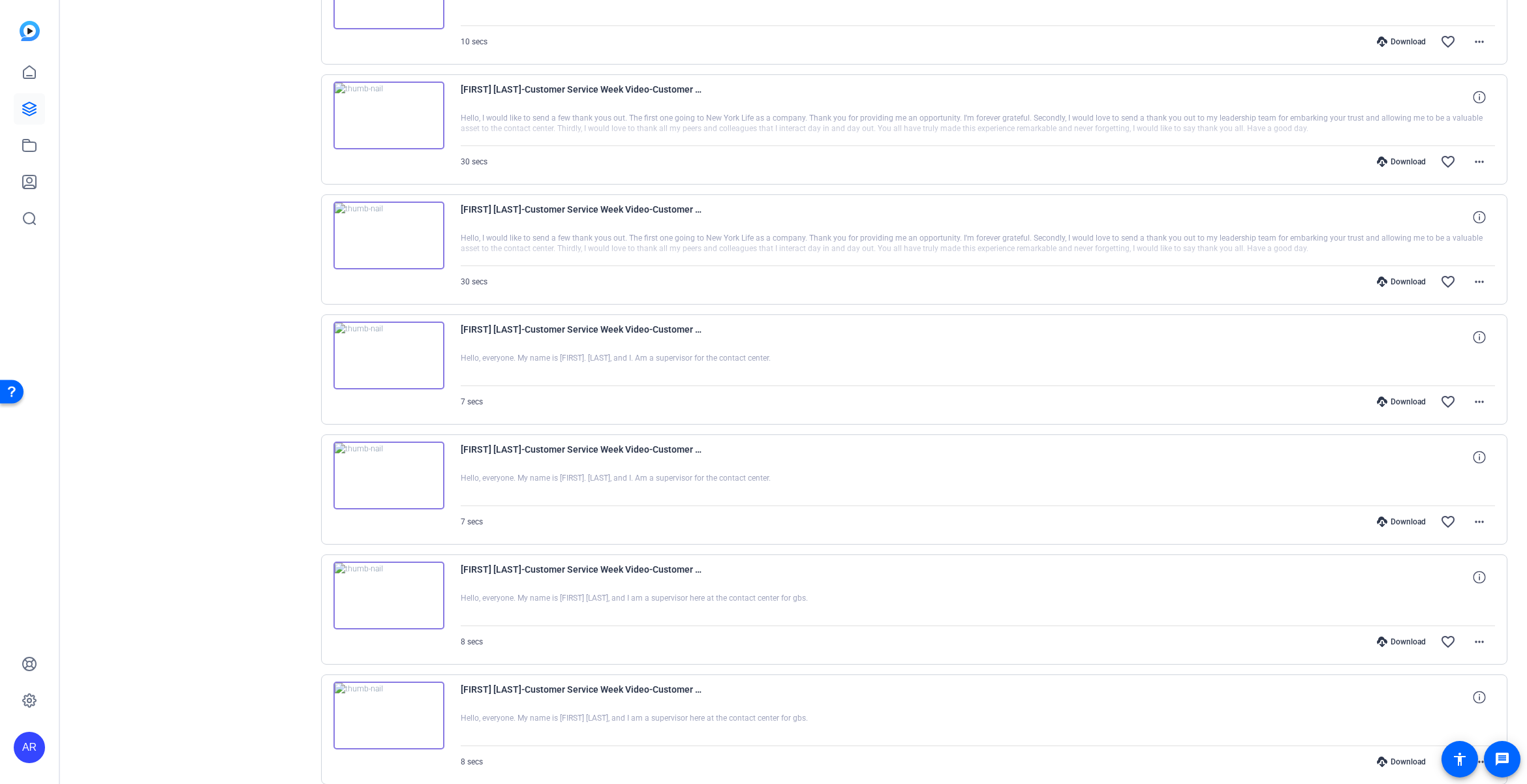 scroll, scrollTop: 1304, scrollLeft: 0, axis: vertical 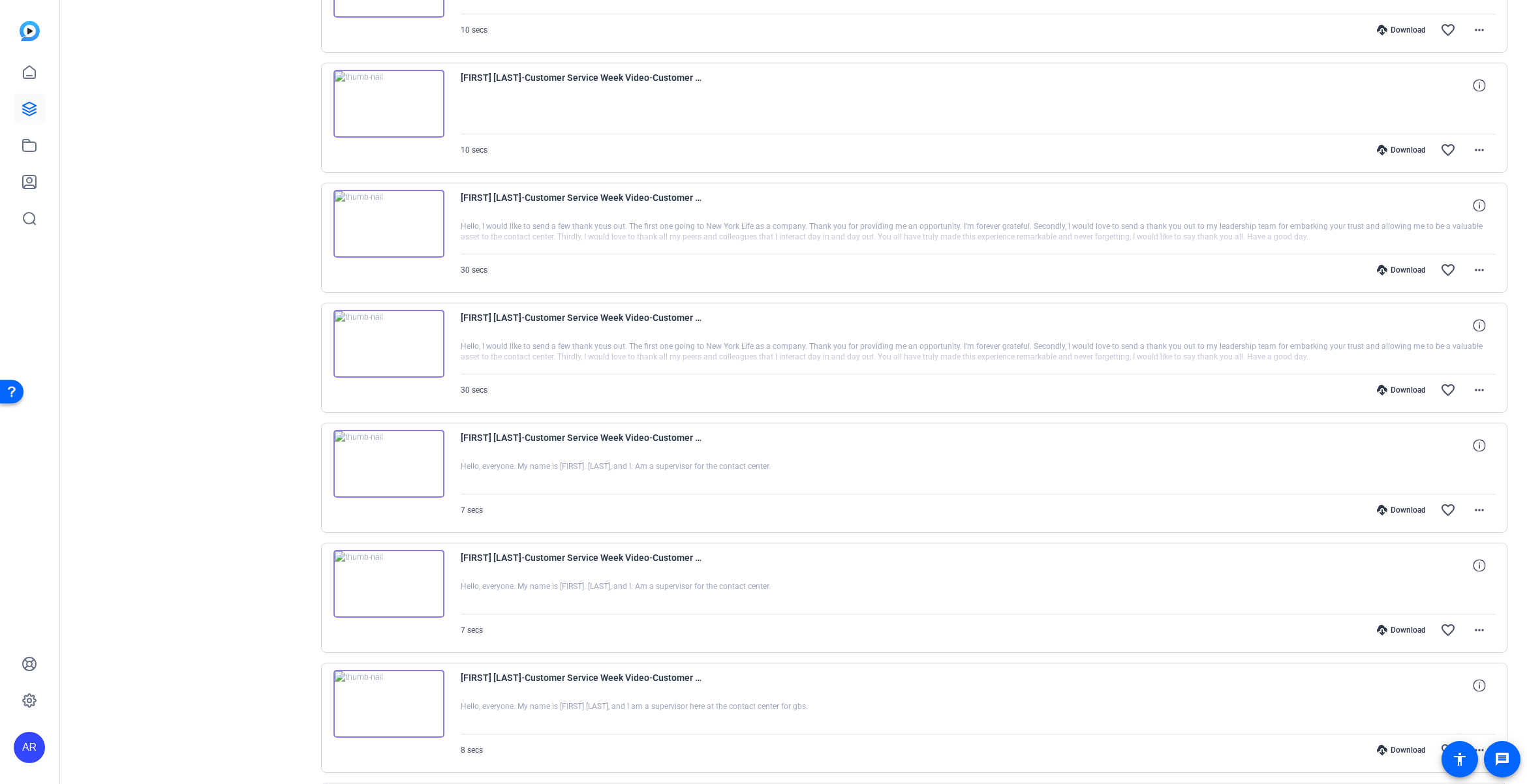 click at bounding box center (389, 224) 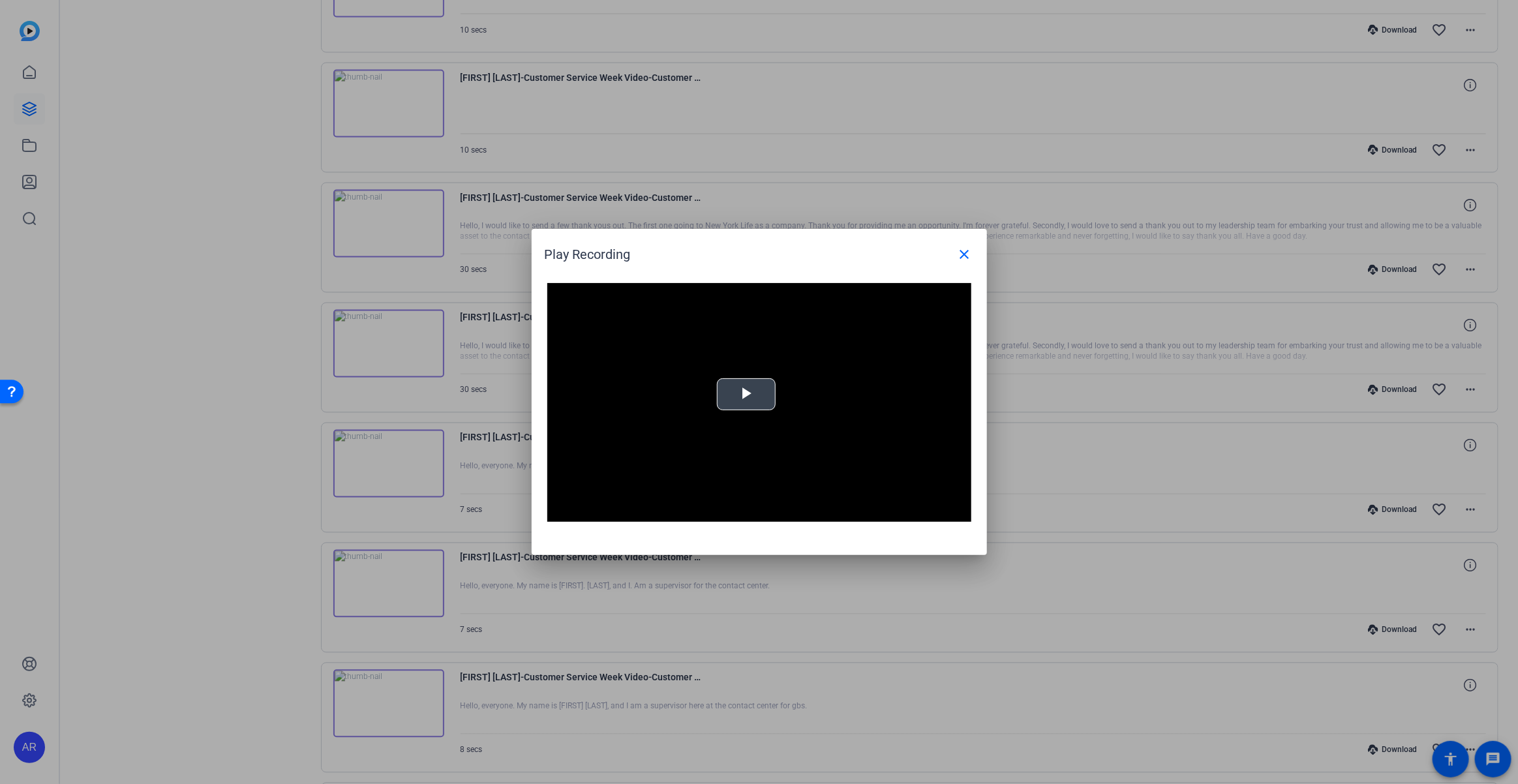 click at bounding box center (746, 395) 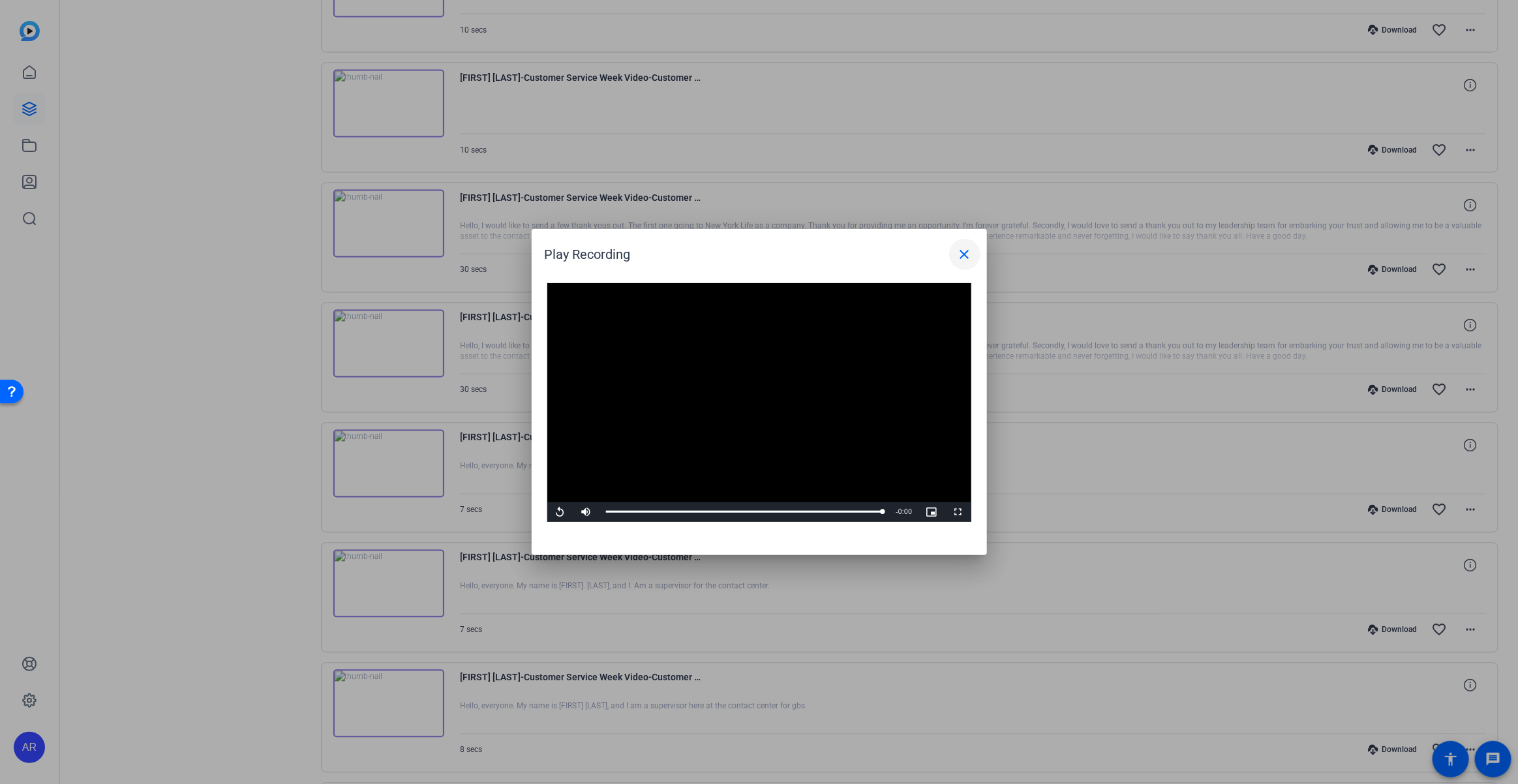 click at bounding box center (965, 254) 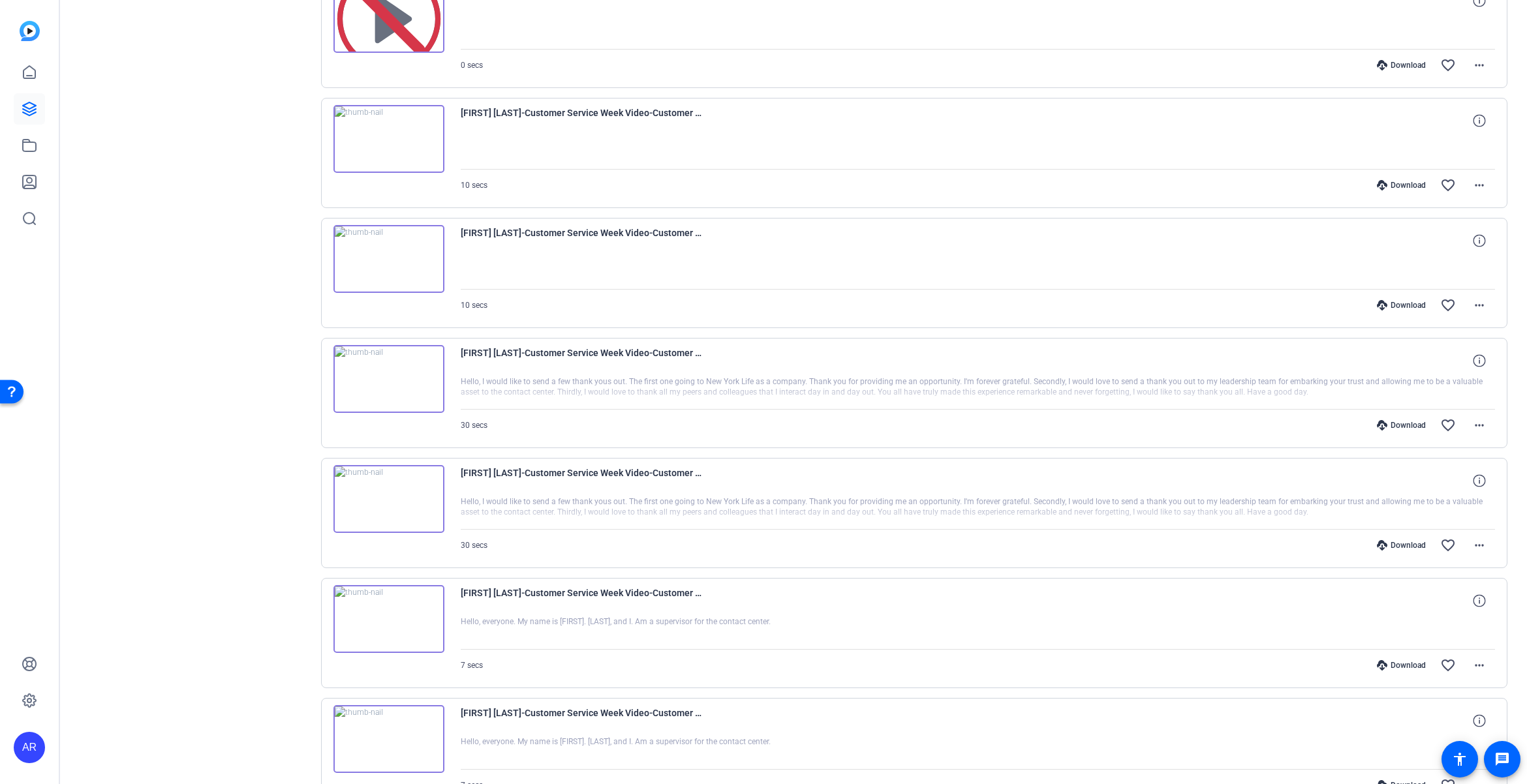 scroll, scrollTop: 1087, scrollLeft: 0, axis: vertical 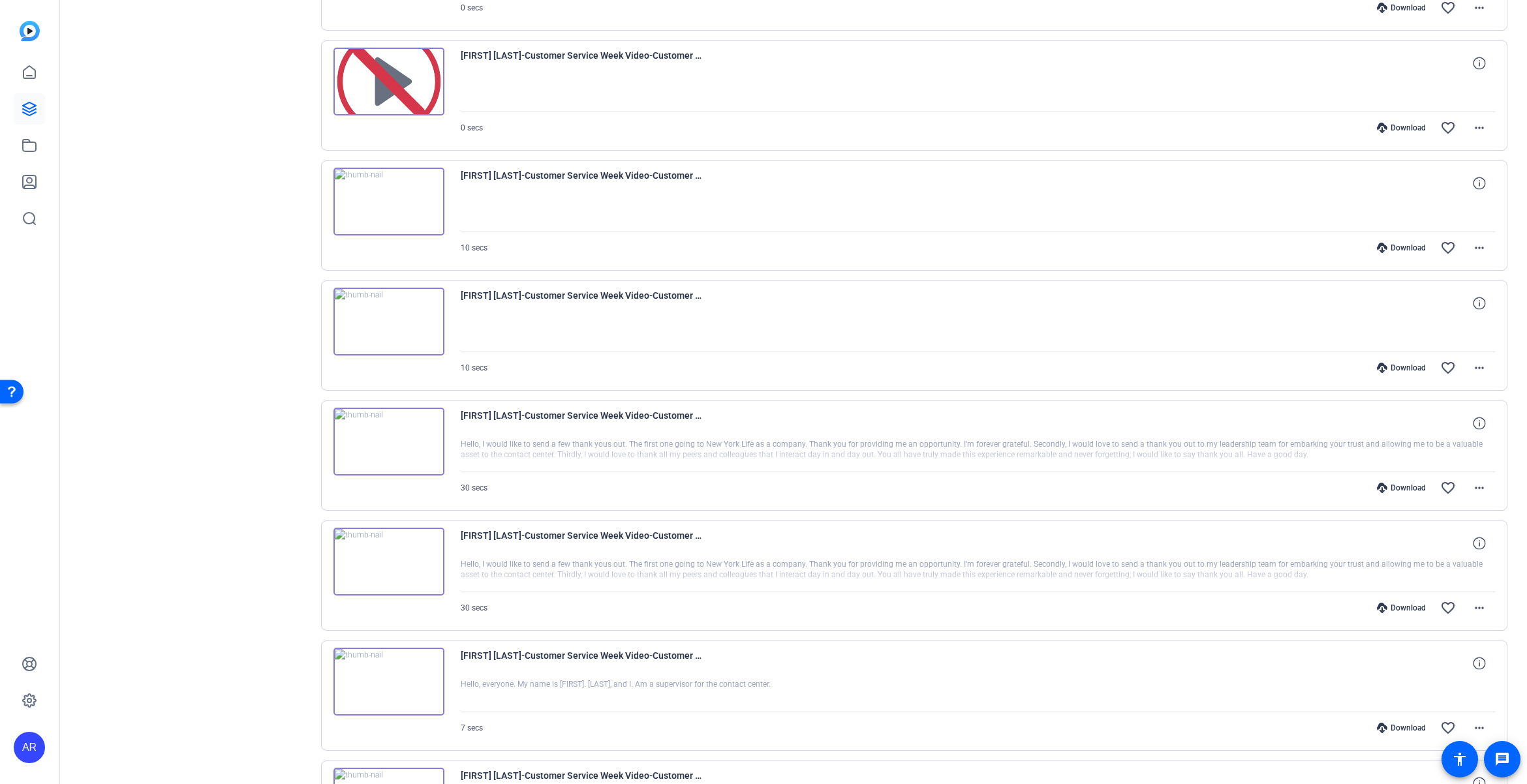 click at bounding box center [389, 202] 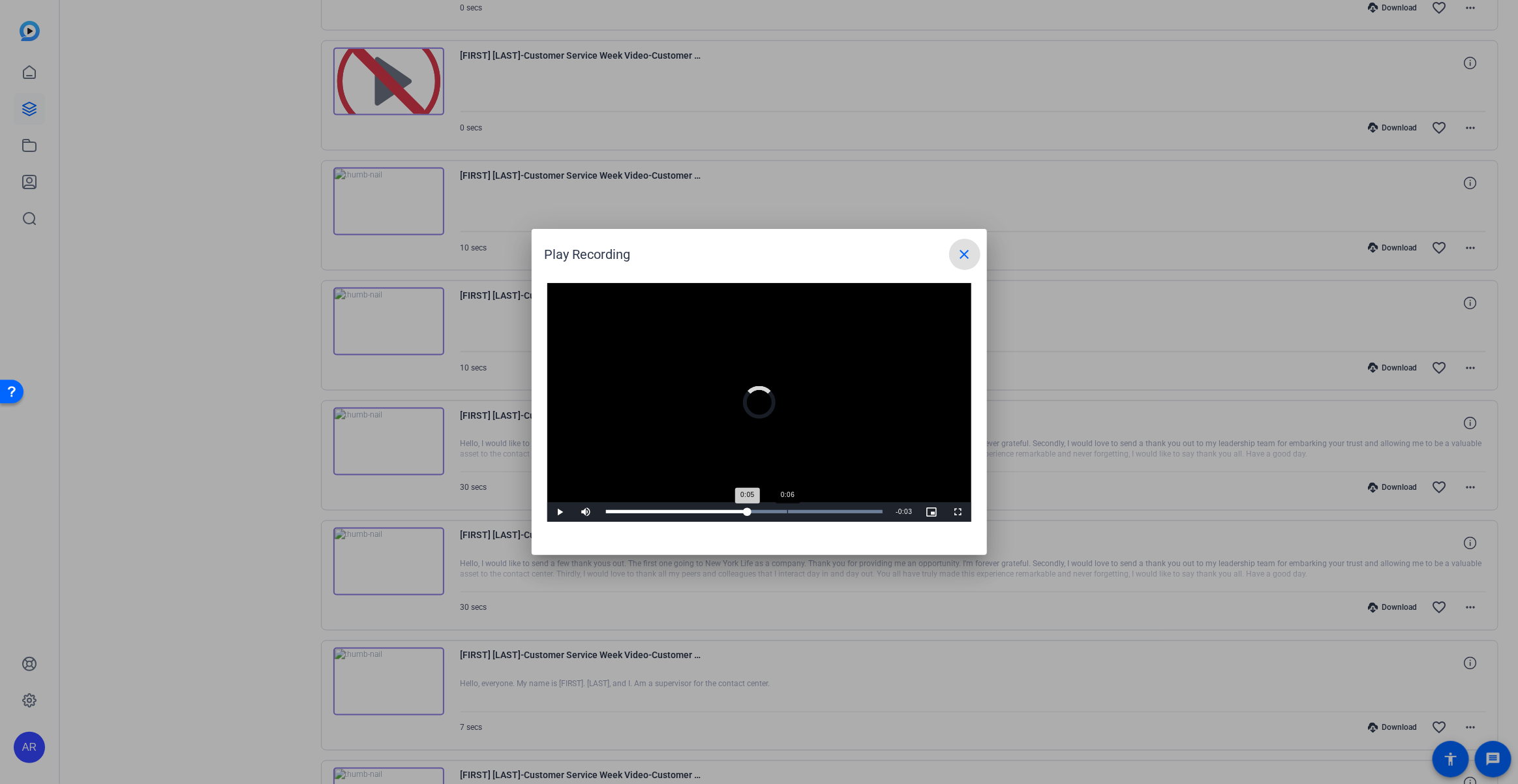 drag, startPoint x: 787, startPoint y: 505, endPoint x: 799, endPoint y: 506, distance: 12.041595 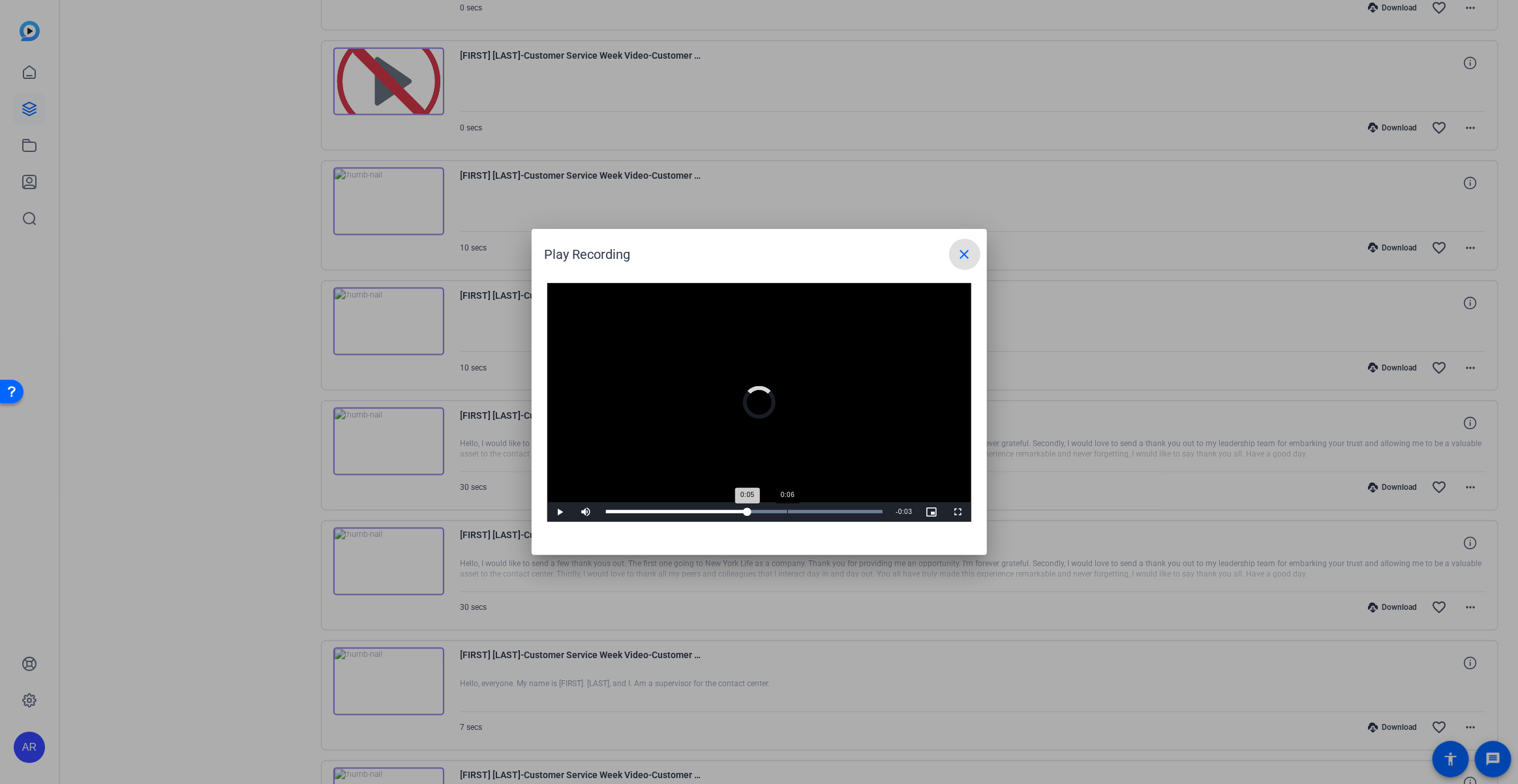 click on "Loaded :  100.00% 0:06 0:05" at bounding box center (744, 512) 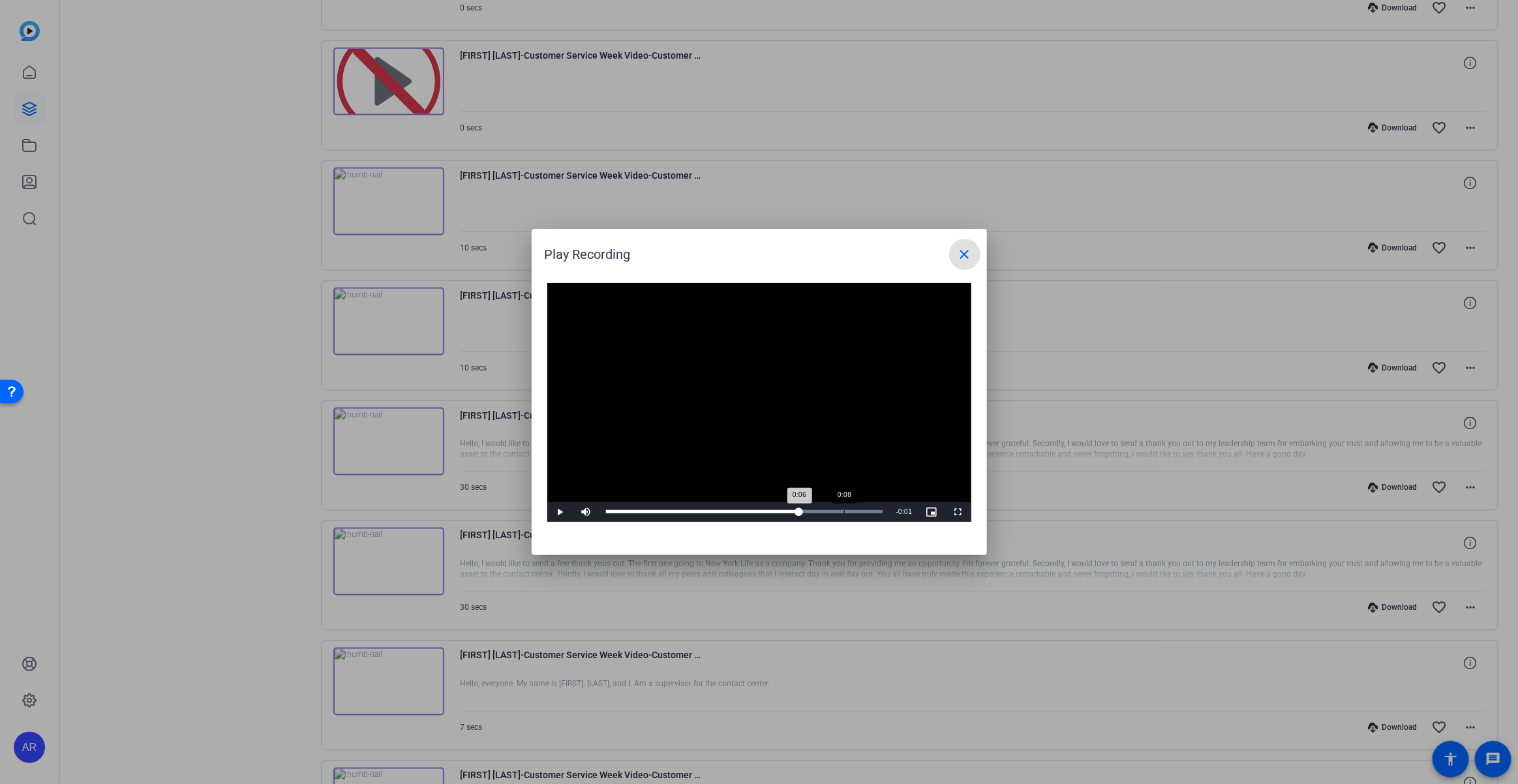 click on "Loaded :  100.00% 0:08 0:06" at bounding box center (744, 512) 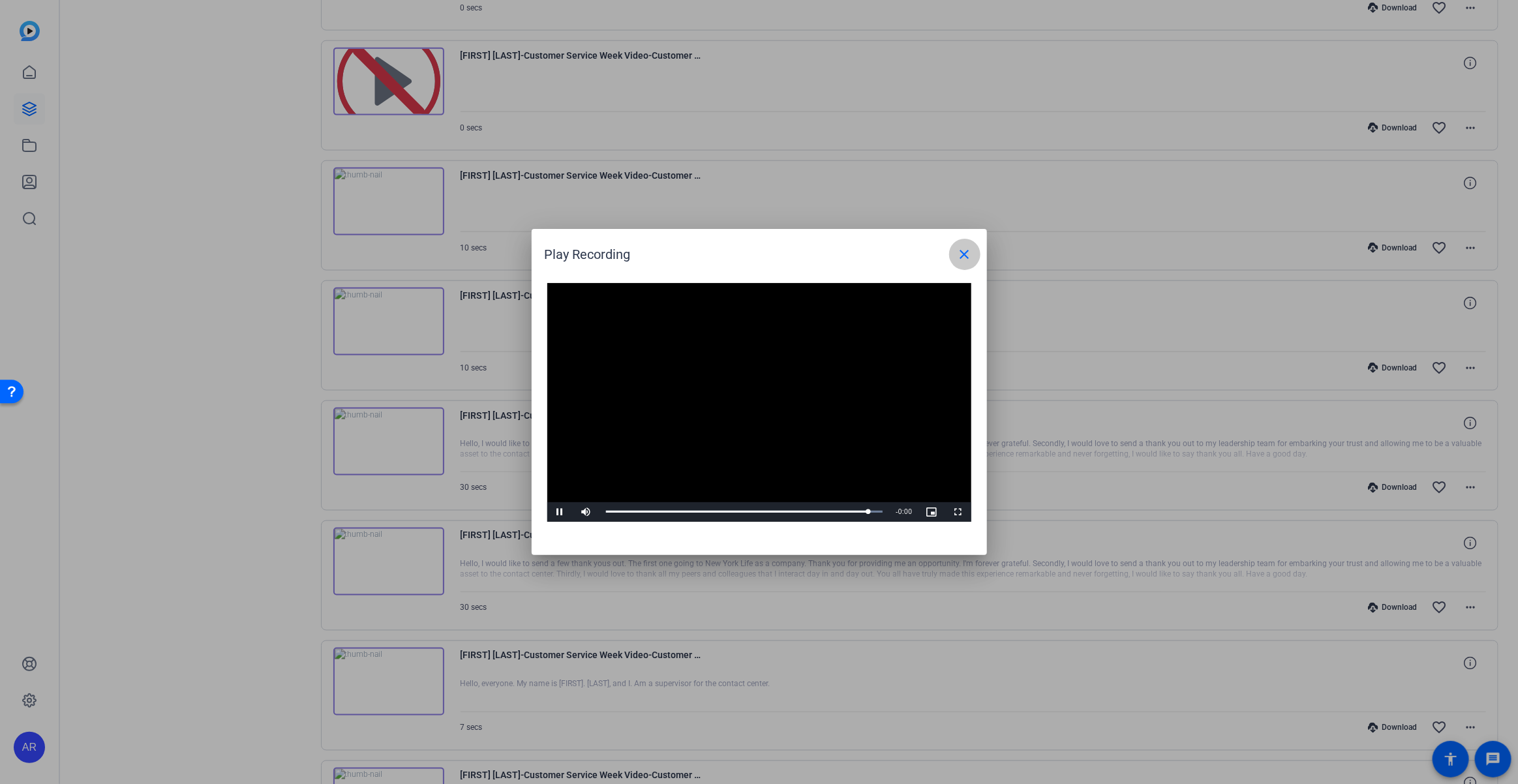 click on "close" at bounding box center [965, 254] 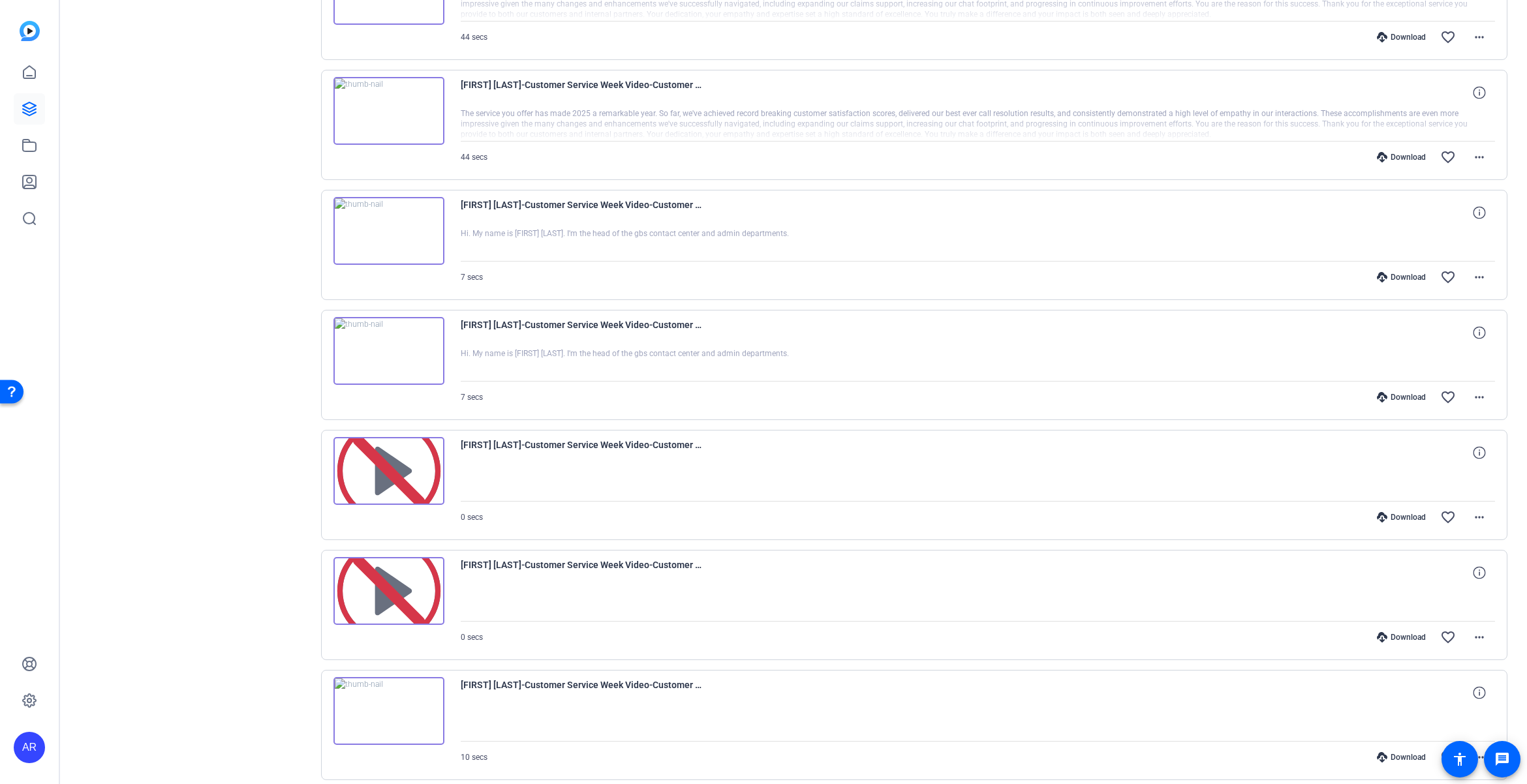 scroll, scrollTop: 543, scrollLeft: 0, axis: vertical 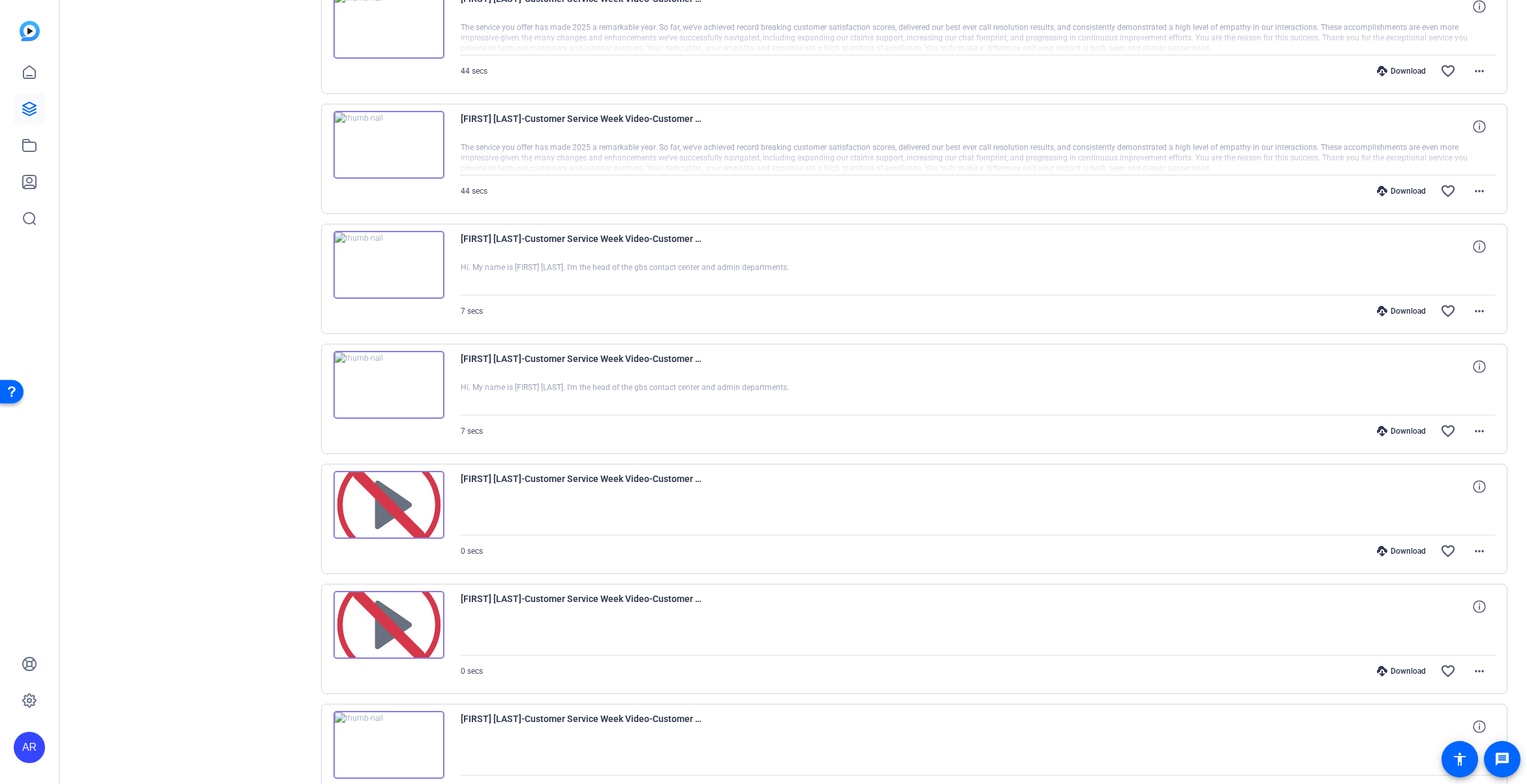 click at bounding box center [389, 265] 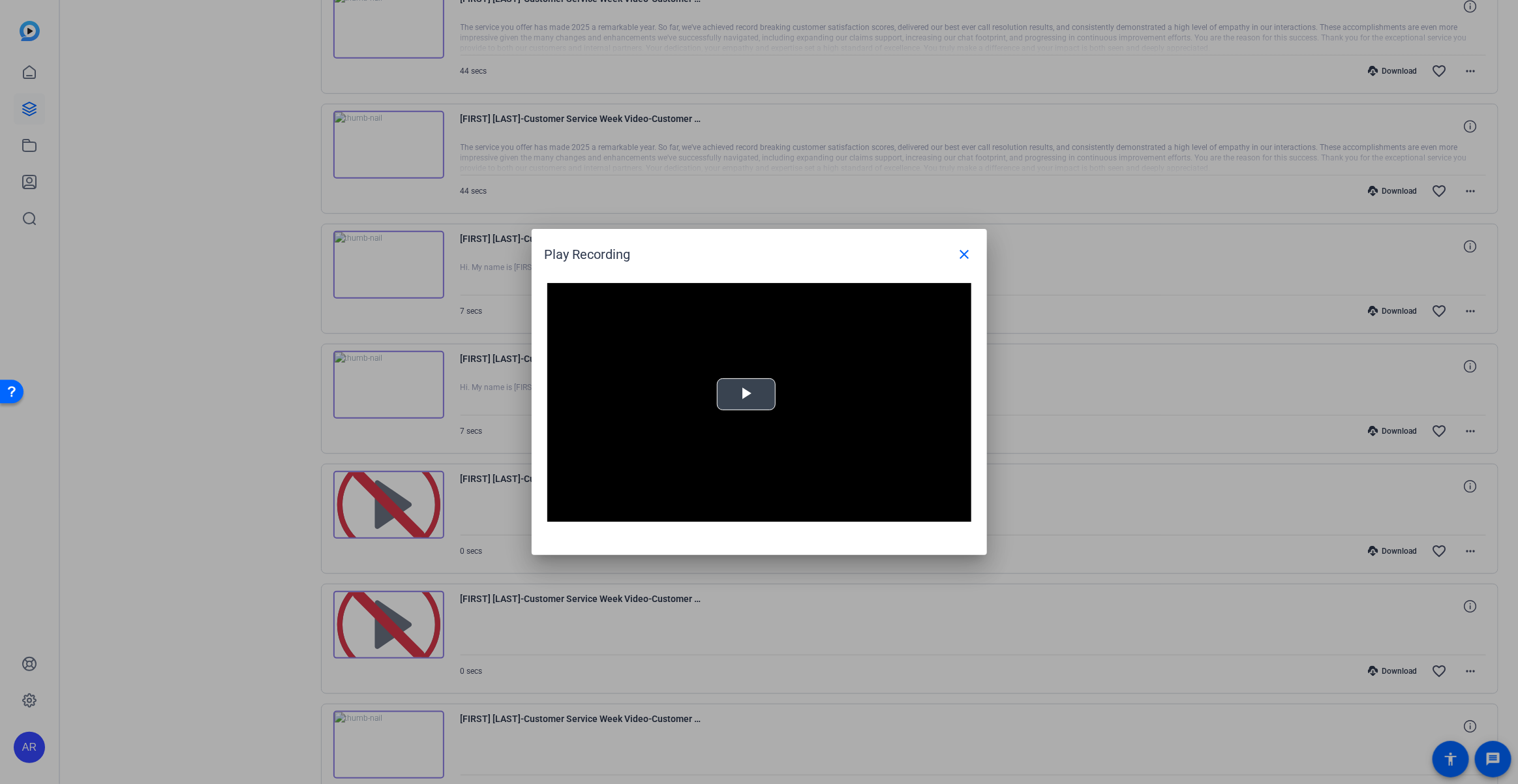 click at bounding box center (759, 402) 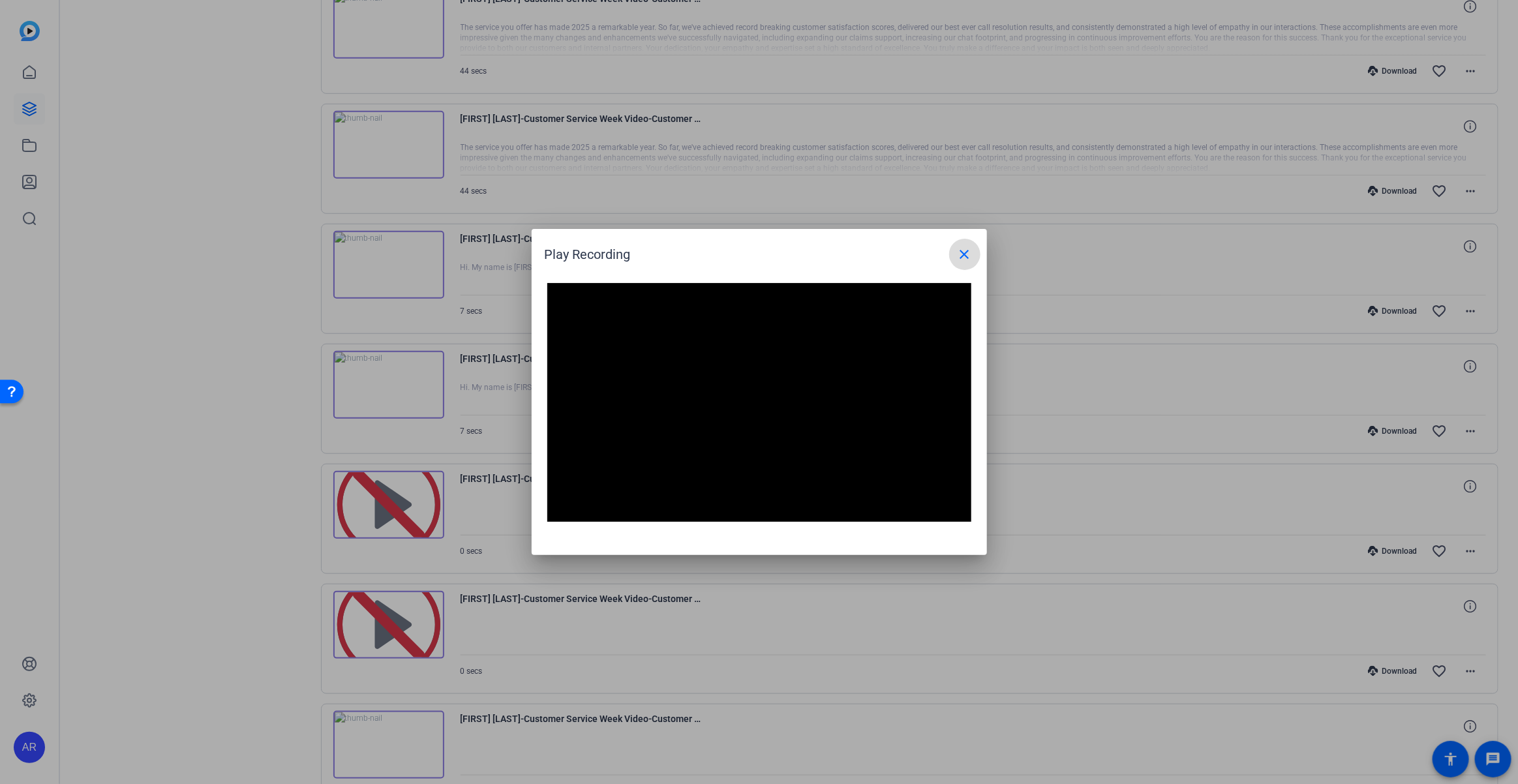 click on "close" at bounding box center [965, 254] 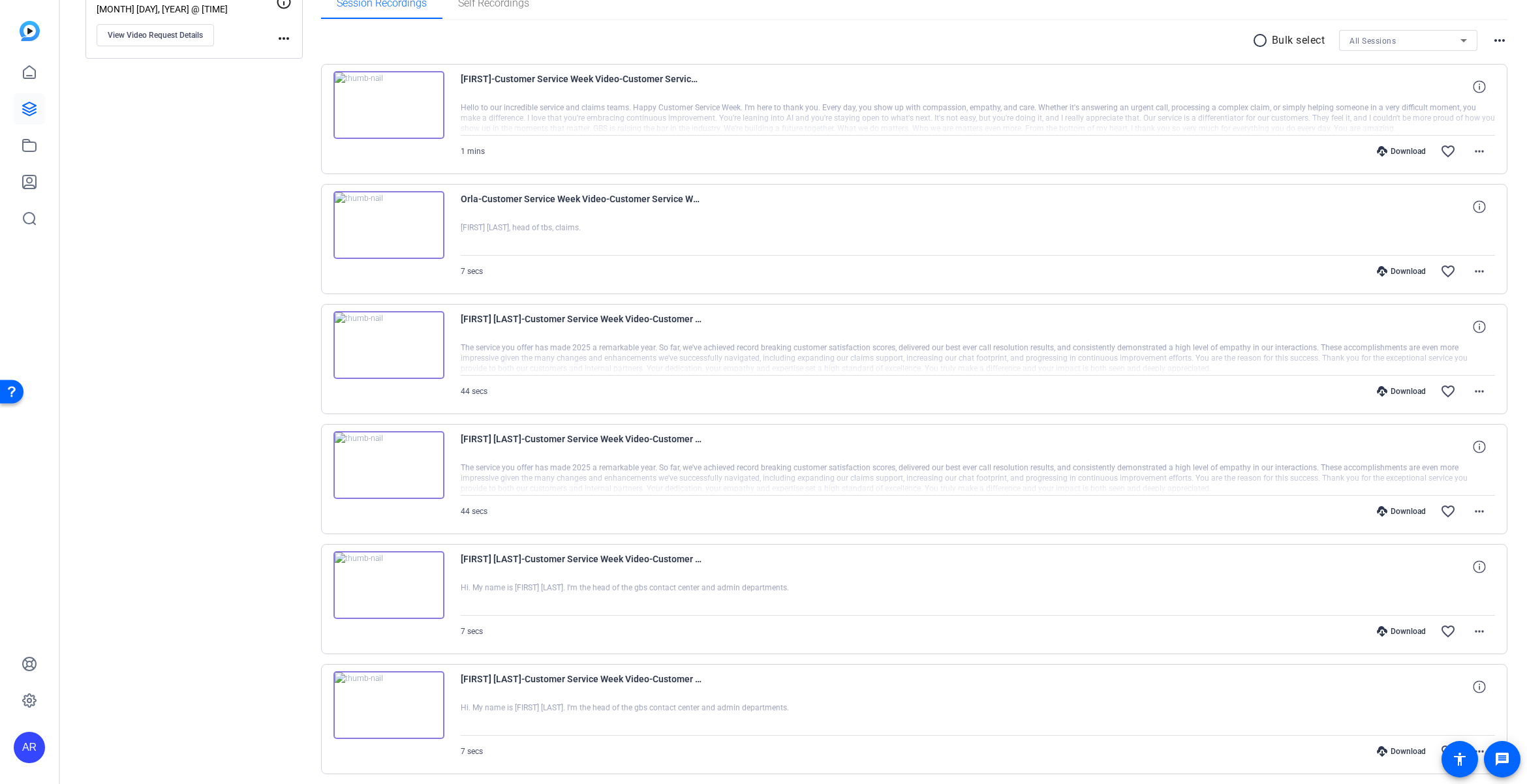 scroll, scrollTop: 217, scrollLeft: 0, axis: vertical 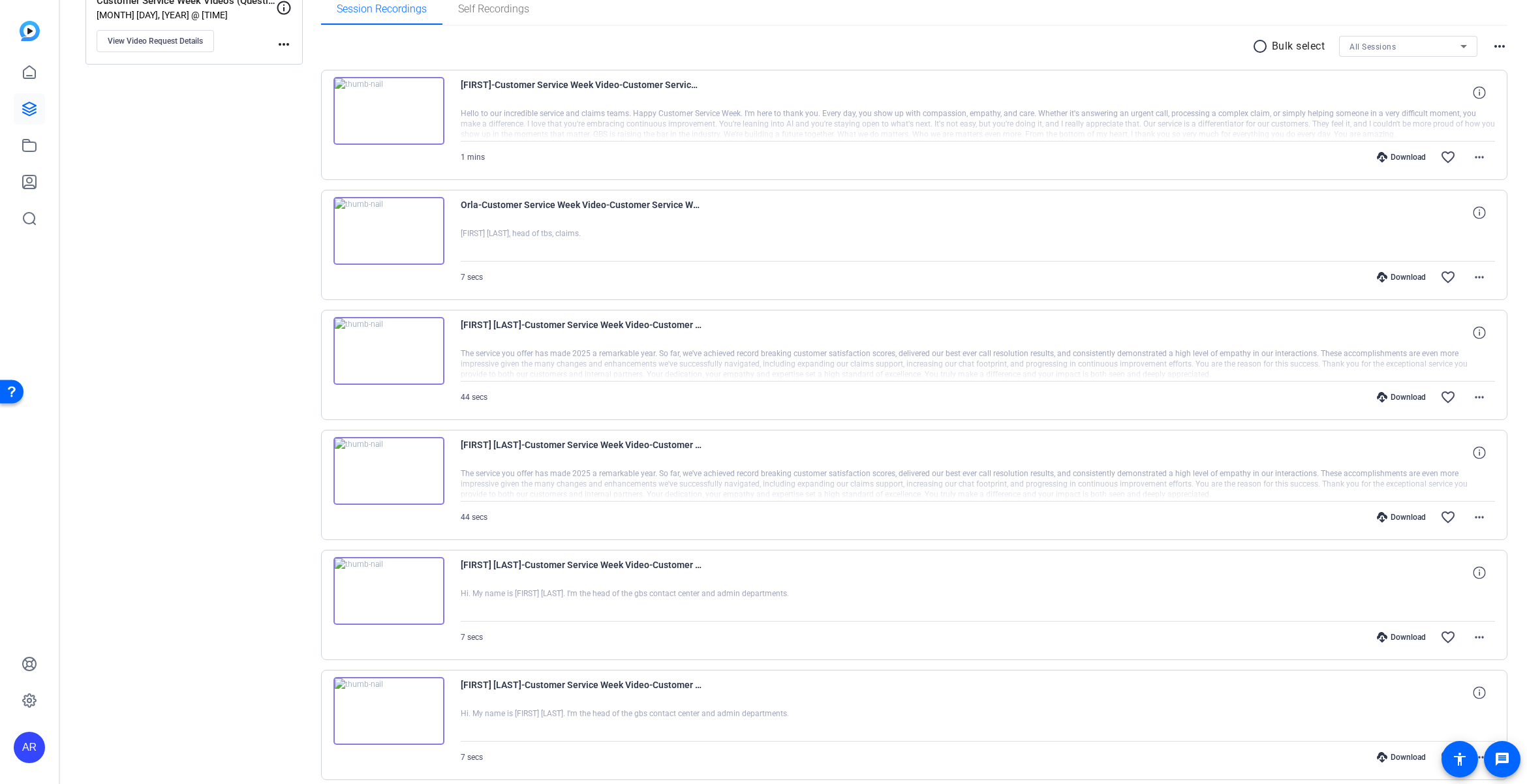 click at bounding box center [389, 351] 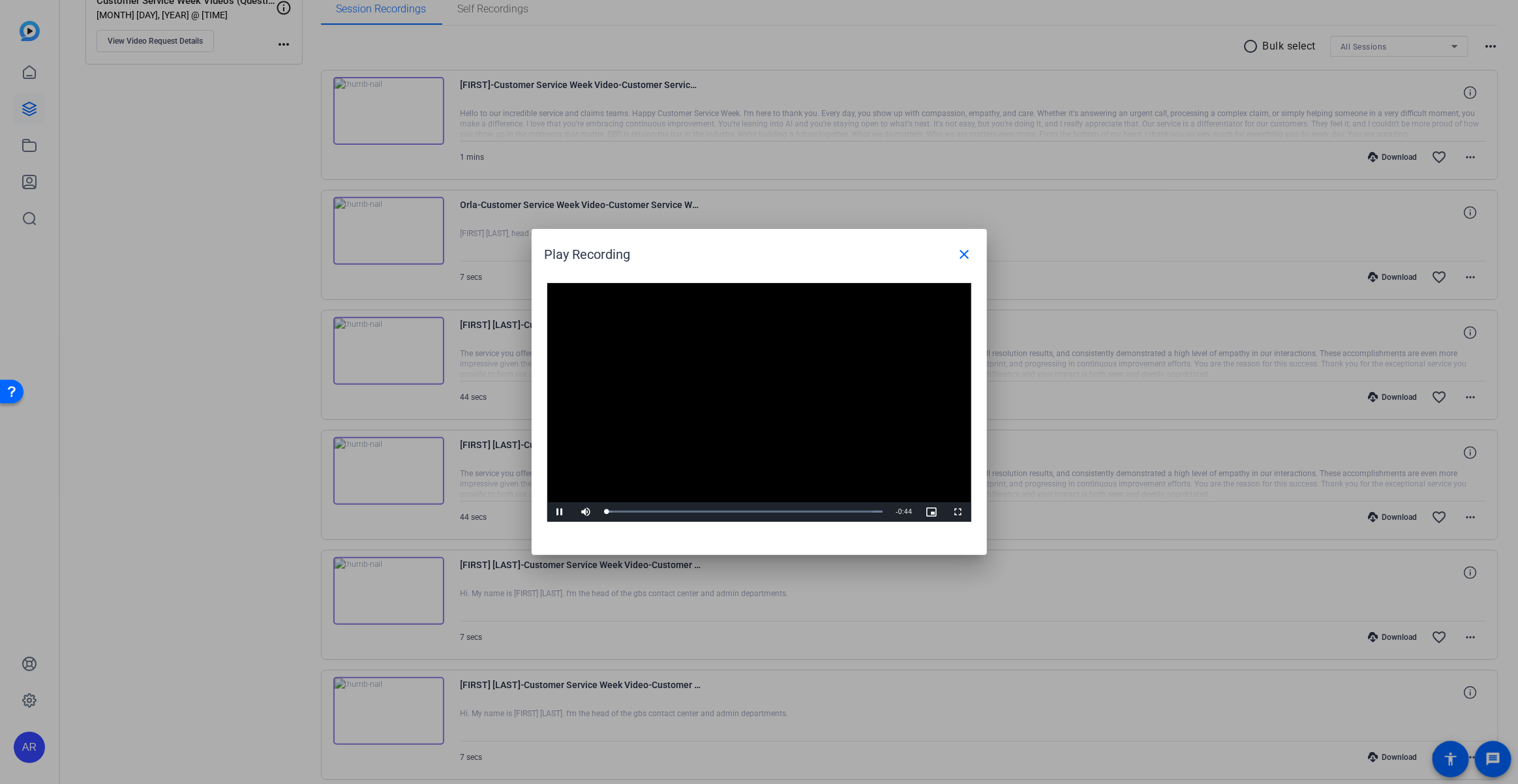 click at bounding box center [759, 402] 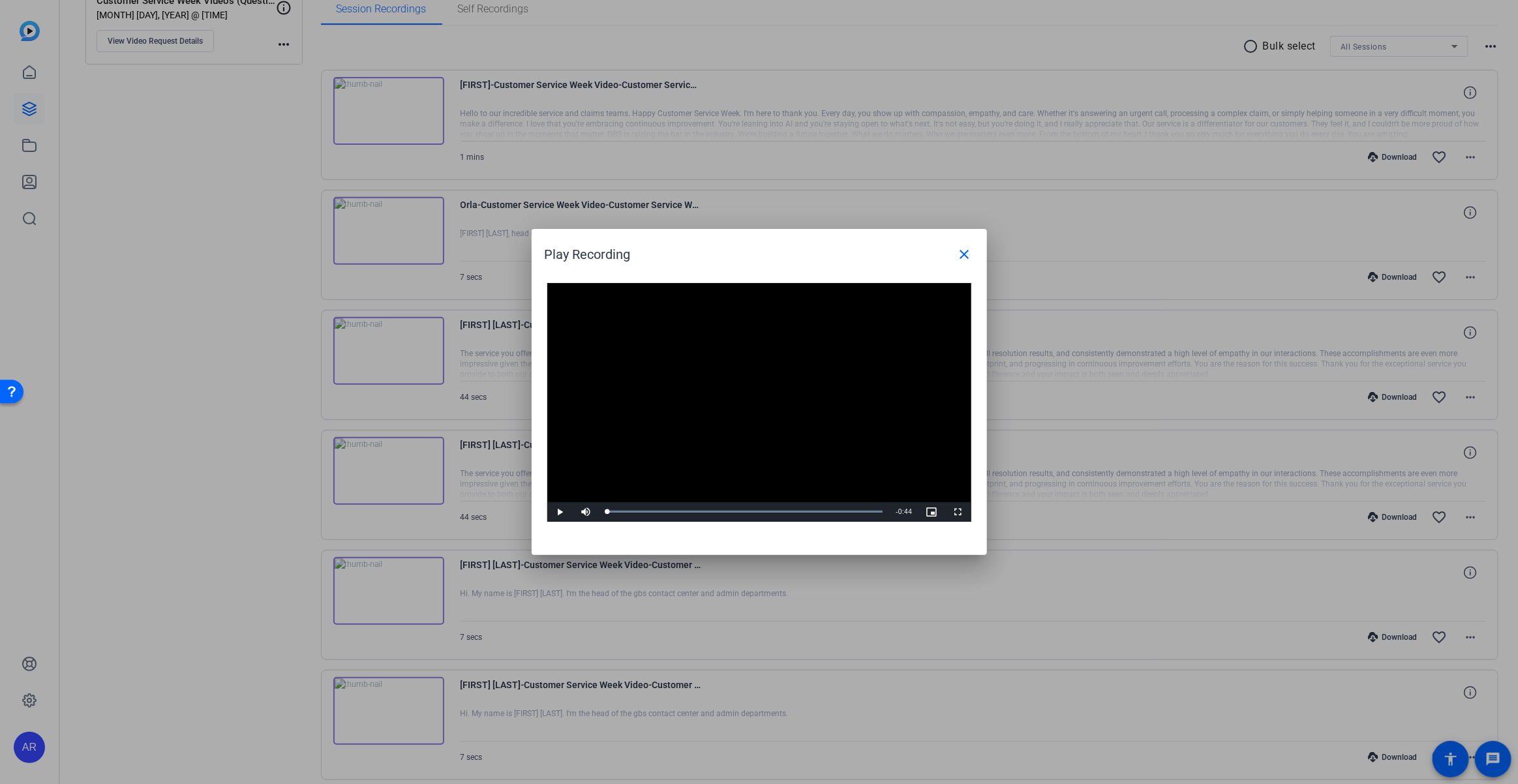 click at bounding box center [759, 402] 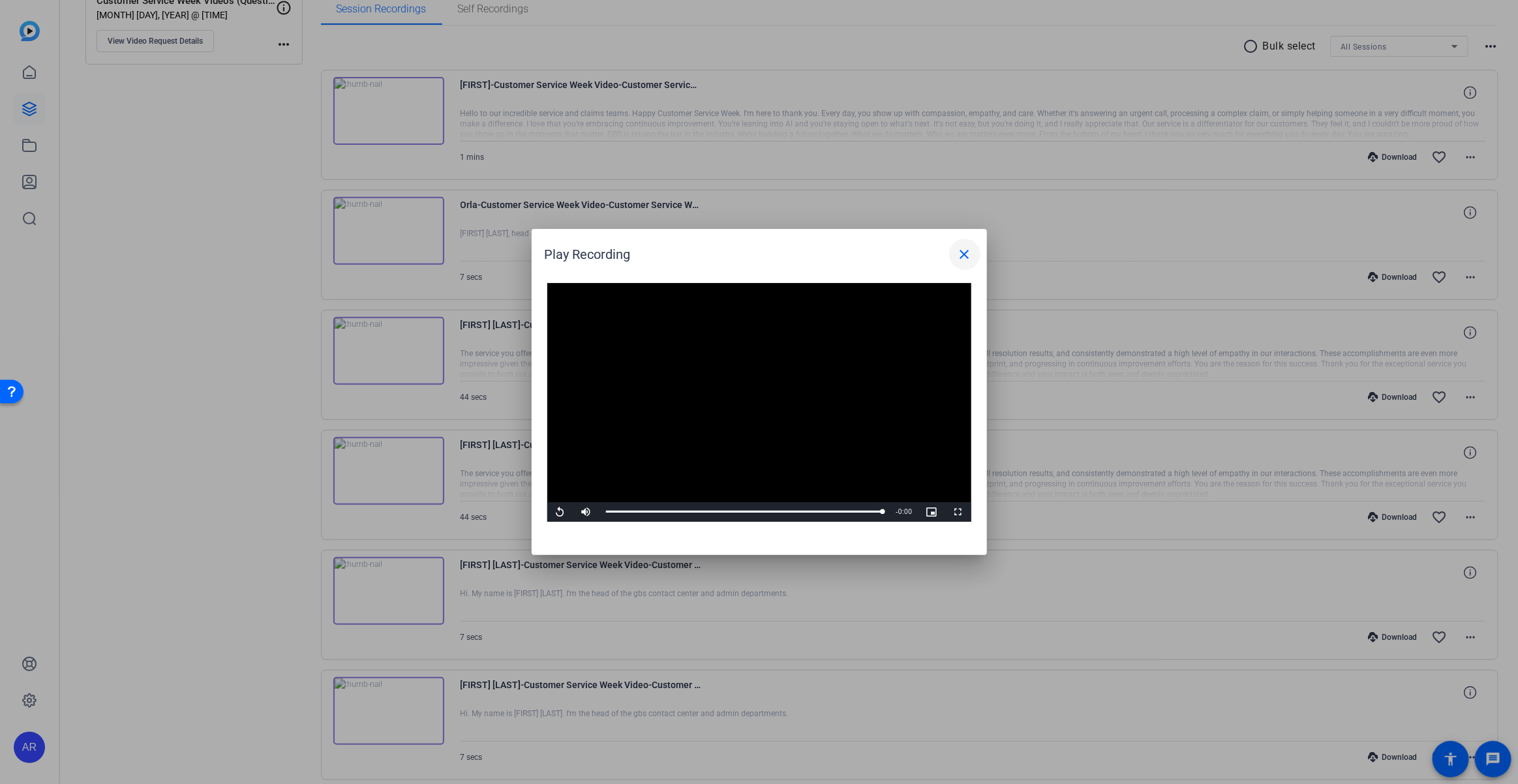 click at bounding box center [965, 254] 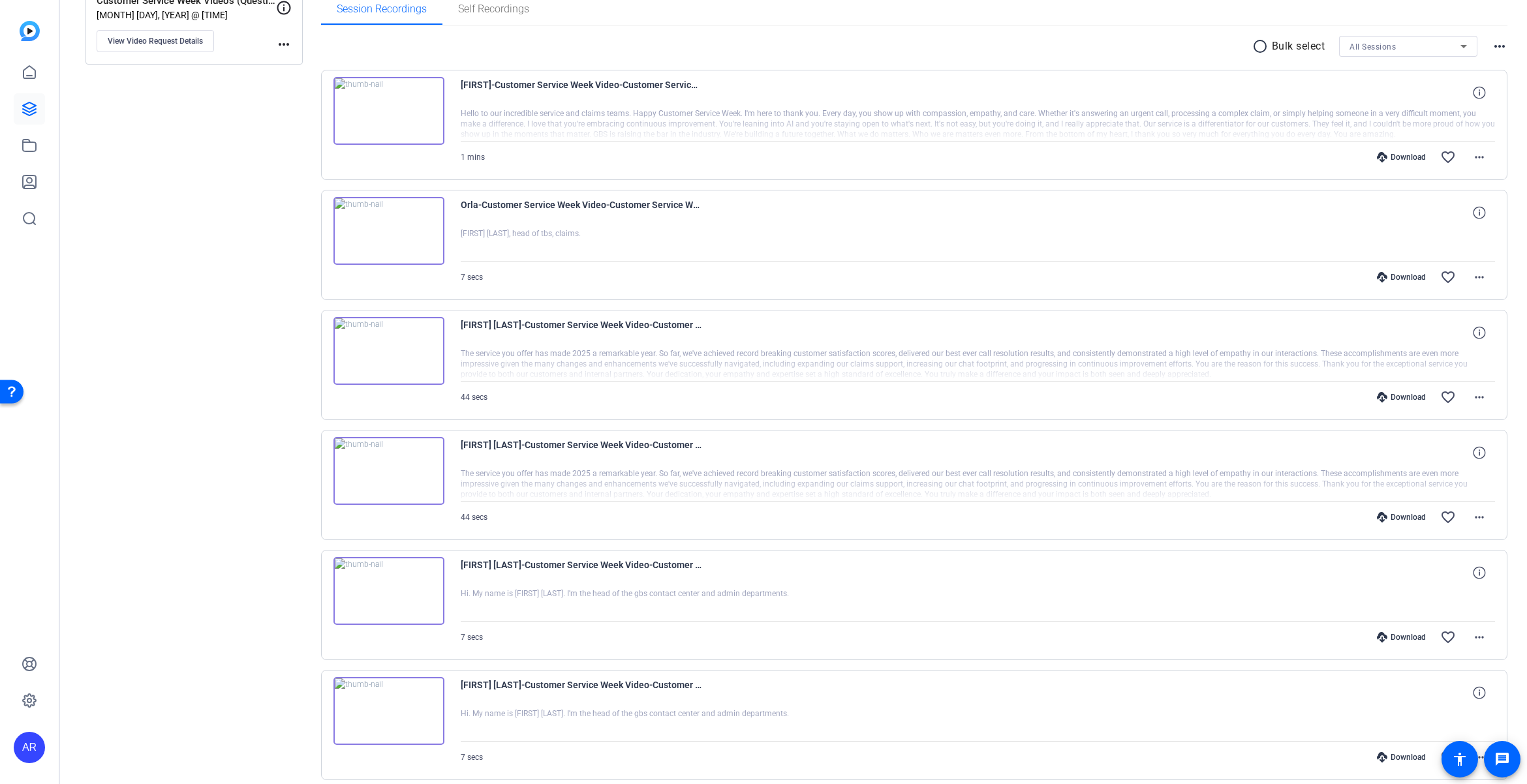 click at bounding box center [389, 231] 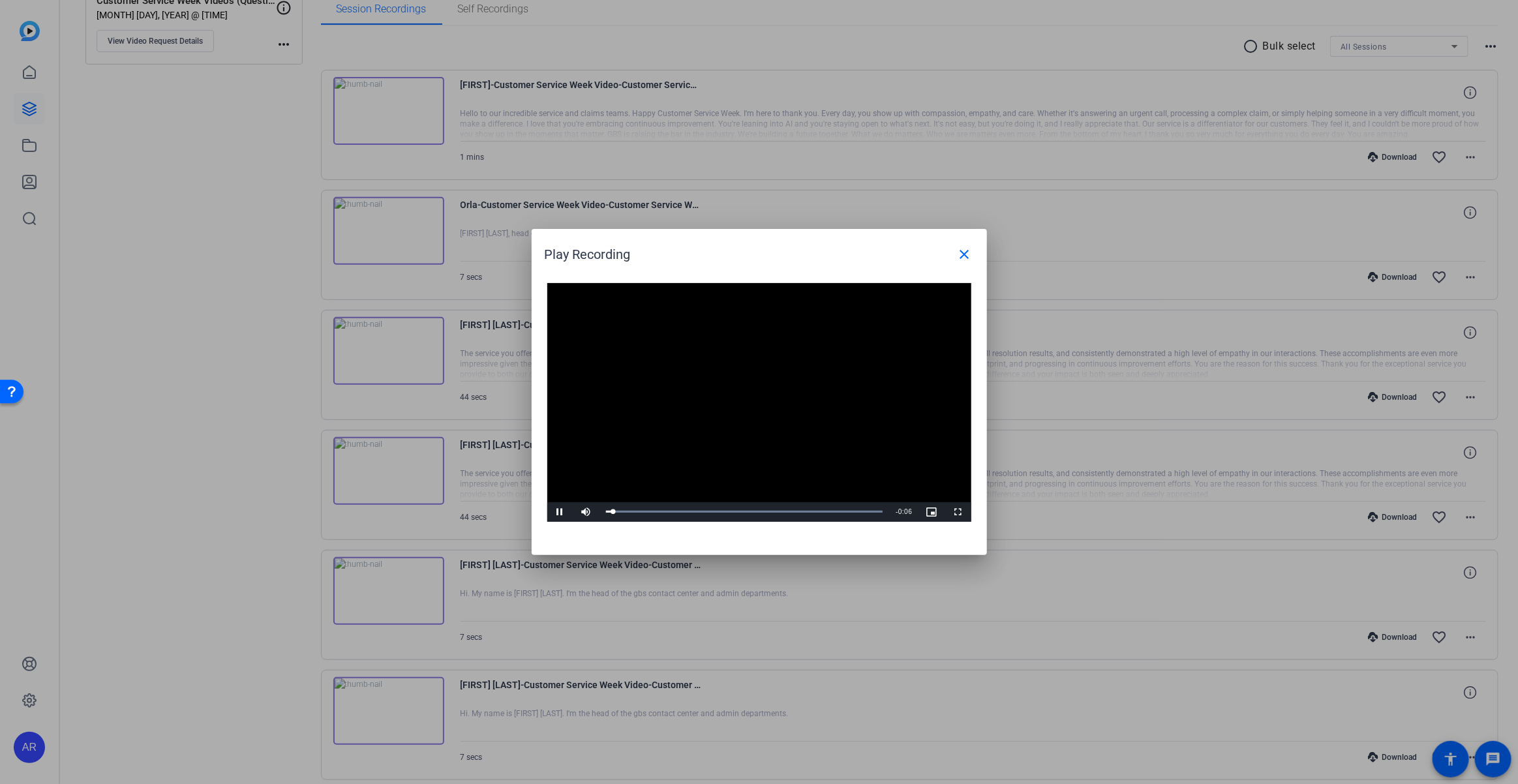 click at bounding box center (759, 402) 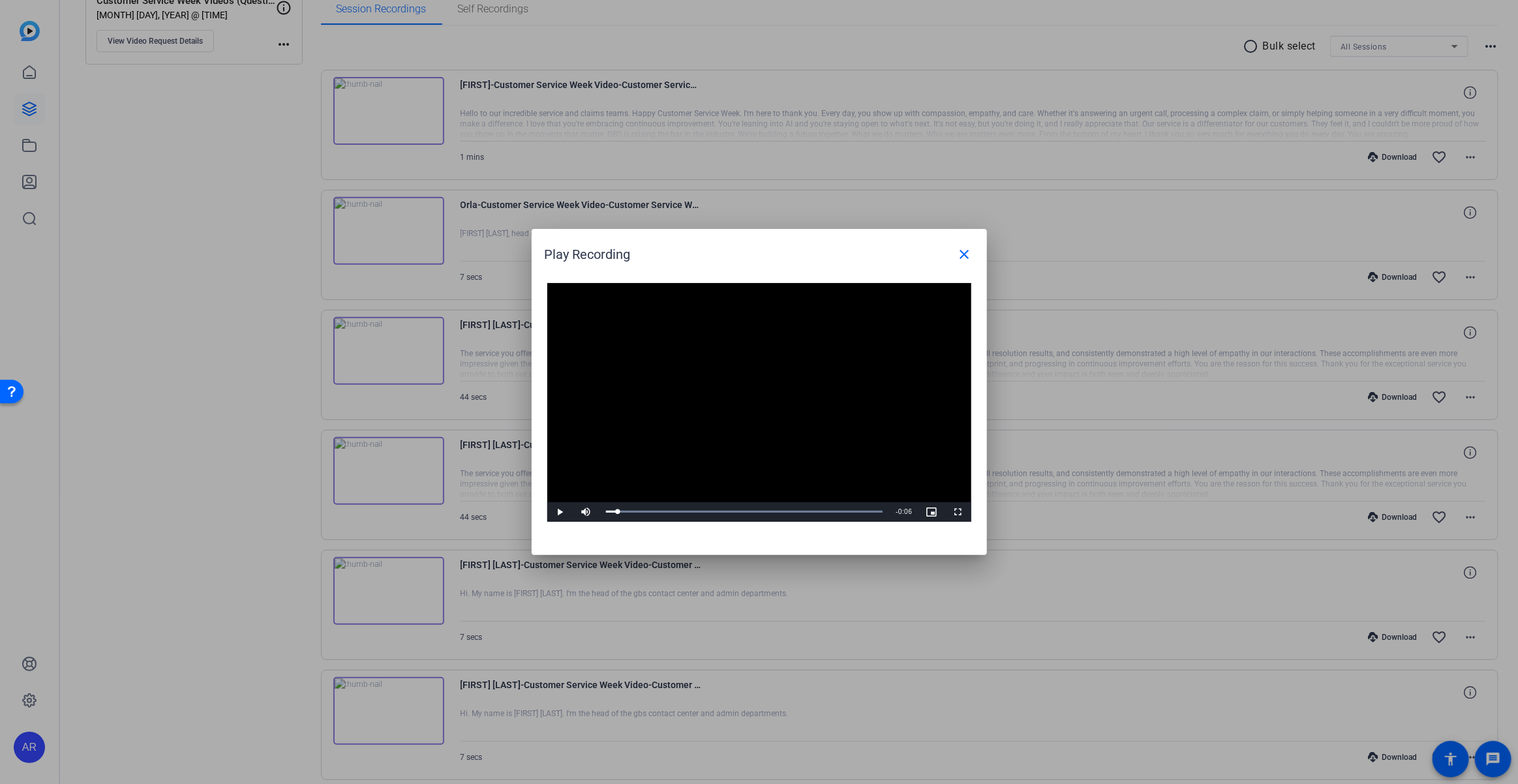 click at bounding box center (759, 402) 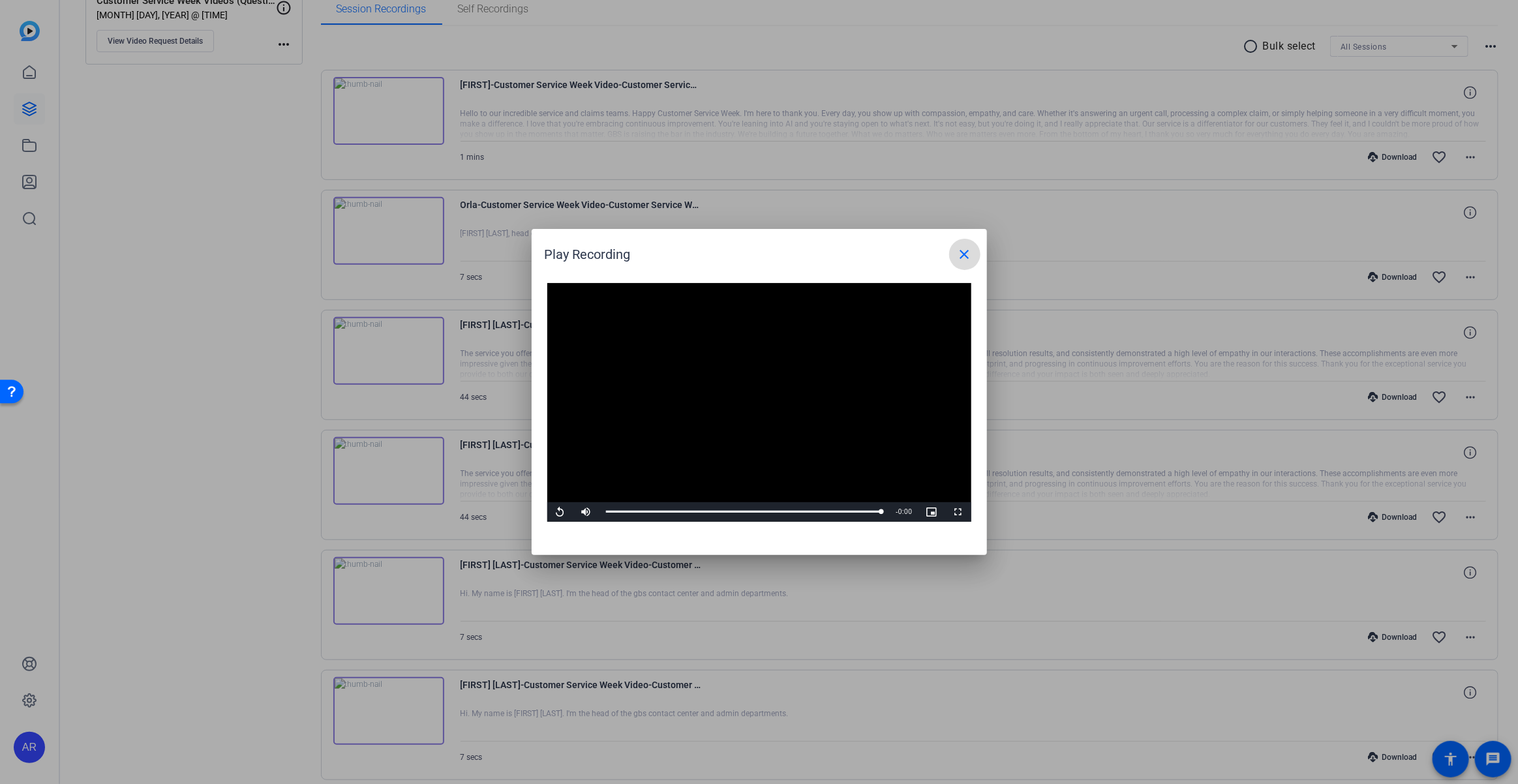 click on "close" at bounding box center [965, 254] 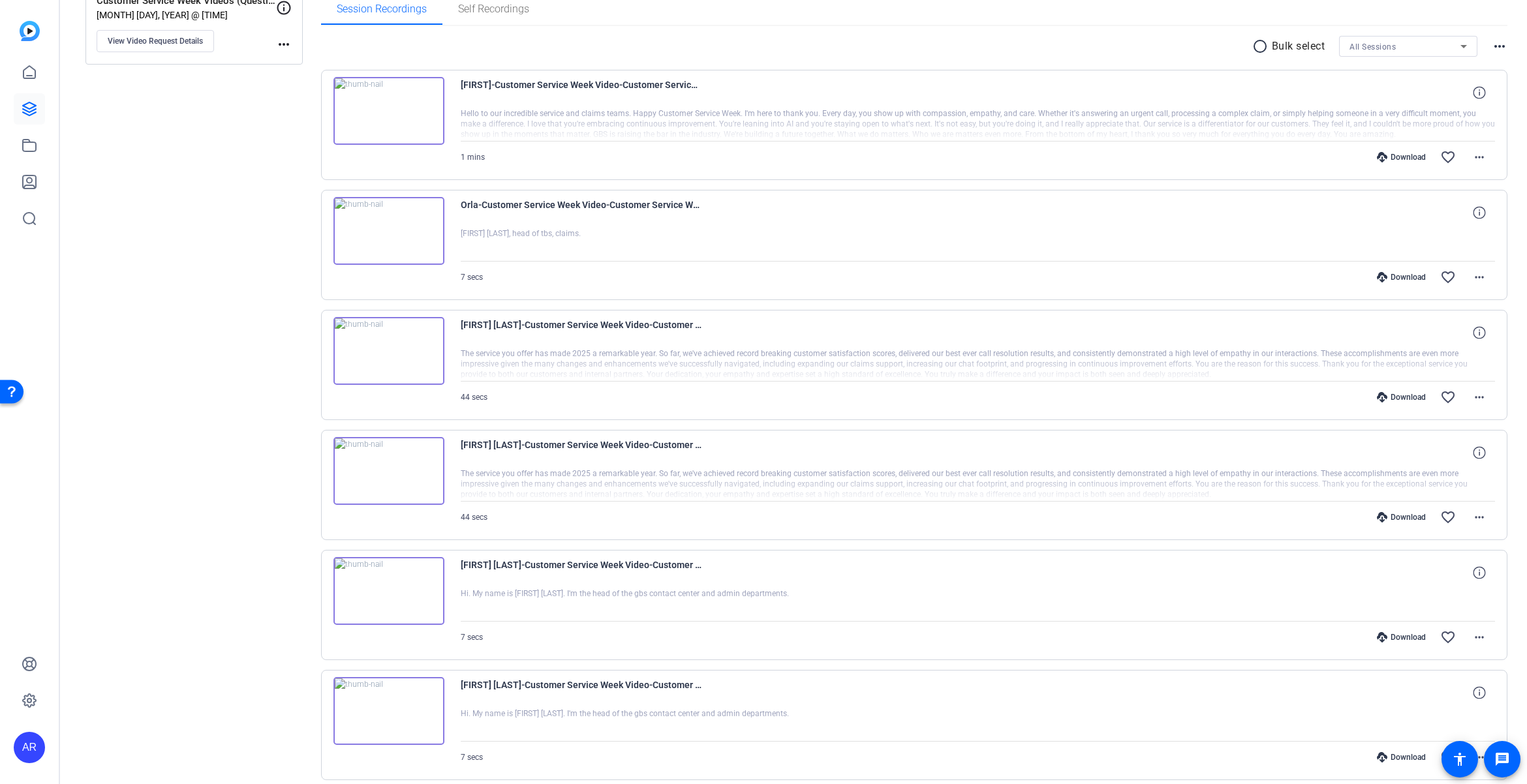 click at bounding box center (389, 111) 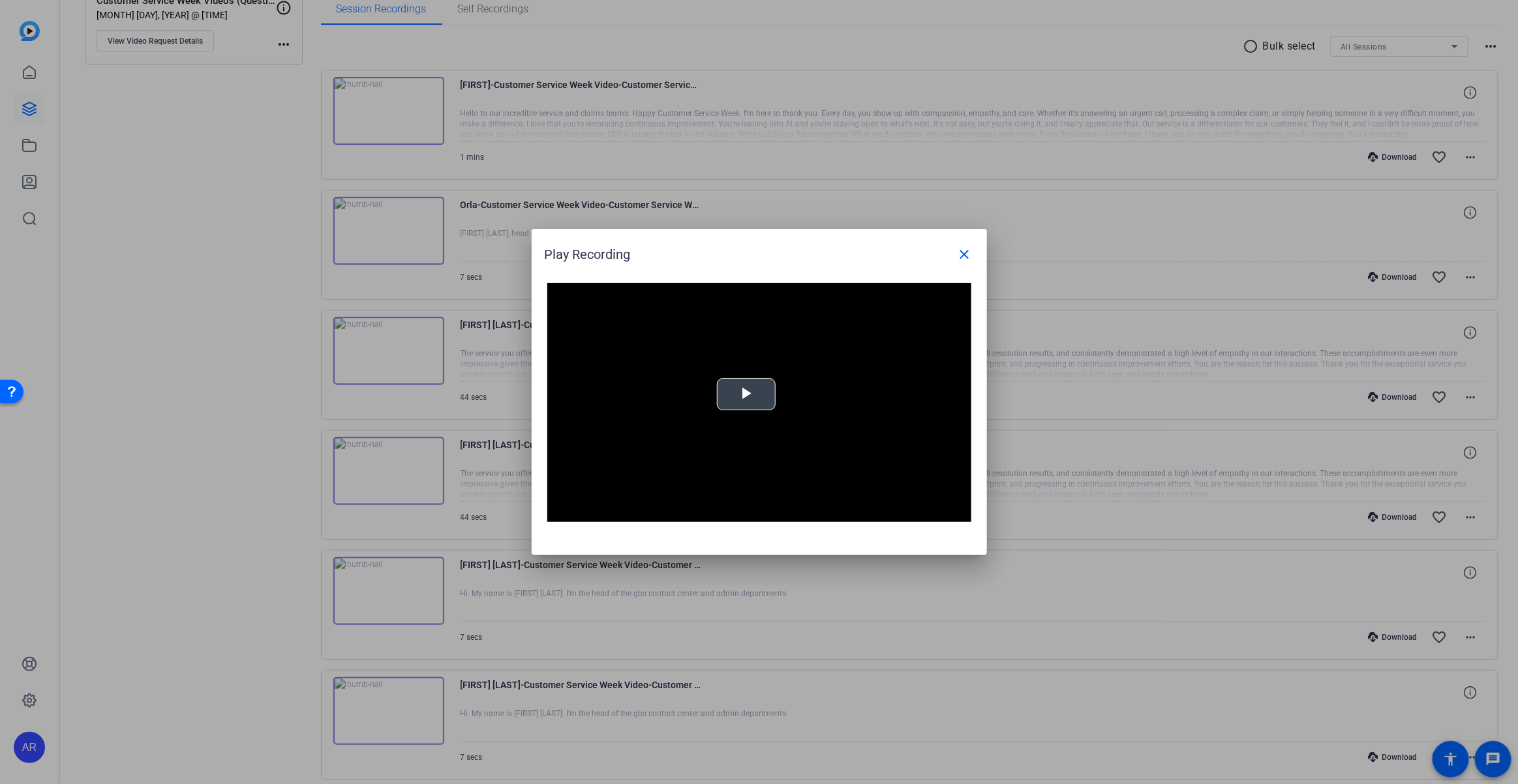 click on "Video Player is loading. Play Video Play Mute Current Time  0:00 / Duration  1:09 Loaded :  0% Stream Type  LIVE Seek to live, currently behind live LIVE Remaining Time  - 1:09   1x Playback Rate Chapters Chapters Descriptions descriptions off , selected Captions captions settings , opens captions settings dialog captions off , selected Audio Track Picture-in-Picture Fullscreen This is a modal window. Beginning of dialog window. Escape will cancel and close the window. Text Color White Black Red Green Blue Yellow Magenta Cyan Transparency Opaque Semi-Transparent Background Color Black White Red Green Blue Yellow Magenta Cyan Transparency Opaque Semi-Transparent Transparent Window Color Black White Red Green Blue Yellow Magenta Cyan Transparency Transparent Semi-Transparent Opaque Font Size 50% 75% 100% 125% 150% 175% 200% 300% 400% Text Edge Style None Raised Depressed Uniform Dropshadow Font Family Proportional Sans-Serif Monospace Sans-Serif Proportional Serif Monospace Serif Casual Script Small Caps" at bounding box center (759, 402) 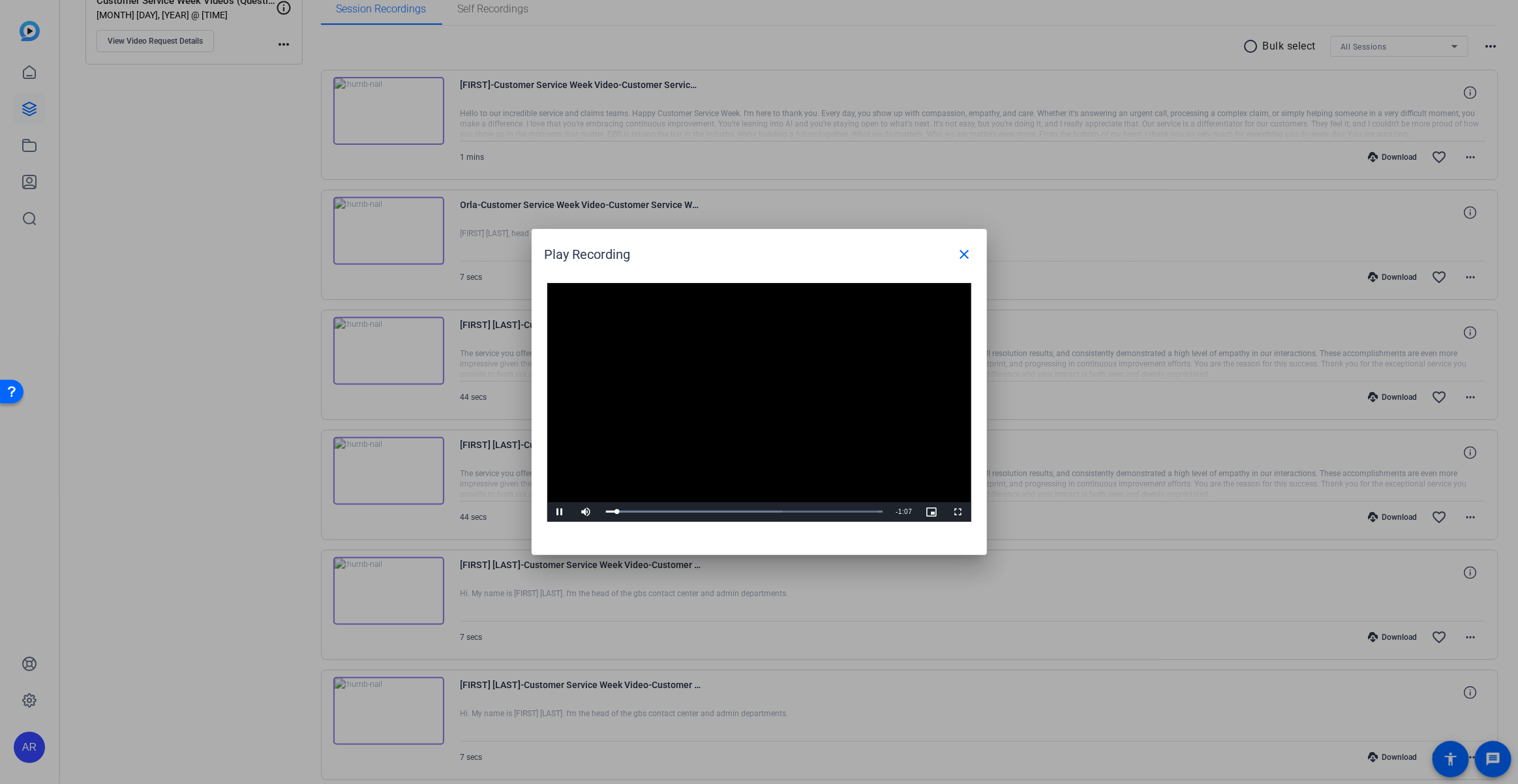 drag, startPoint x: 828, startPoint y: 267, endPoint x: 772, endPoint y: 335, distance: 88.09086 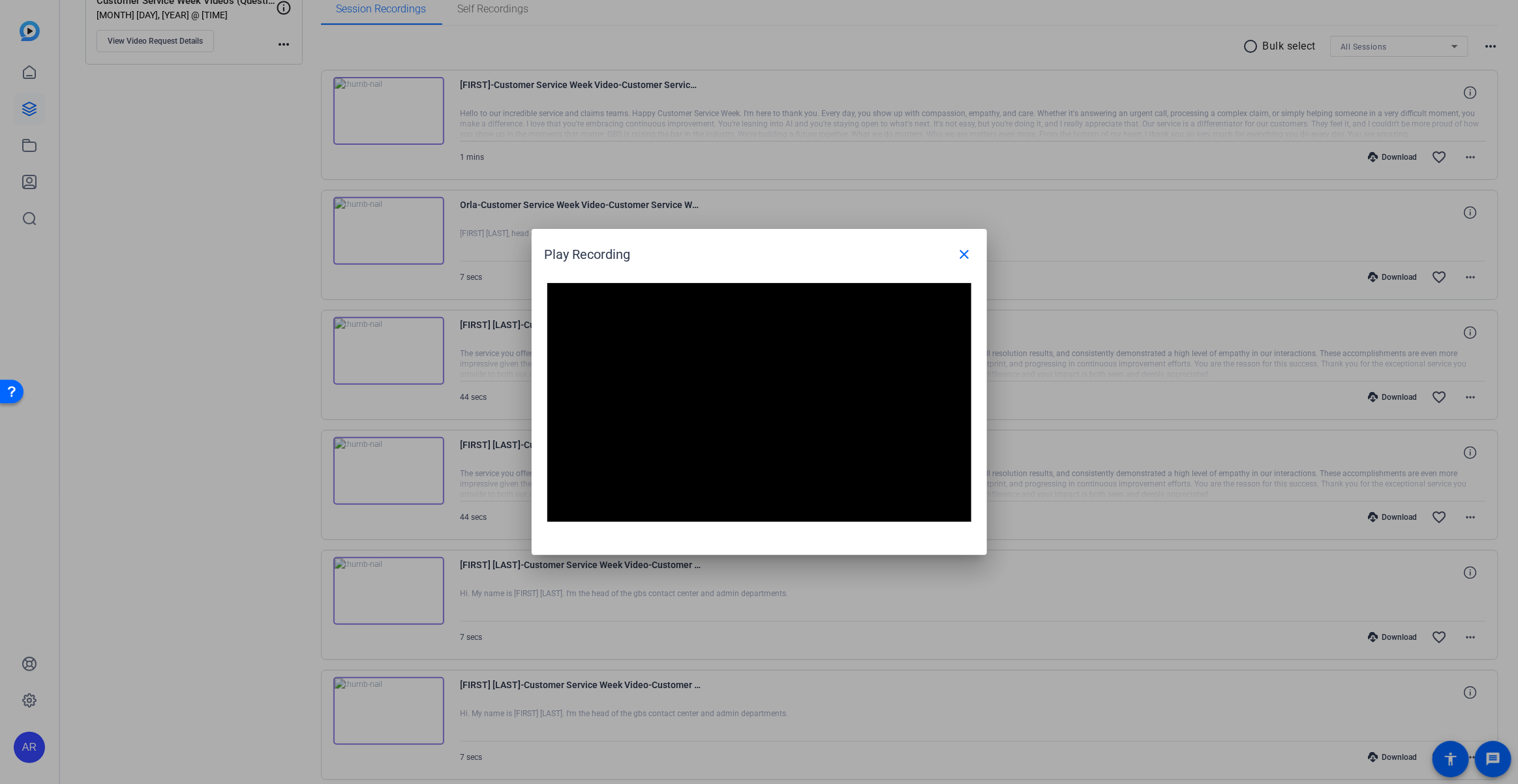 click on "Video Player is loading. Play Video Pause Mute Current Time  0:06 / Duration  1:09 Loaded :  100.00% 0:06 Stream Type  LIVE Seek to live, currently behind live LIVE Remaining Time  - 1:03   1x Playback Rate Chapters Chapters Descriptions descriptions off , selected Captions captions settings , opens captions settings dialog captions off , selected Audio Track Picture-in-Picture Fullscreen This is a modal window. Beginning of dialog window. Escape will cancel and close the window. Text Color White Black Red Green Blue Yellow Magenta Cyan Transparency Opaque Semi-Transparent Background Color Black White Red Green Blue Yellow Magenta Cyan Transparency Opaque Semi-Transparent Transparent Window Color Black White Red Green Blue Yellow Magenta Cyan Transparency Transparent Semi-Transparent Opaque Font Size 50% 75% 100% 125% 150% 175% 200% 300% 400% Text Edge Style None Raised Depressed Uniform Dropshadow Font Family Proportional Sans-Serif Monospace Sans-Serif Proportional Serif Monospace Serif Casual Script" at bounding box center [759, 412] 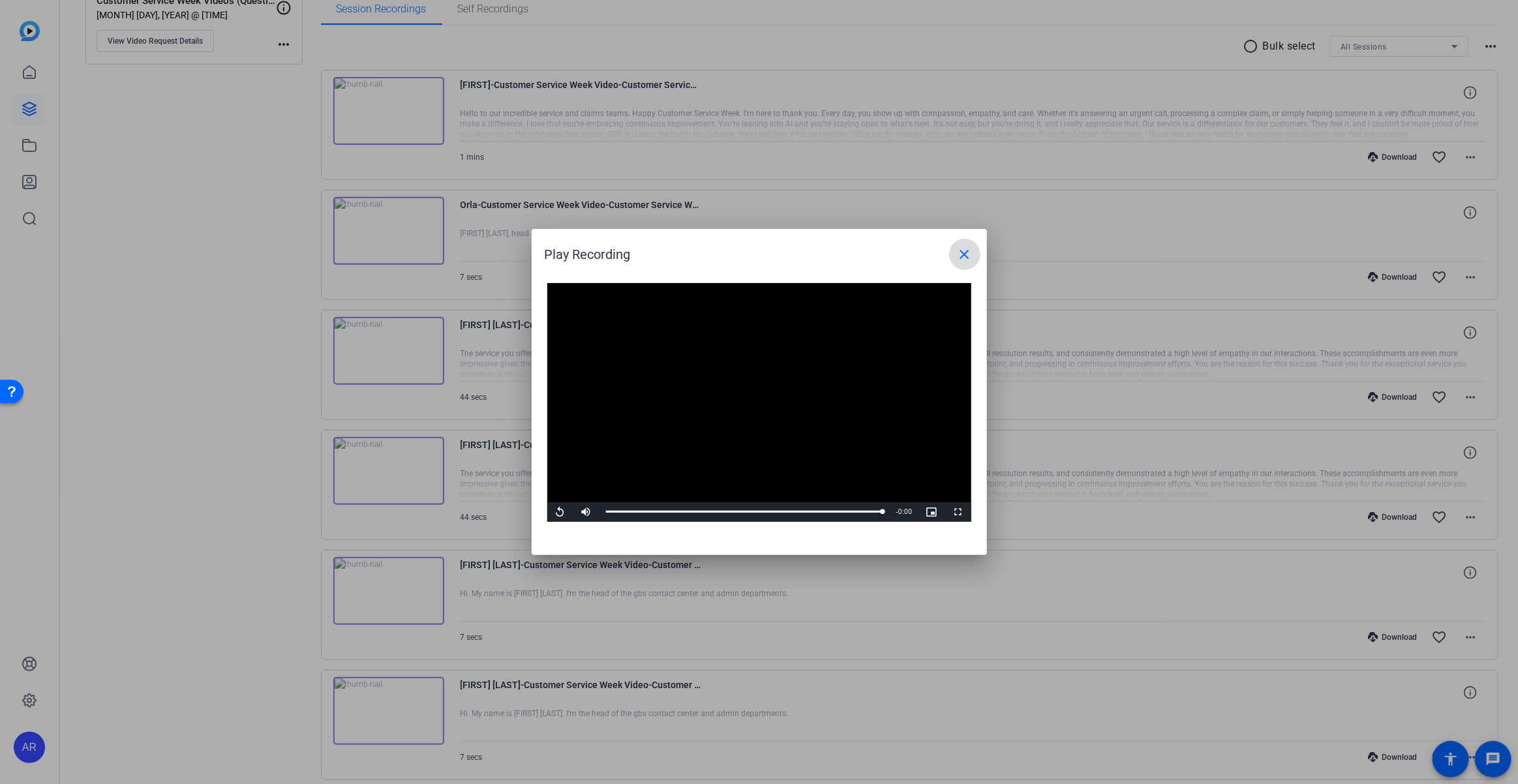 click on "close" at bounding box center [965, 254] 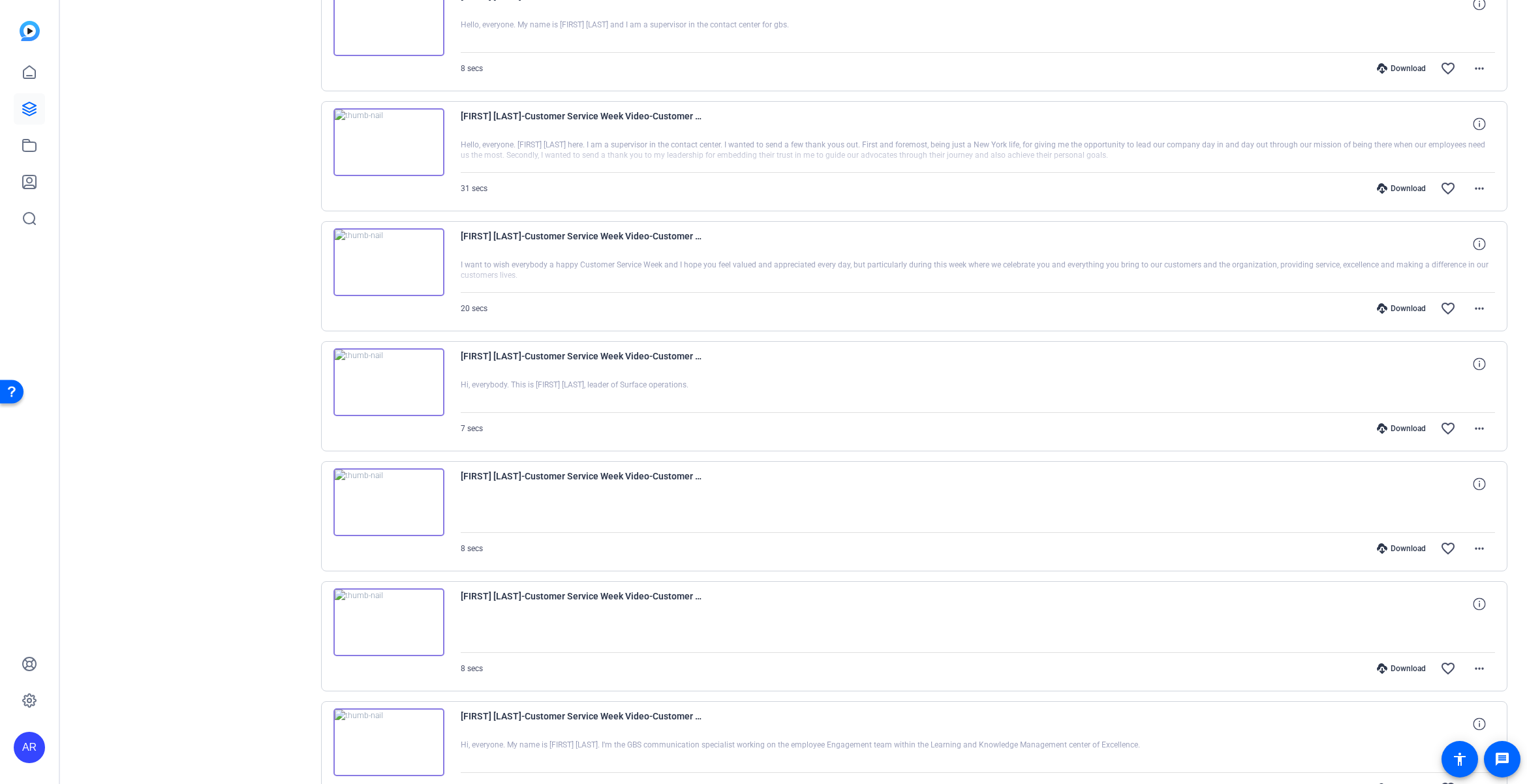 scroll, scrollTop: 2345, scrollLeft: 0, axis: vertical 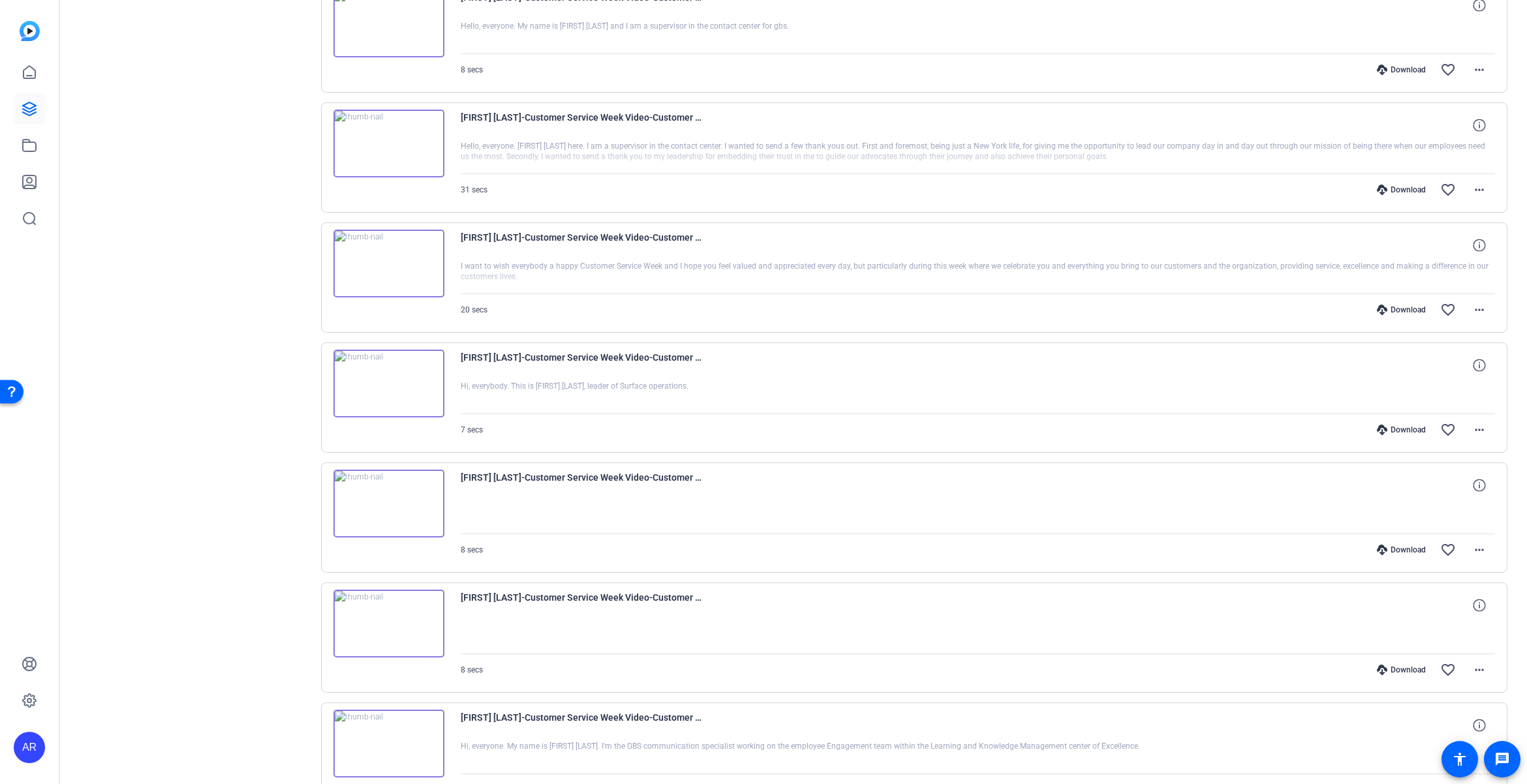 click on "Download" at bounding box center (1401, 430) 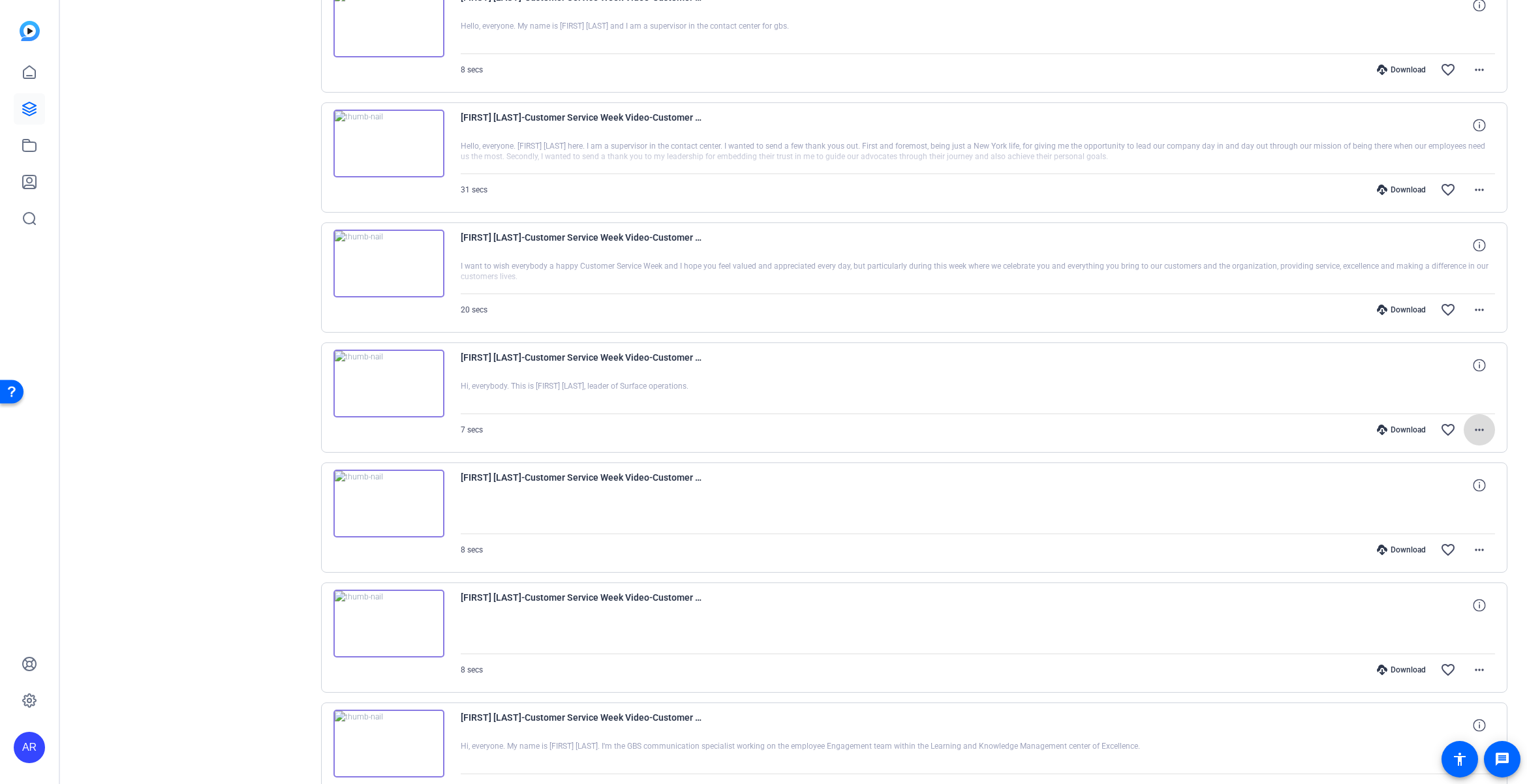 click on "more_horiz" at bounding box center (1479, 430) 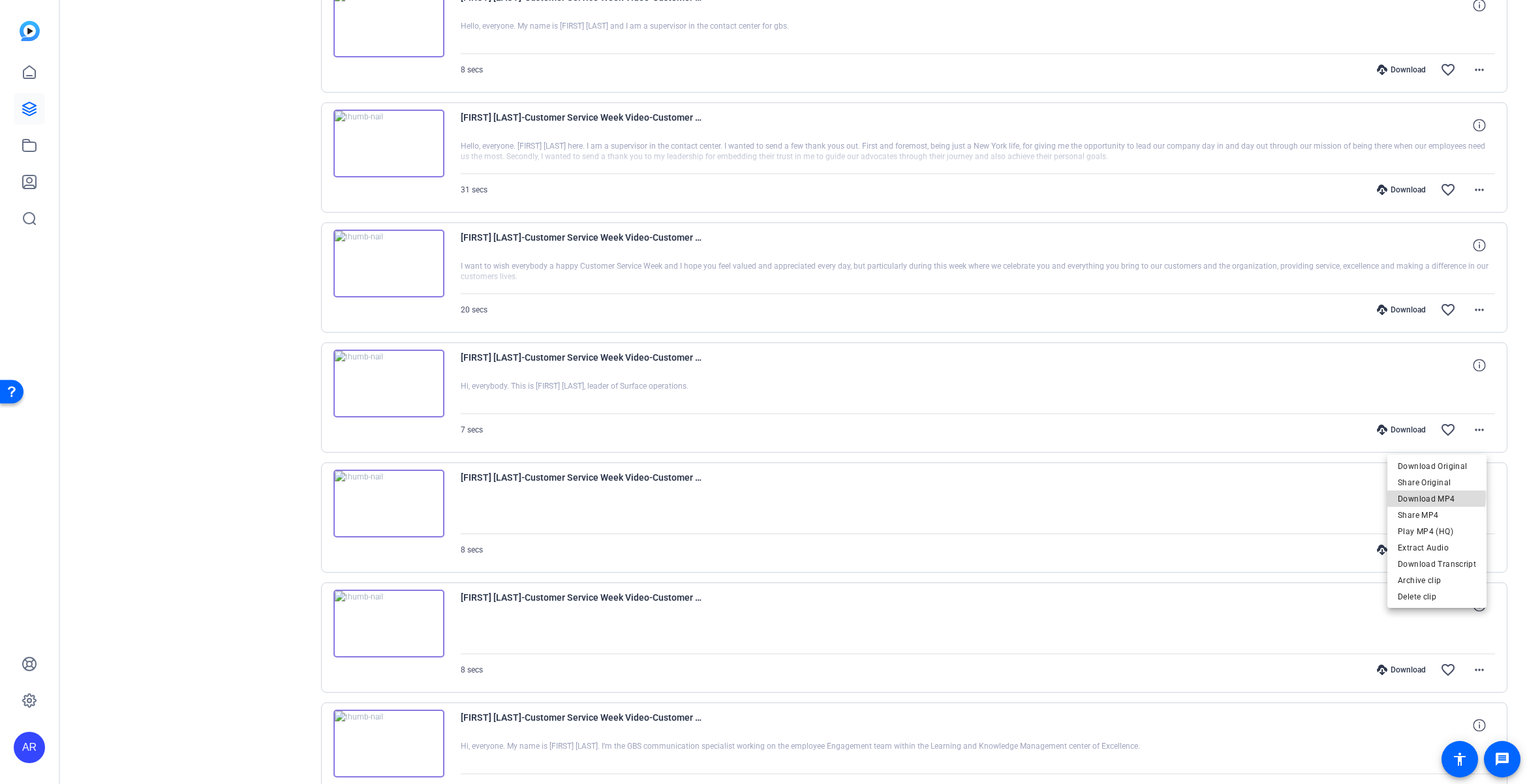 click on "Download MP4" at bounding box center [1437, 499] 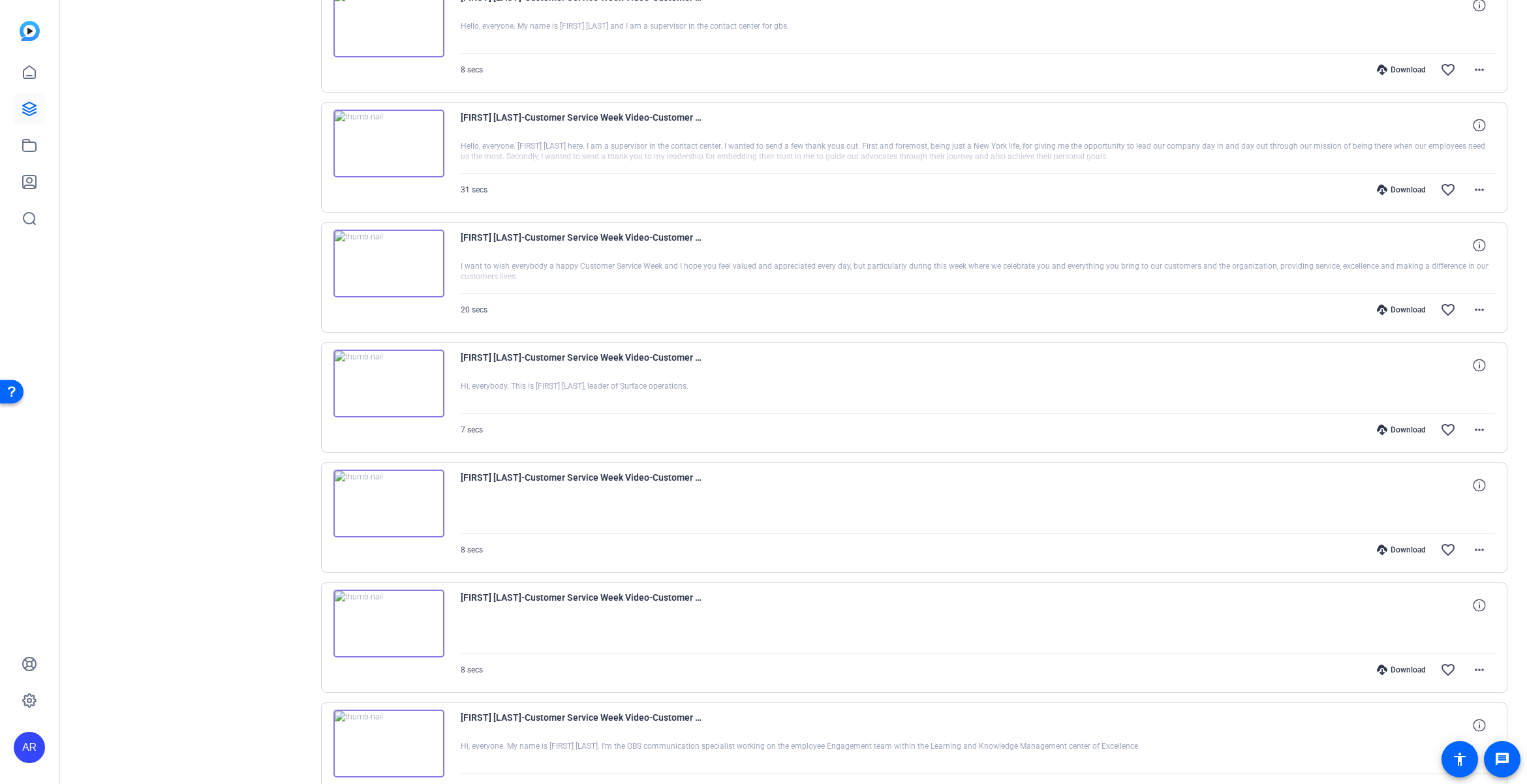 click on "Sessions
Scripts  Sessions more_horiz  Customer Service Week Videos (Questions Only)   [MONTH] [DAY], [YEAR] @ [TIME]  View Video Request Details
more_horiz" 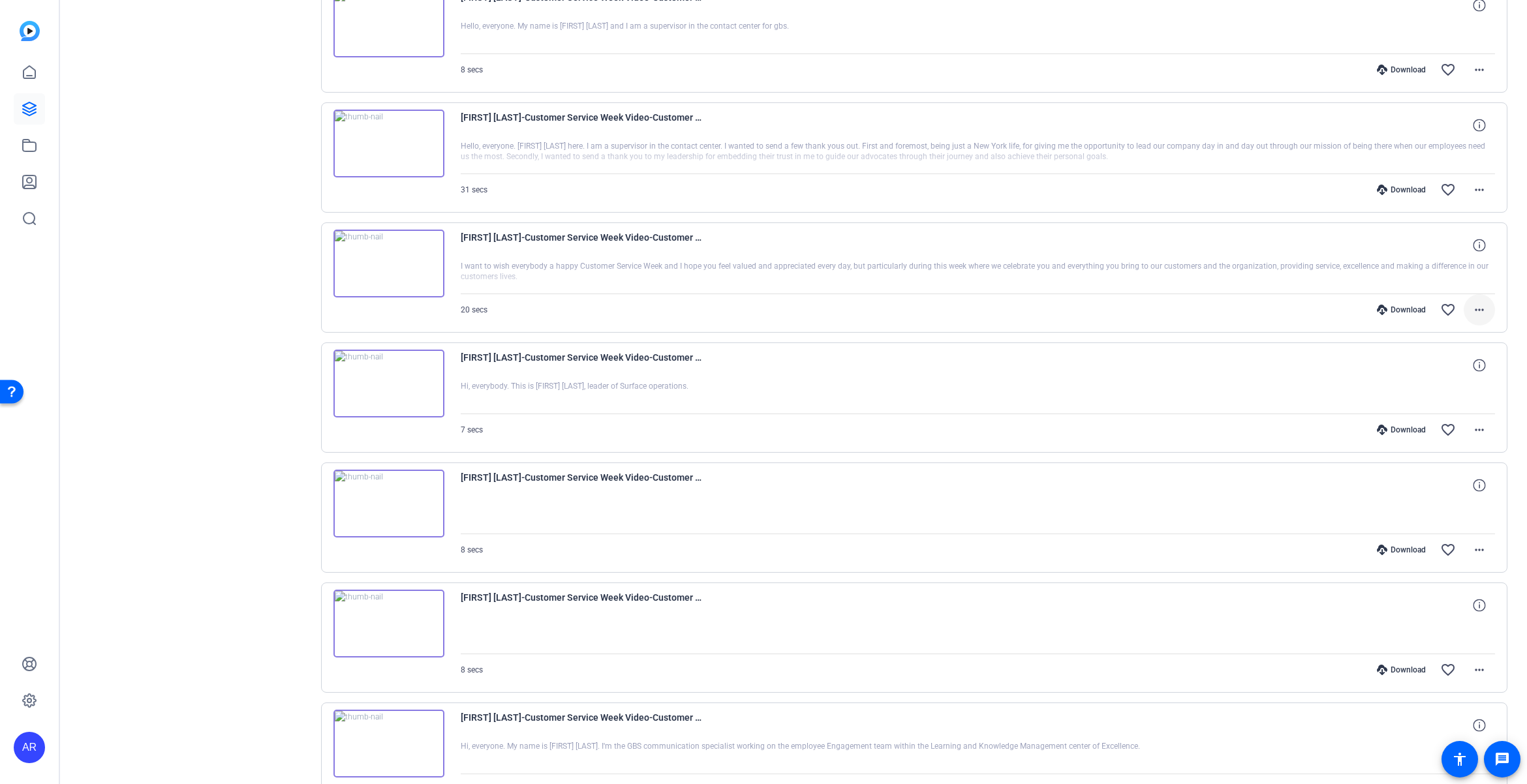 click on "more_horiz" at bounding box center [1479, 310] 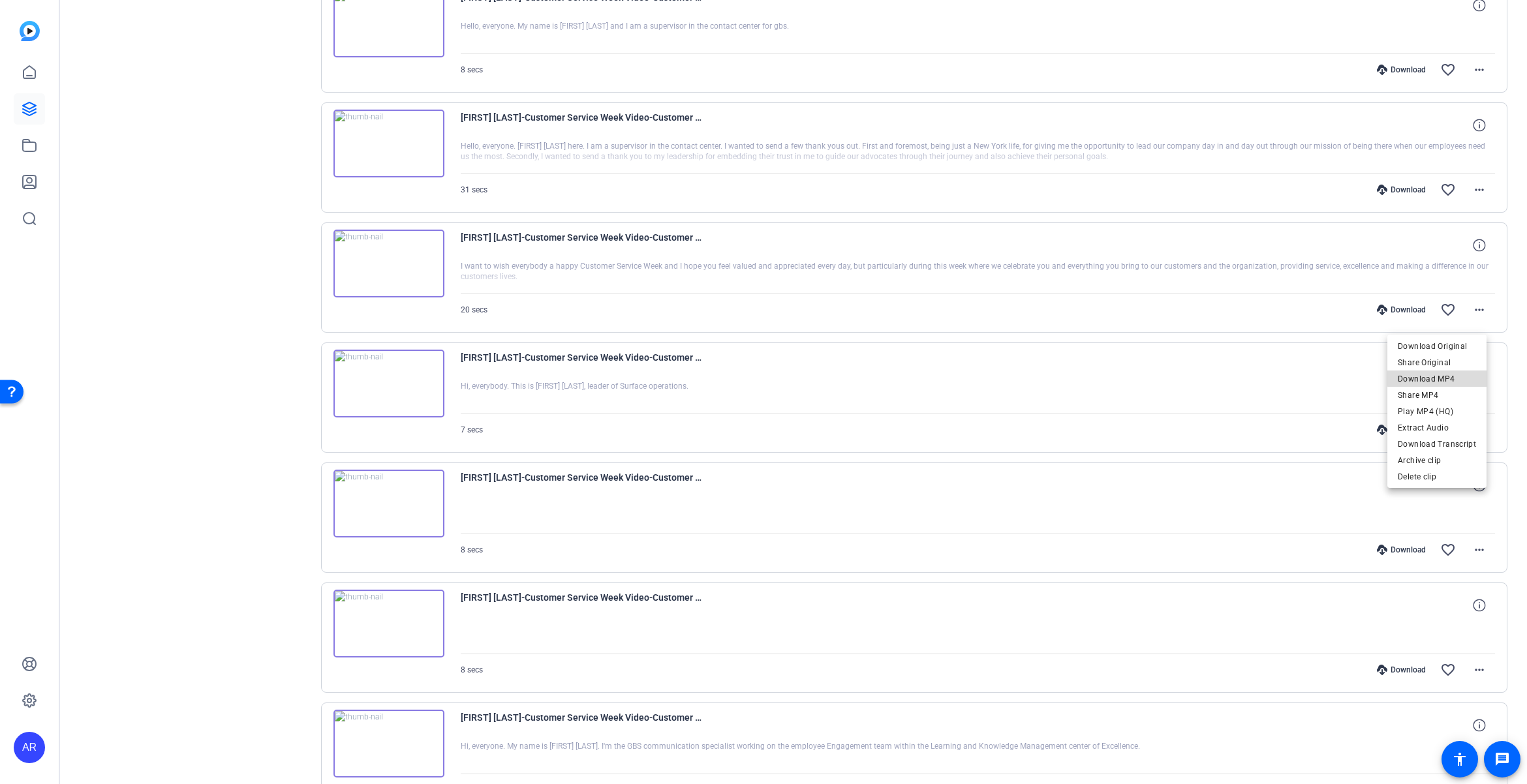 click on "Download MP4" at bounding box center [1437, 378] 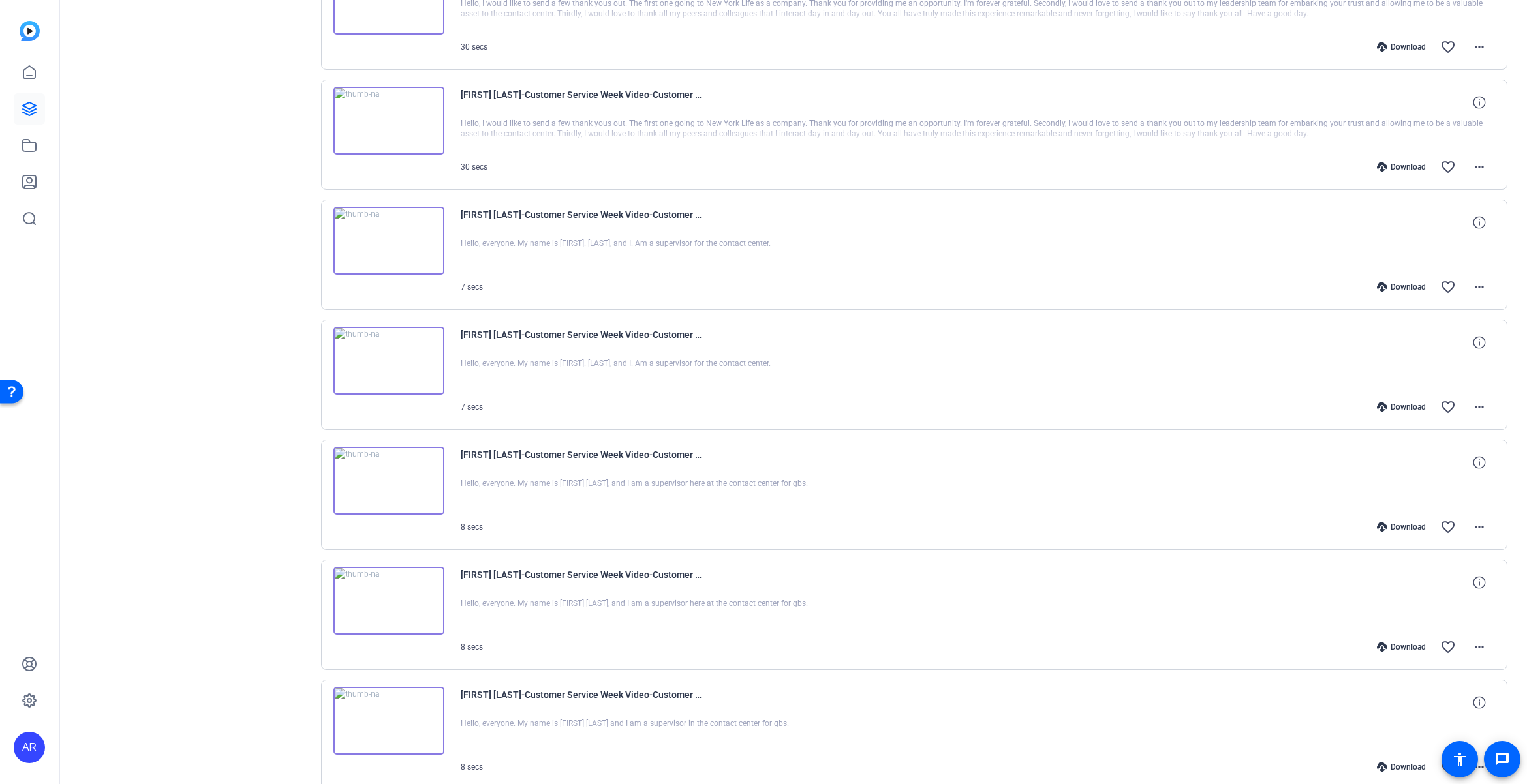 scroll, scrollTop: 1366, scrollLeft: 0, axis: vertical 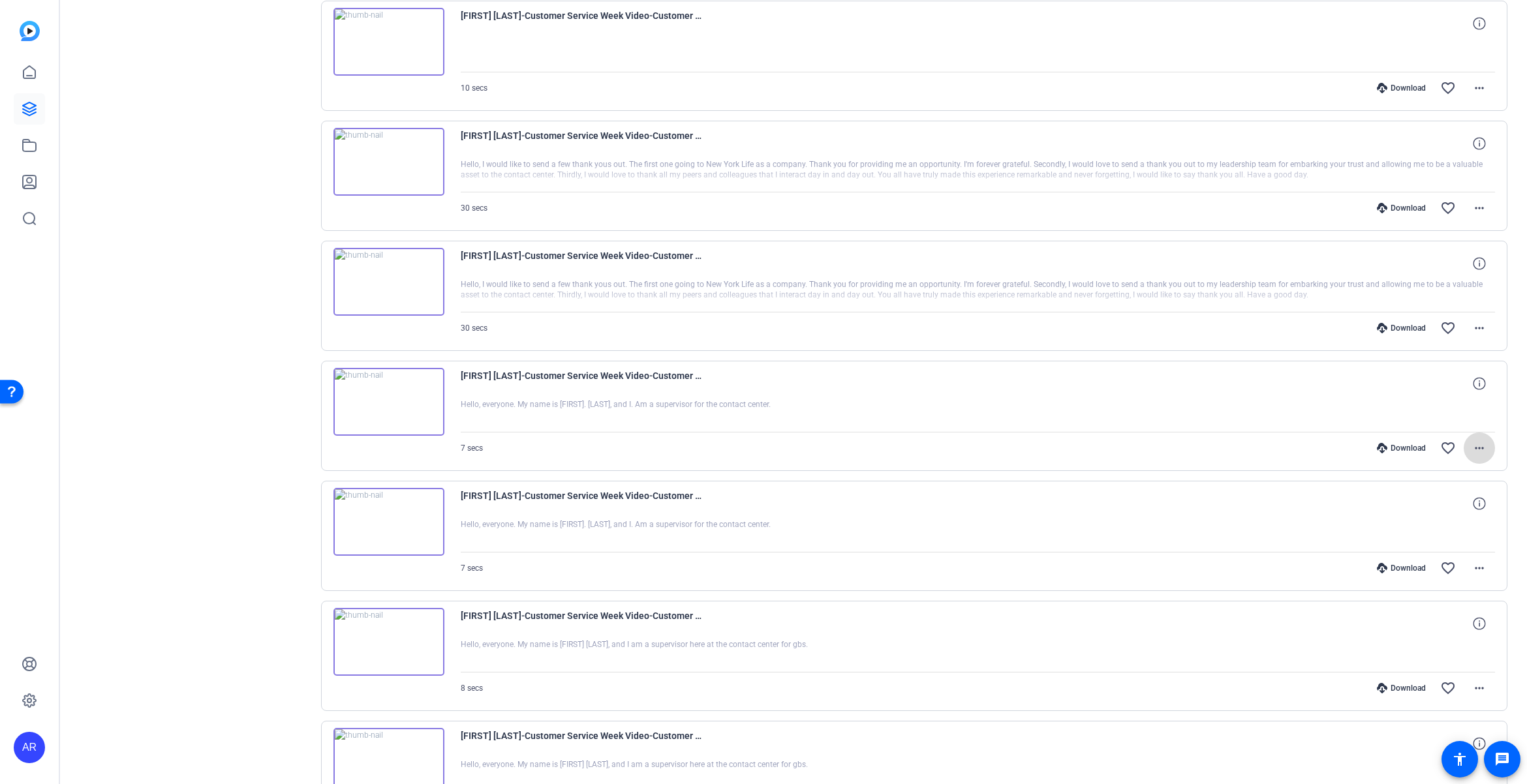 click on "more_horiz" at bounding box center (1479, 448) 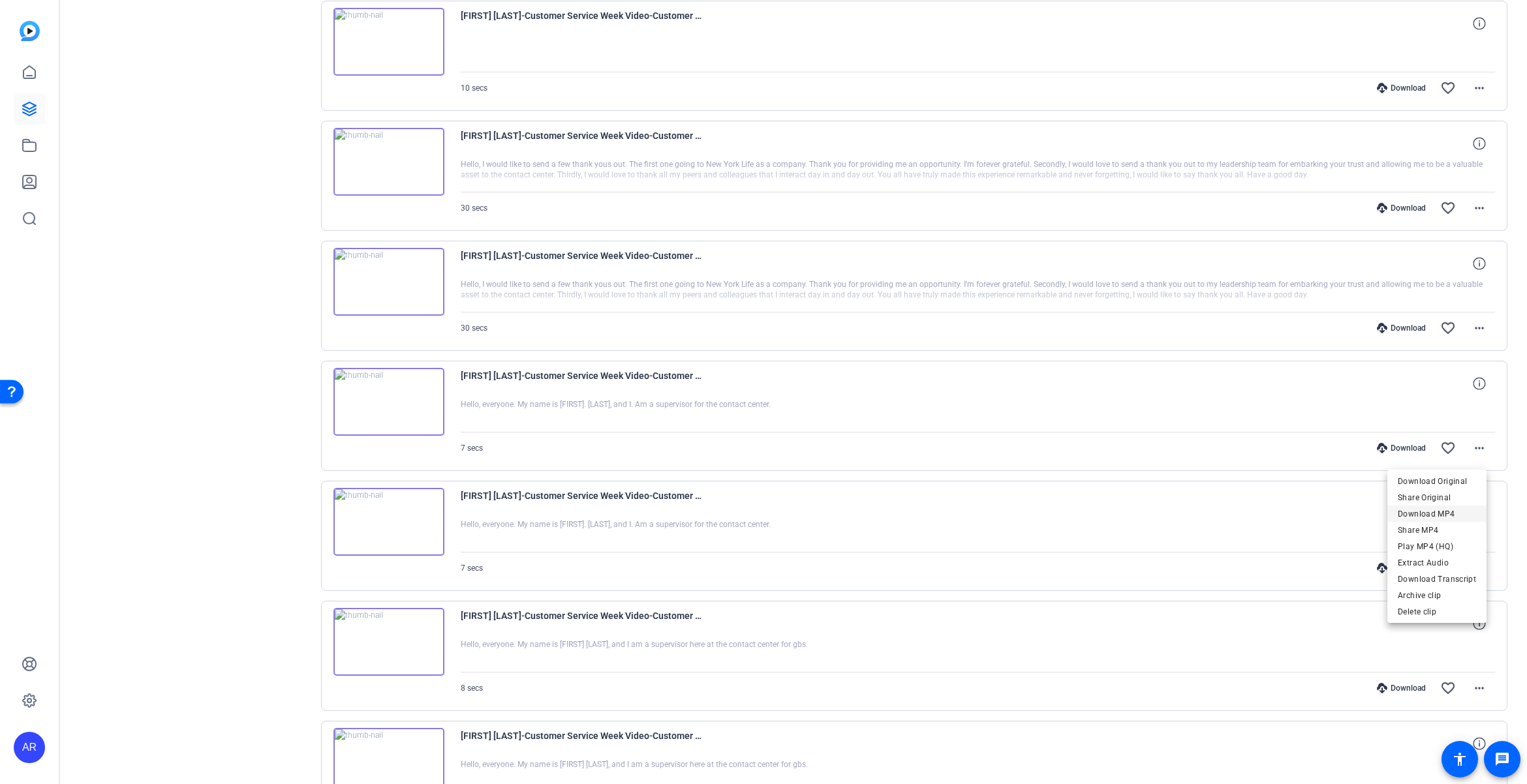 click on "Download MP4" at bounding box center [1437, 513] 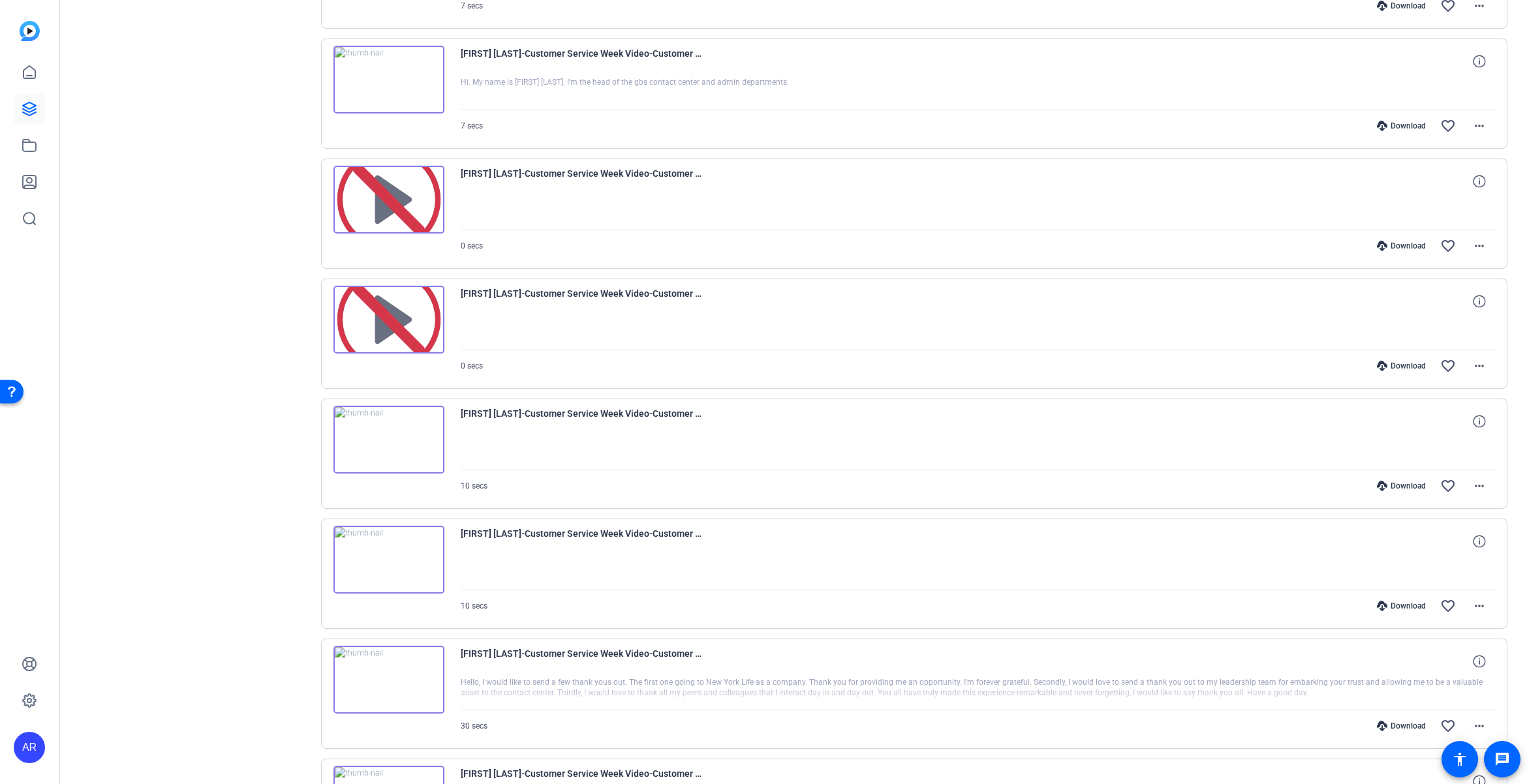 scroll, scrollTop: 714, scrollLeft: 0, axis: vertical 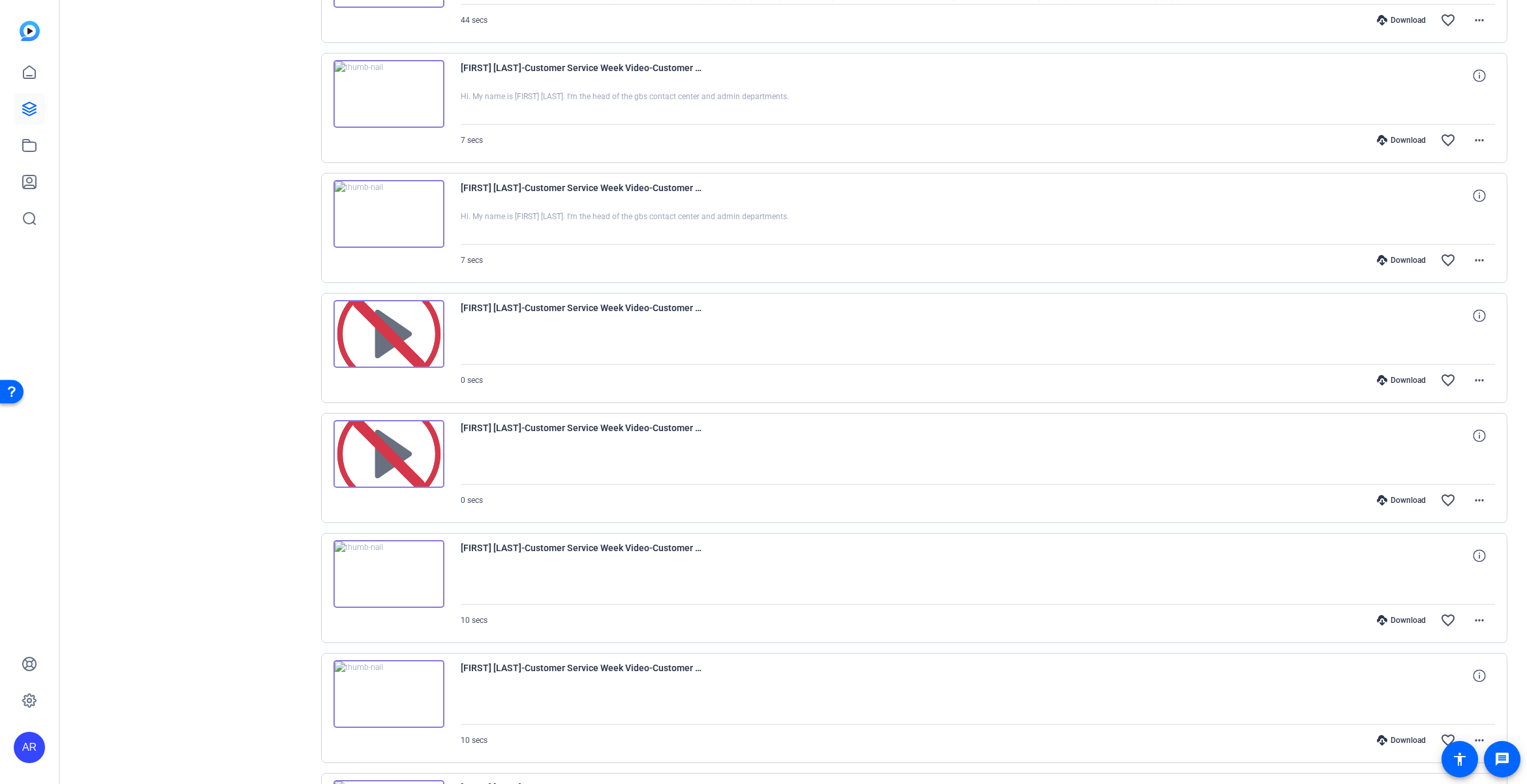 type 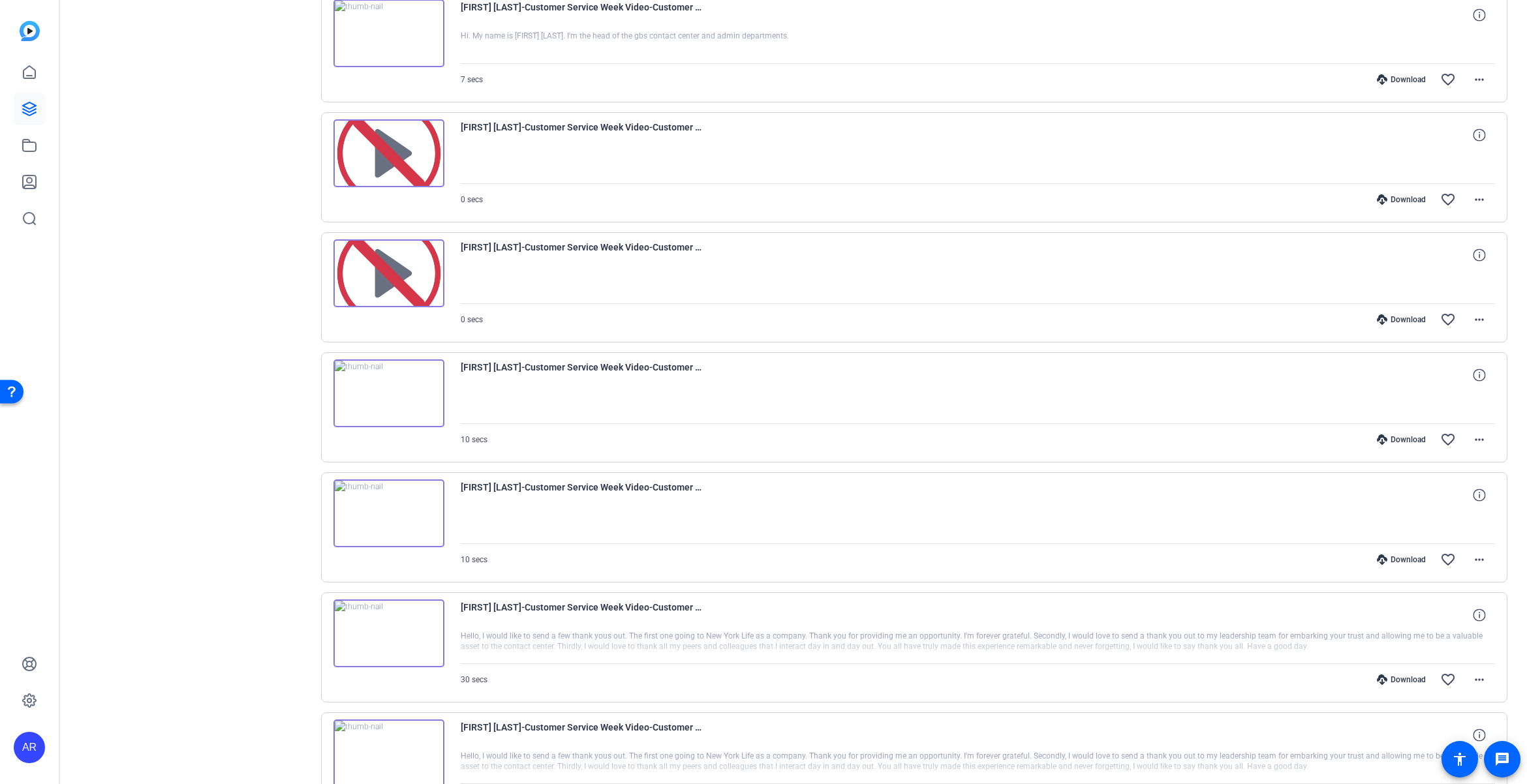 scroll, scrollTop: 931, scrollLeft: 0, axis: vertical 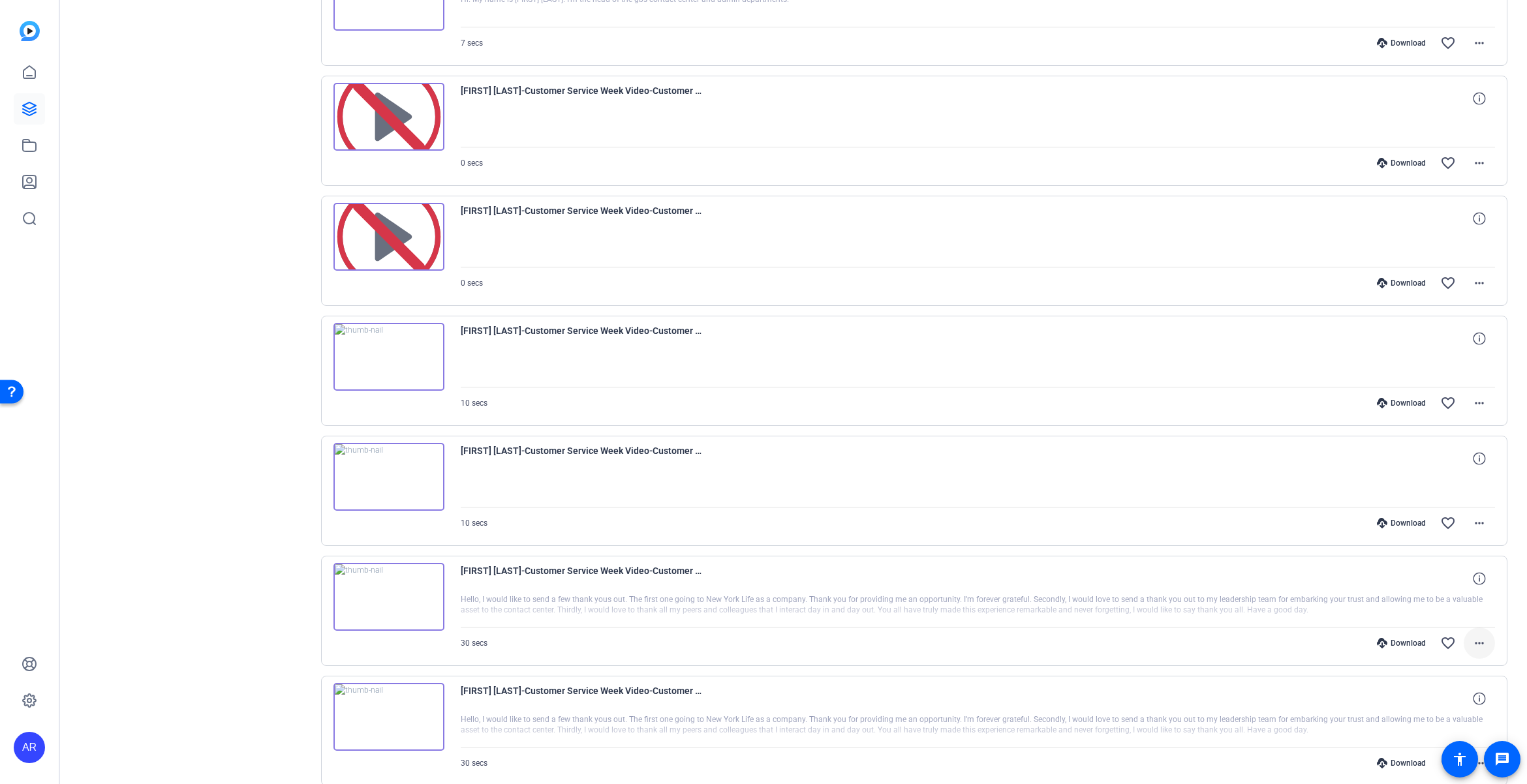 click on "more_horiz" at bounding box center (1479, 643) 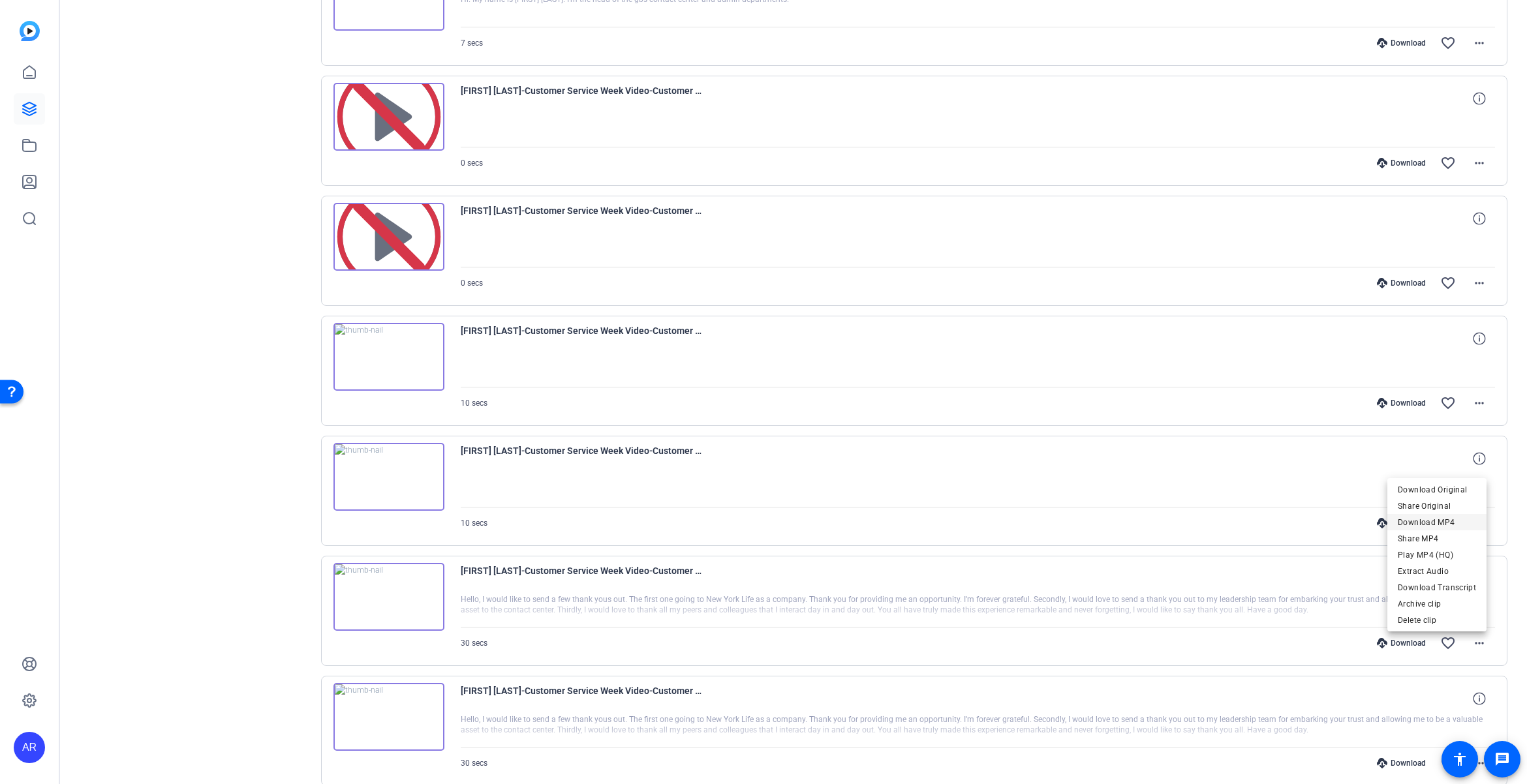 click on "Download MP4" at bounding box center (1437, 522) 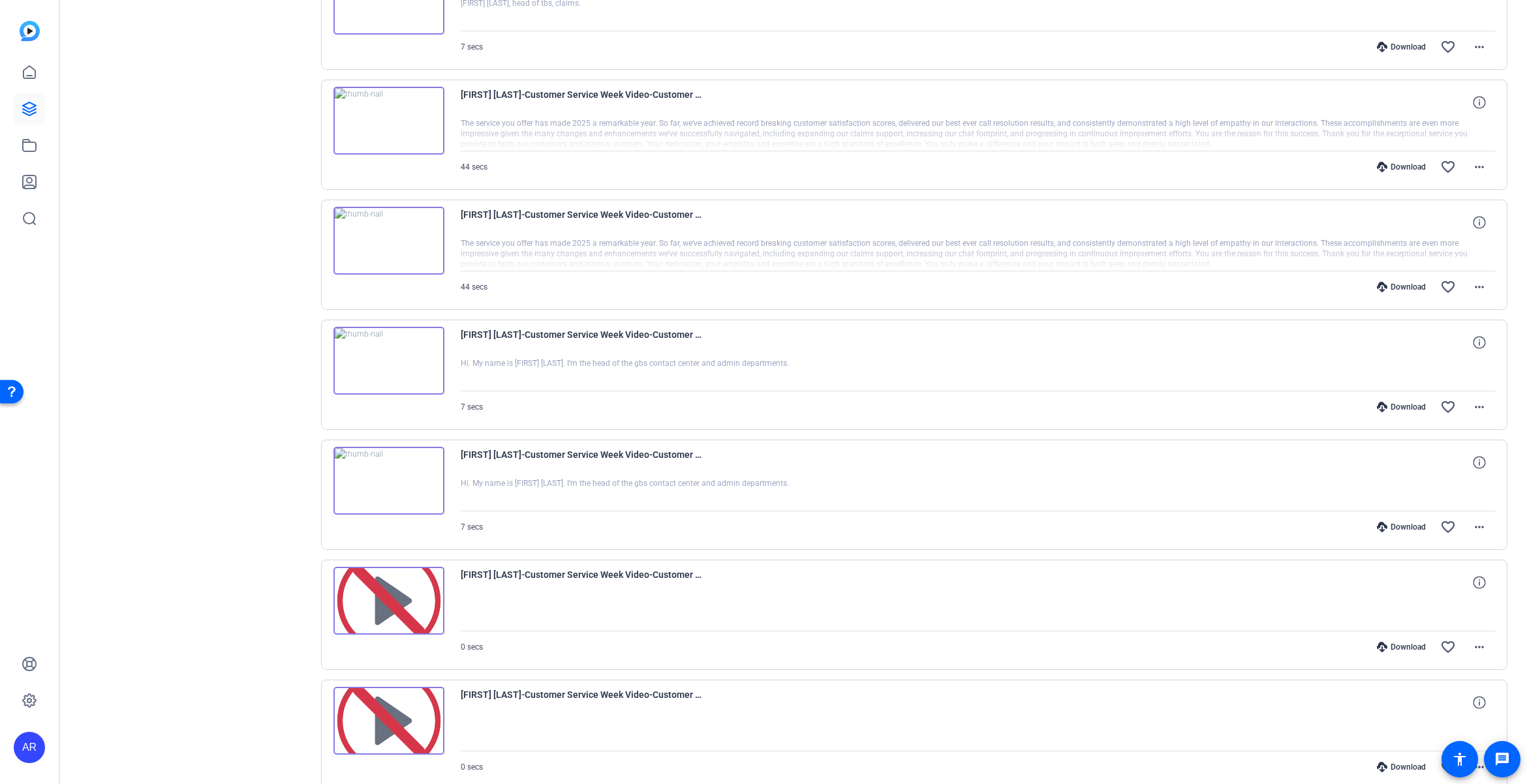 scroll, scrollTop: 388, scrollLeft: 0, axis: vertical 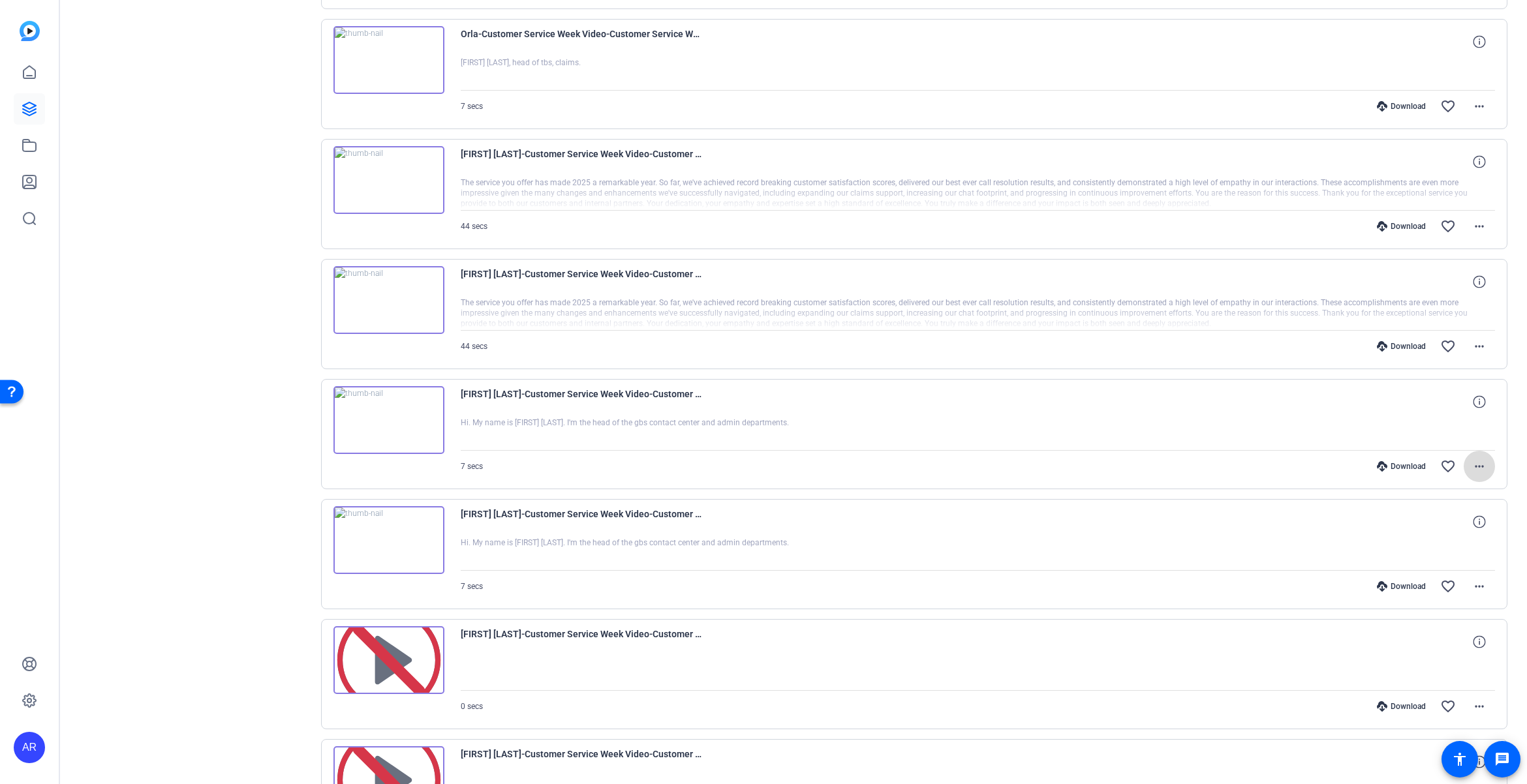 click at bounding box center (1479, 466) 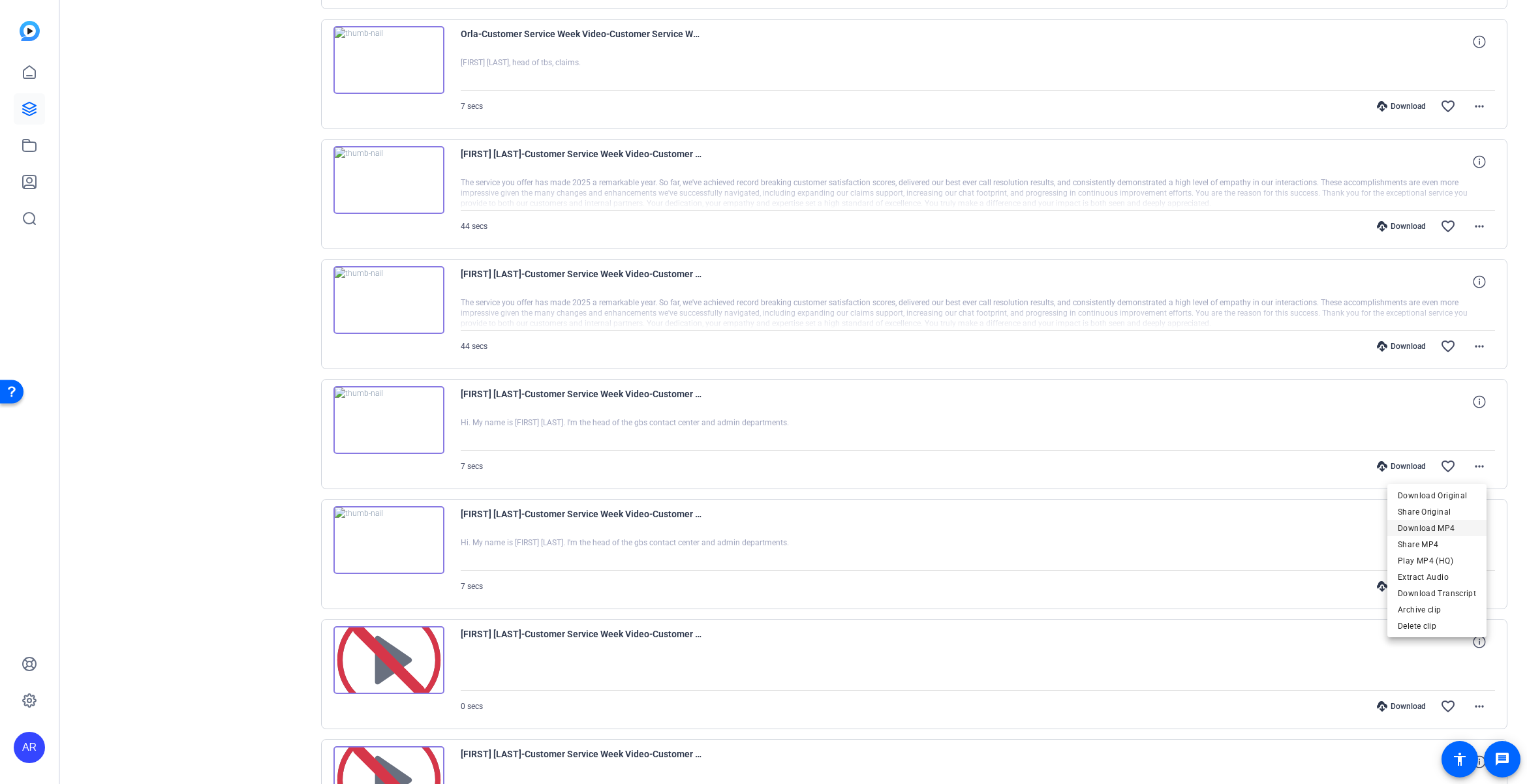 click on "Download MP4" at bounding box center (1437, 528) 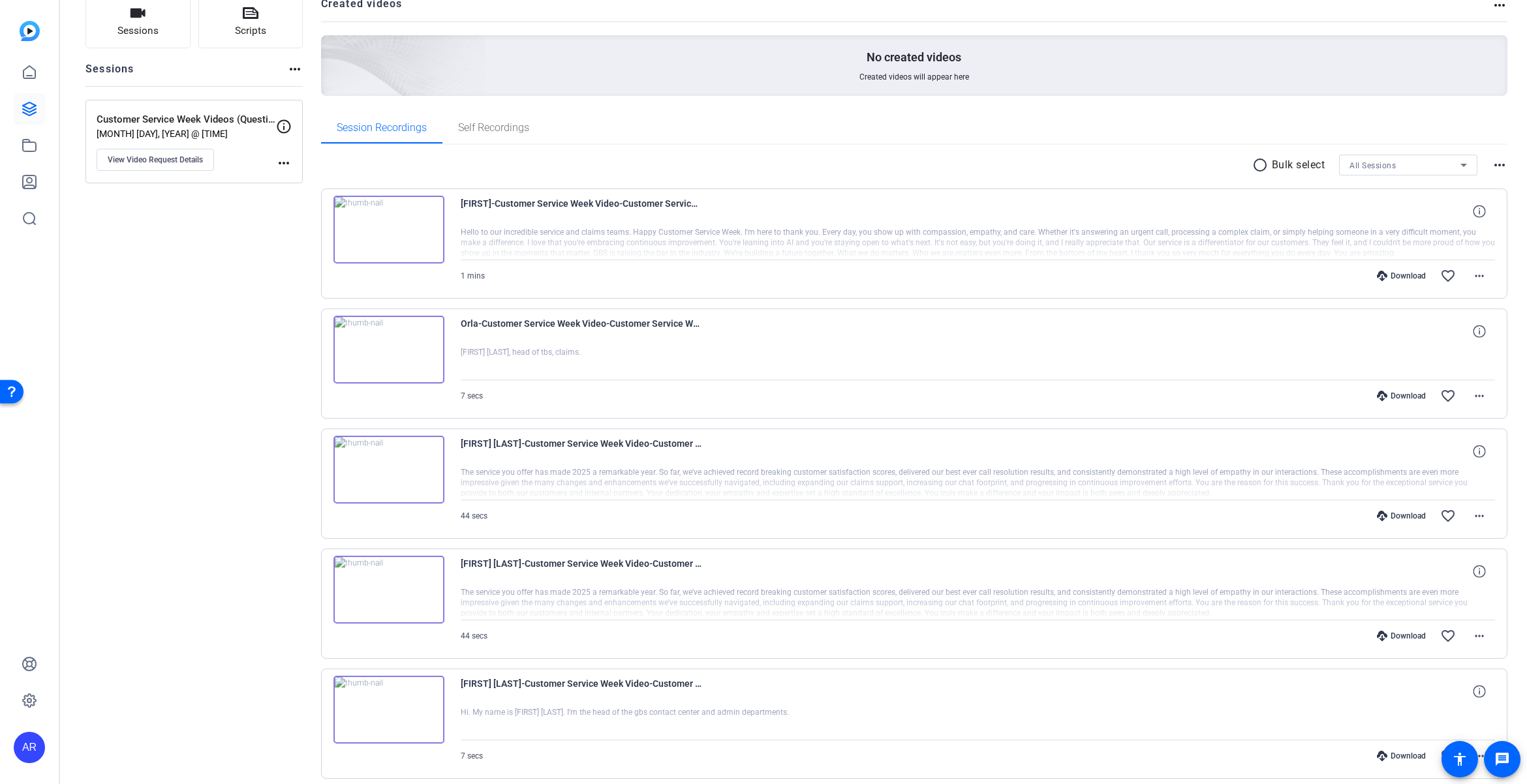 scroll, scrollTop: 62, scrollLeft: 0, axis: vertical 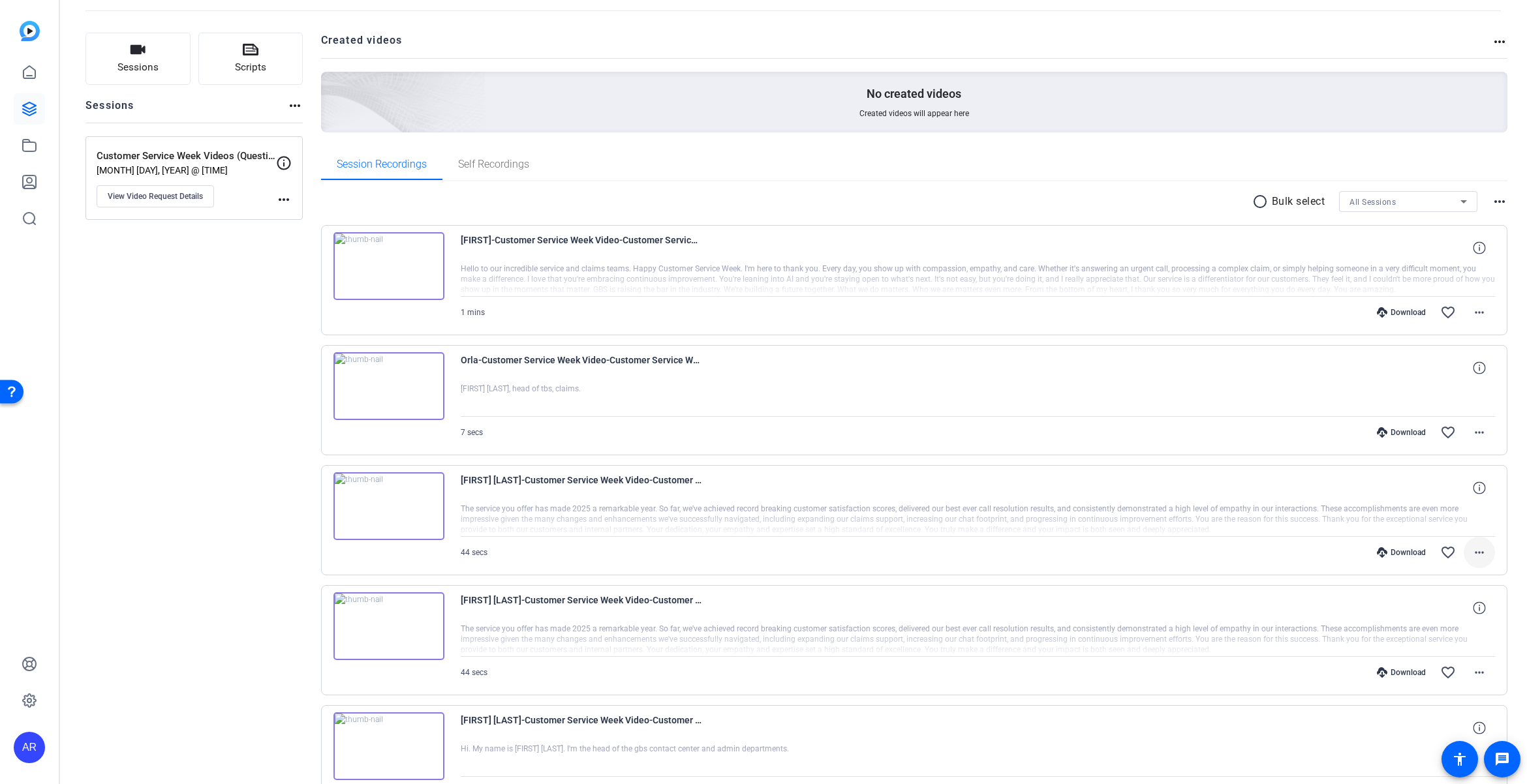 click on "more_horiz" at bounding box center [1479, 552] 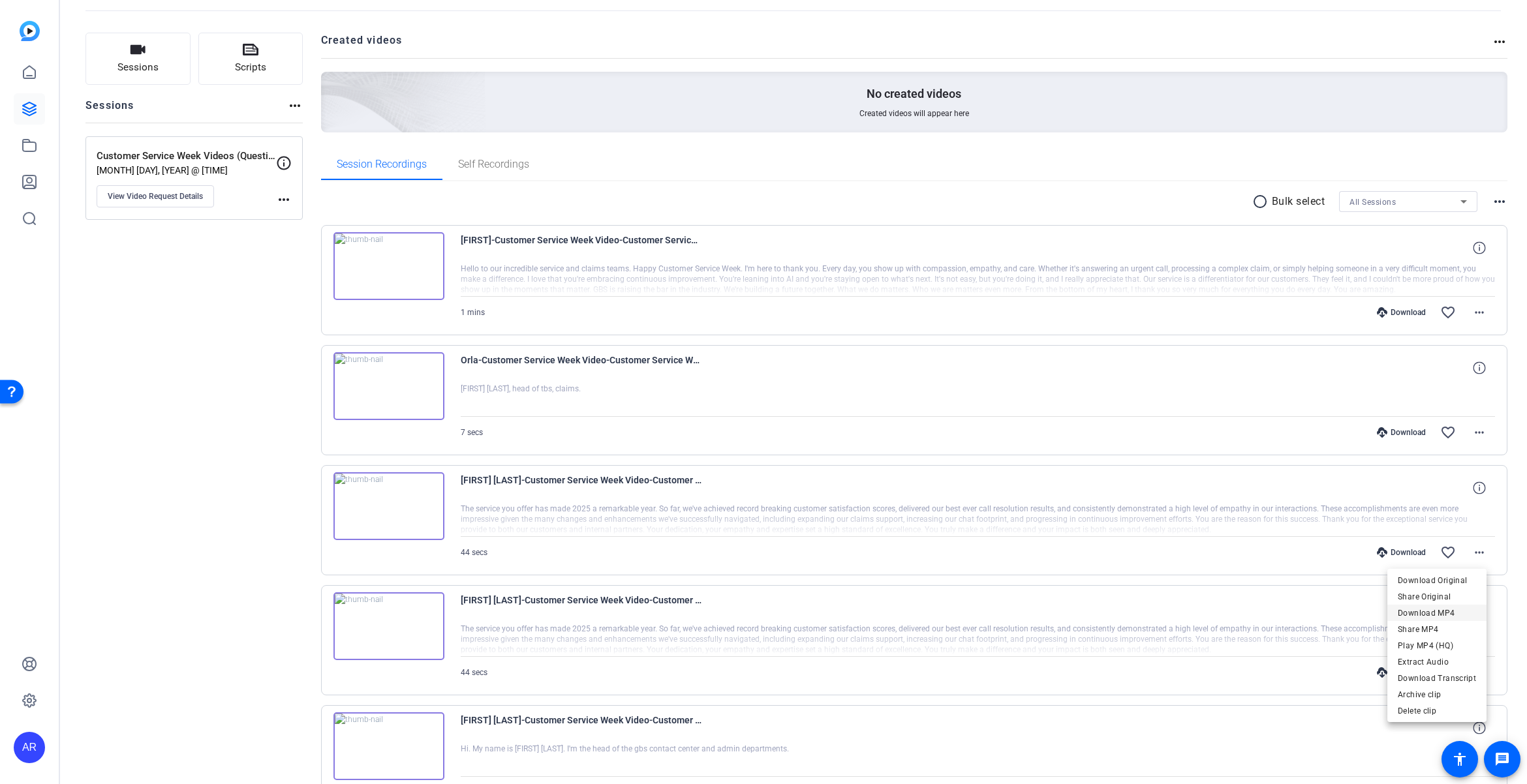 click on "Download MP4" at bounding box center [1437, 613] 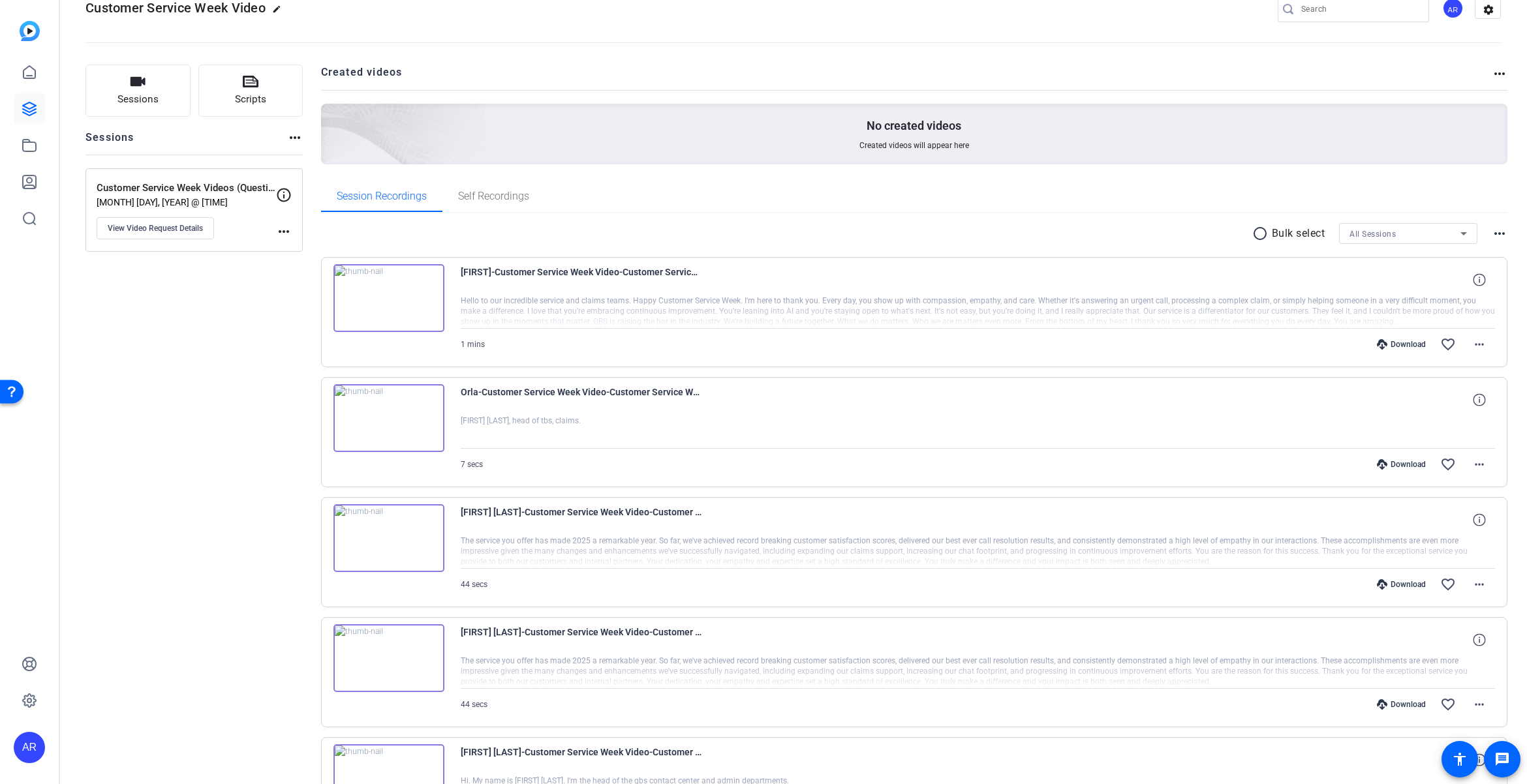 scroll, scrollTop: 0, scrollLeft: 0, axis: both 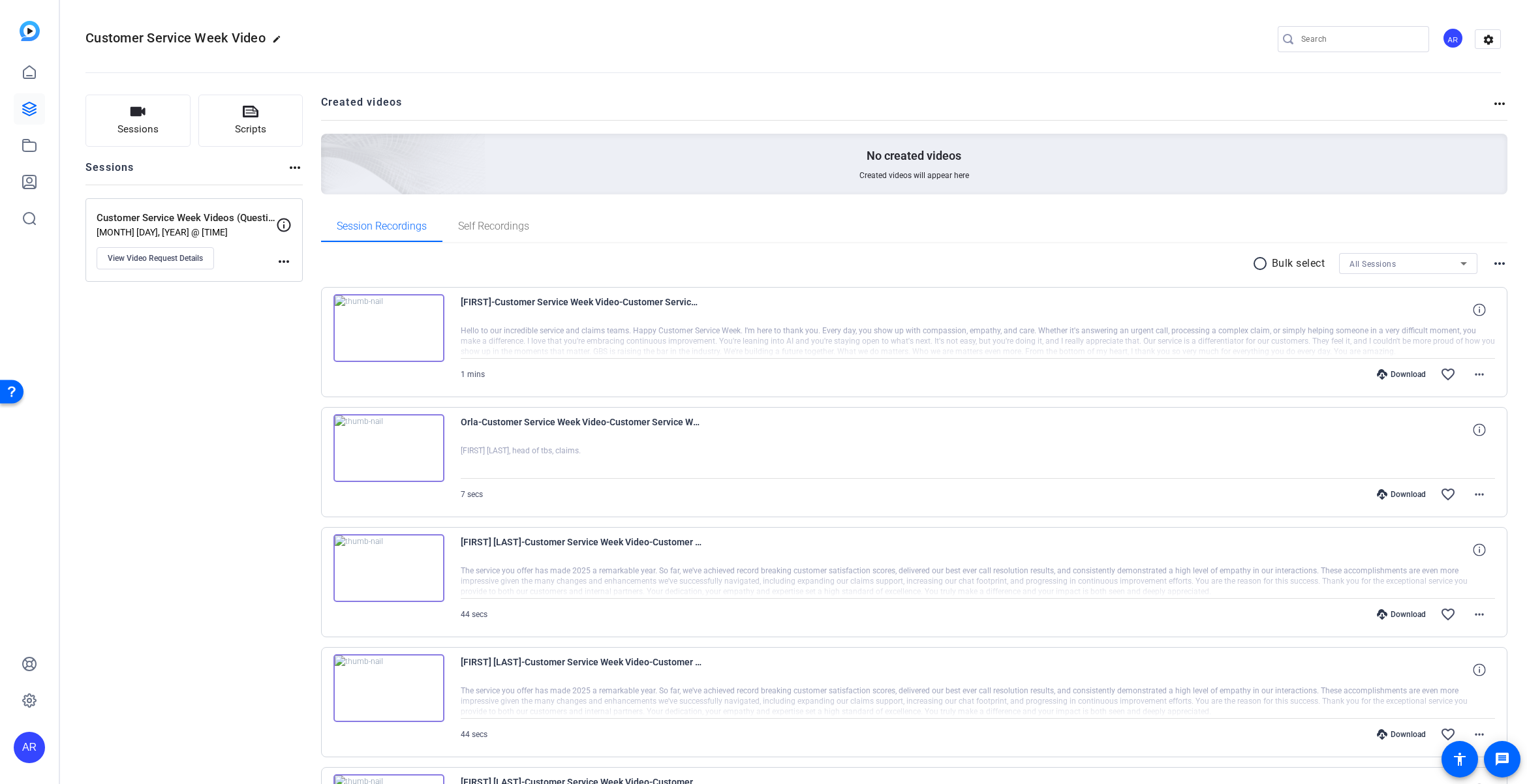 click on "radio_button_unchecked Bulk select All Sessions more_horiz" at bounding box center (914, 264) 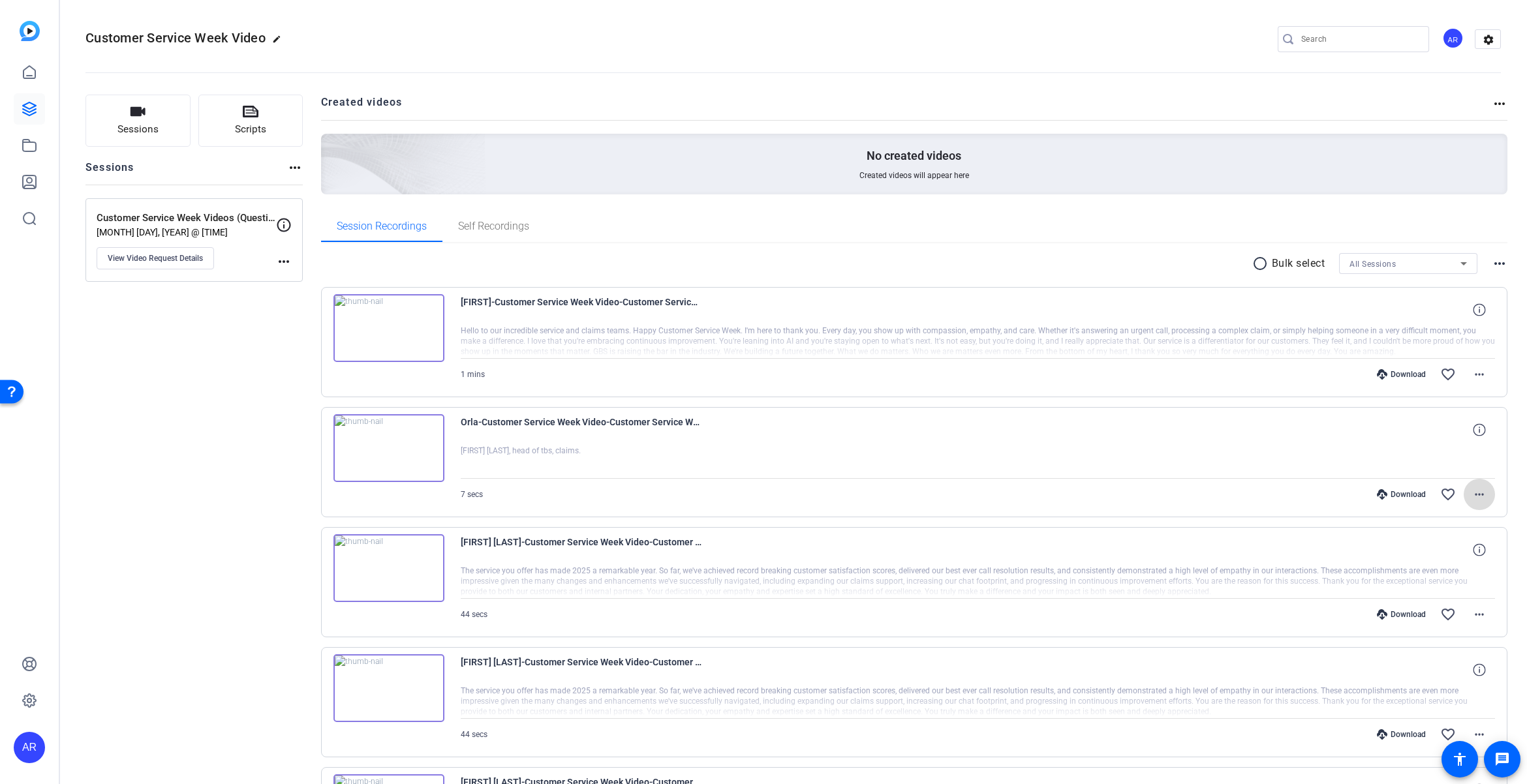 click on "more_horiz" at bounding box center [1479, 494] 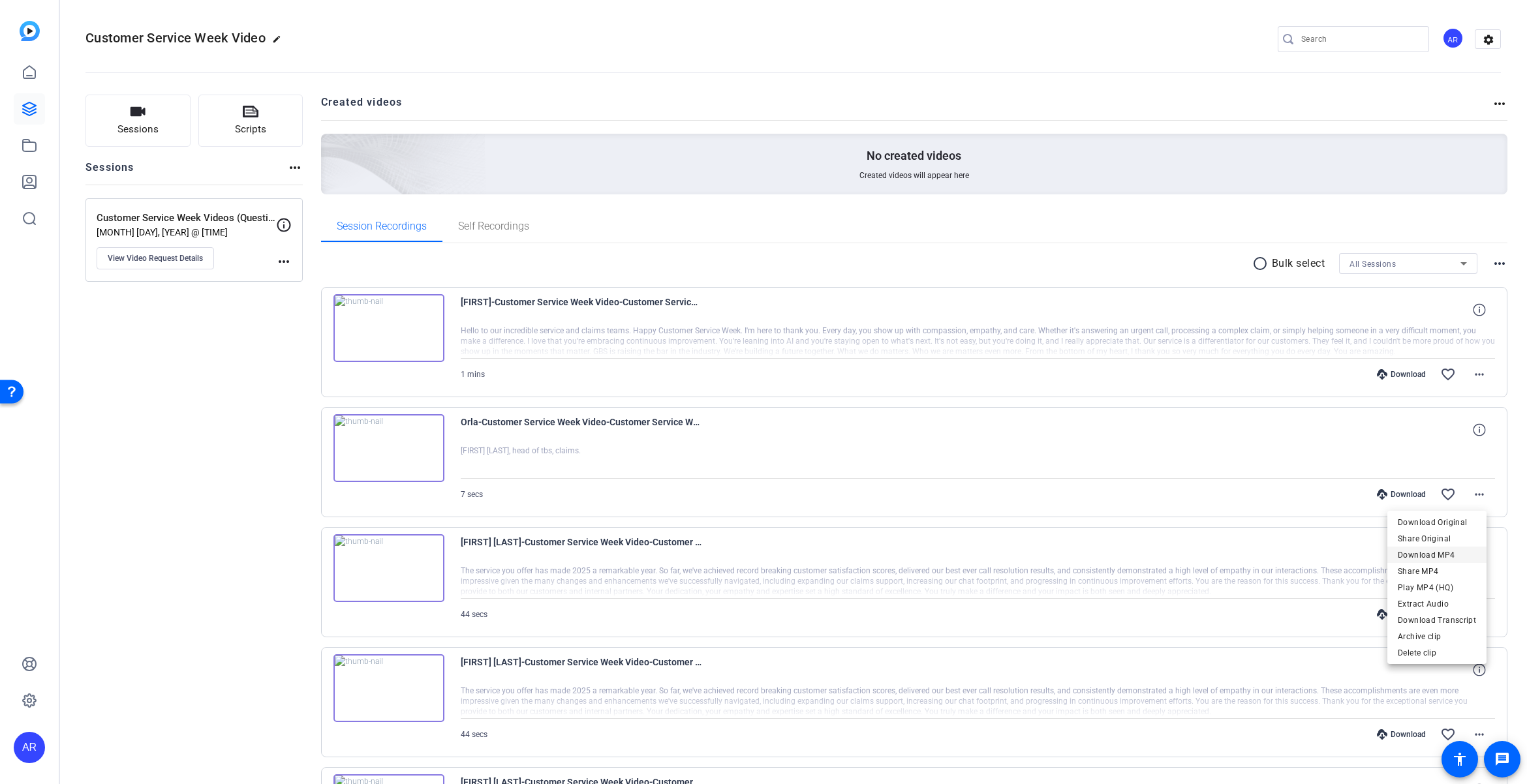 click on "Download MP4" at bounding box center (1437, 554) 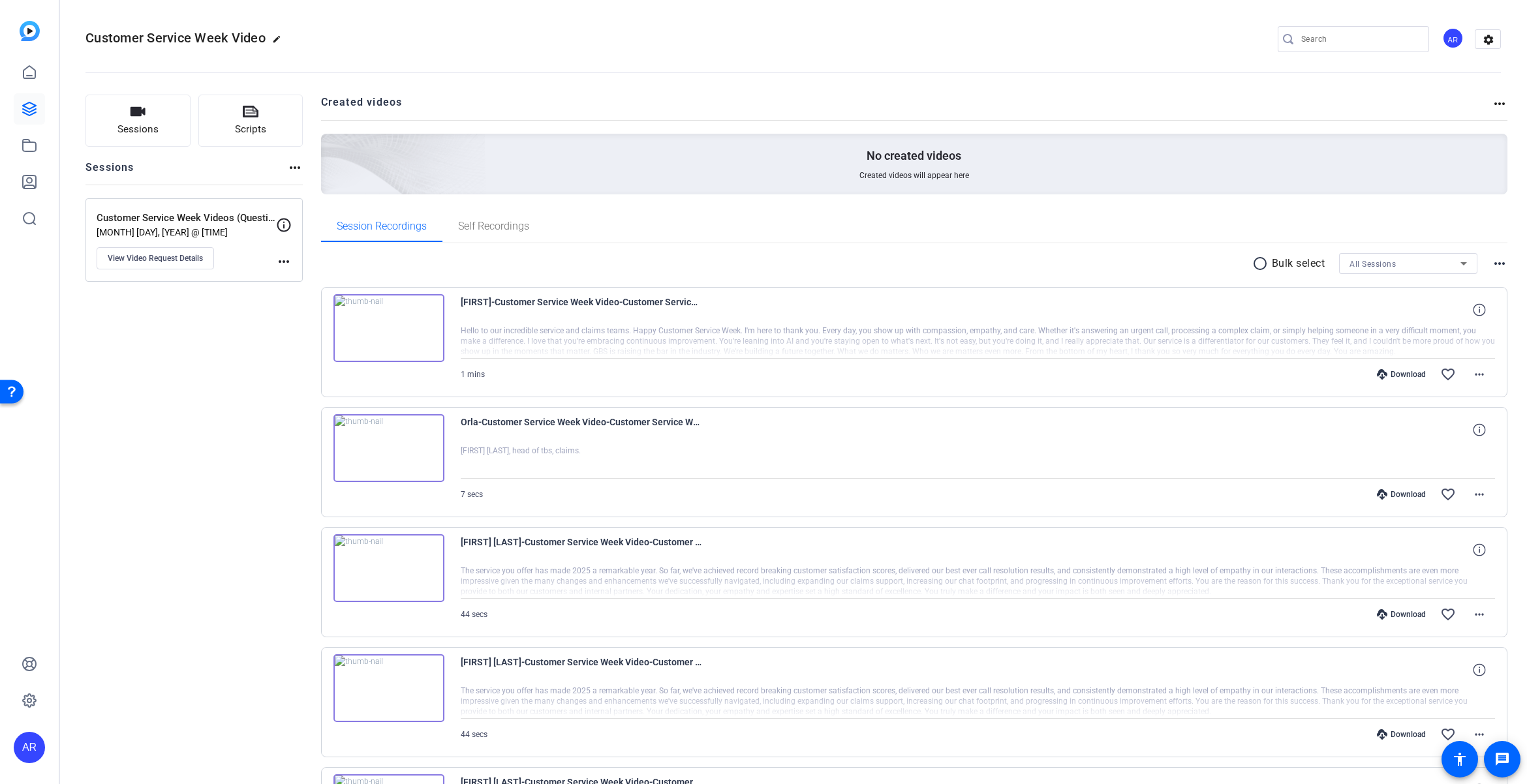 click on "[FIRST]-Customer Service Week Video-Customer Service Week Videos -Questions Only--1754316676317-webcam
1 mins
Download  favorite_border more_horiz
[FIRST]-Customer Service Week Video-Customer Service Week Videos -Questions Only--1754316402079-webcam
[FIRST] [LAST], head of tbs, claims.  7 secs
Download  favorite_border more_horiz
[FIRST] [LAST]-Customer Service Week Video-Customer Service Week Videos -Questions Only--1754169279980-webcam
44 secs
Download  favorite_border more_horiz
[FIRST] [LAST]-Customer Service Week Video-Customer Service Week Videos -Questions Only--1754169279980-webcam
44 secs
Download  favorite_border more_horiz
[FIRST] [LAST]-Customer Service Week Video-Customer Service Week Videos -Questions Only--1754167546194-webcam
7 secs" at bounding box center [914, 1781] 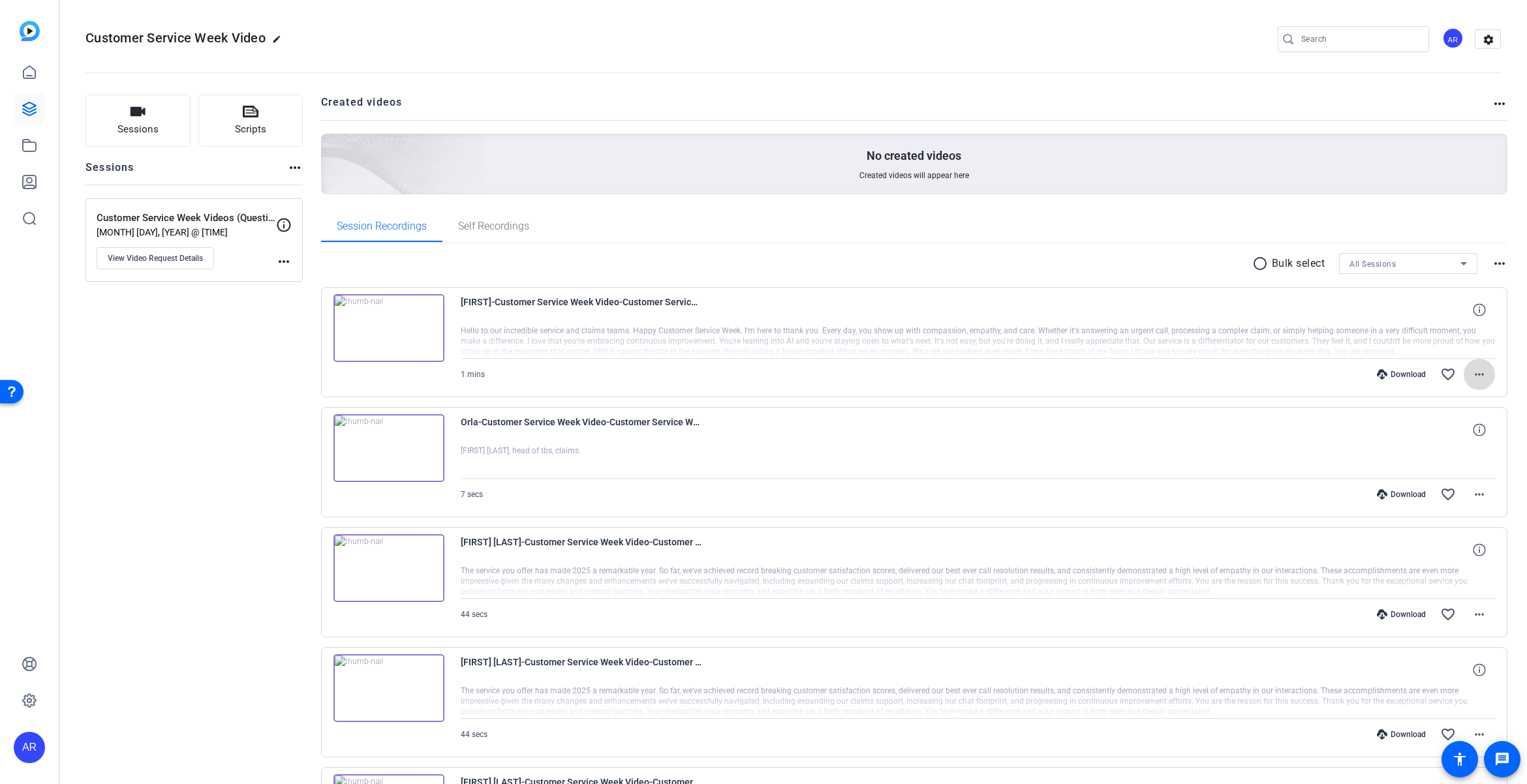 click on "more_horiz" at bounding box center [1479, 374] 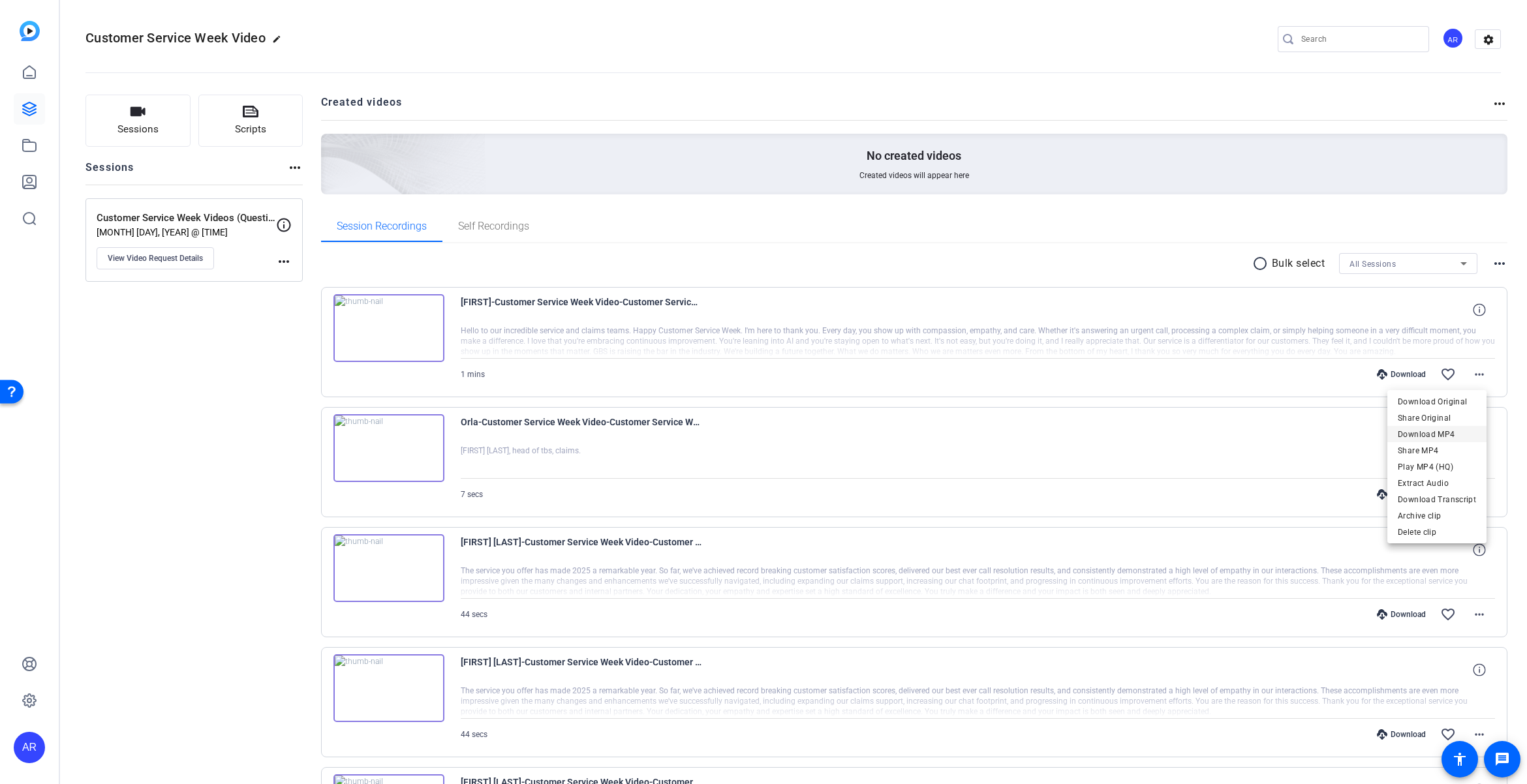 click on "Download MP4" at bounding box center (1437, 434) 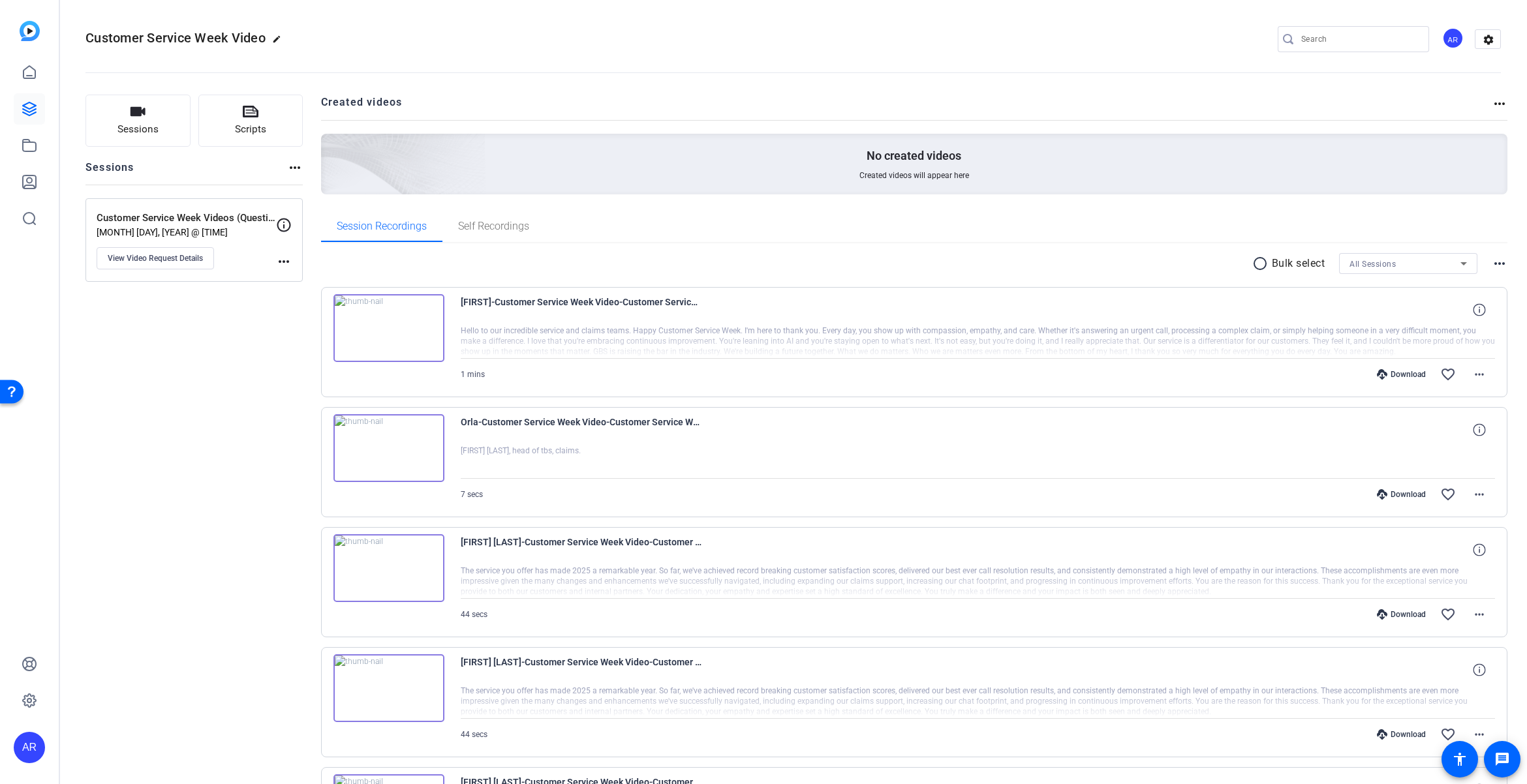 click on "Sessions
Scripts  Sessions more_horiz  Customer Service Week Videos (Questions Only)   [MONTH] [DAY], [YEAR] @ [TIME]  View Video Request Details
more_horiz" 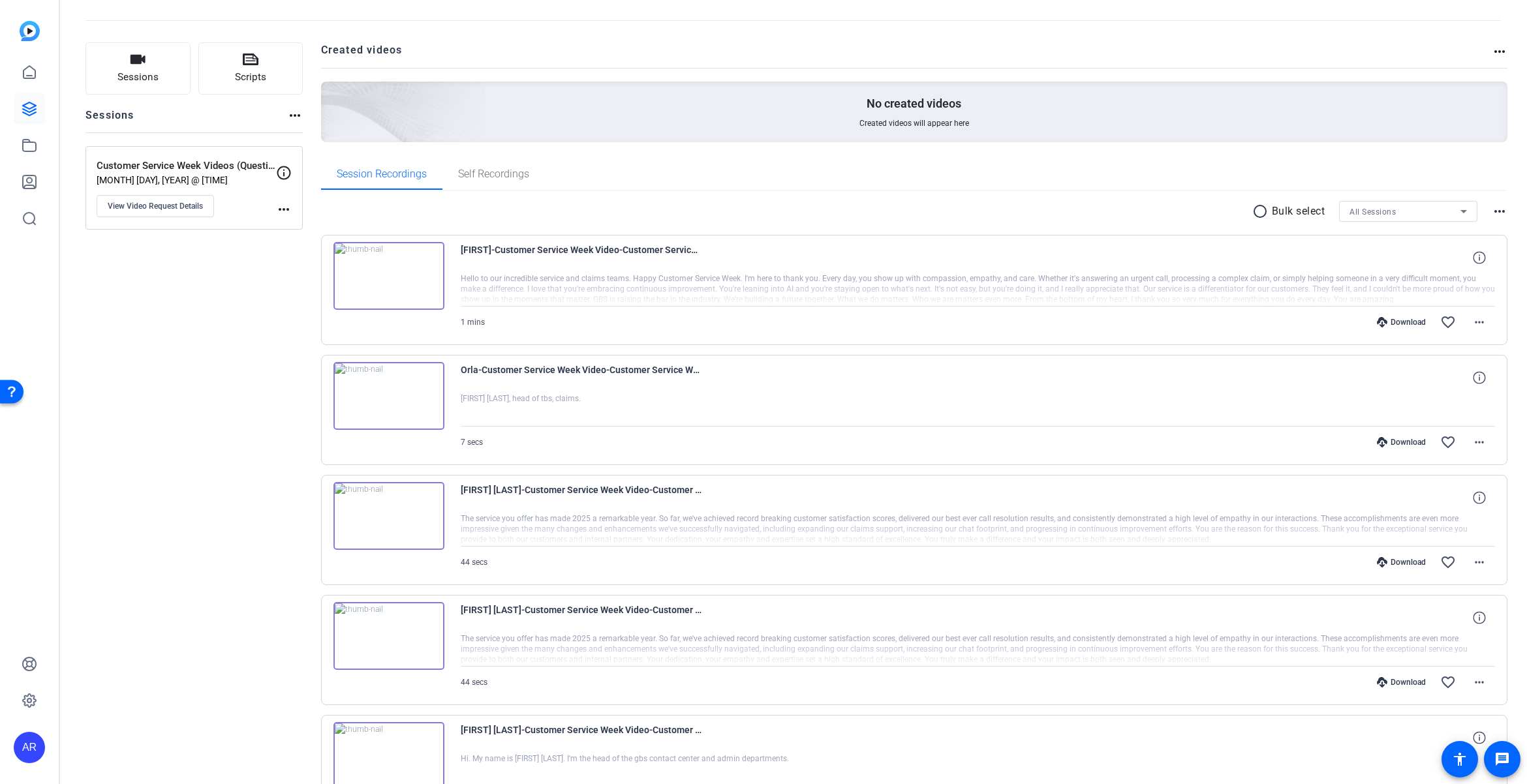 scroll, scrollTop: 0, scrollLeft: 0, axis: both 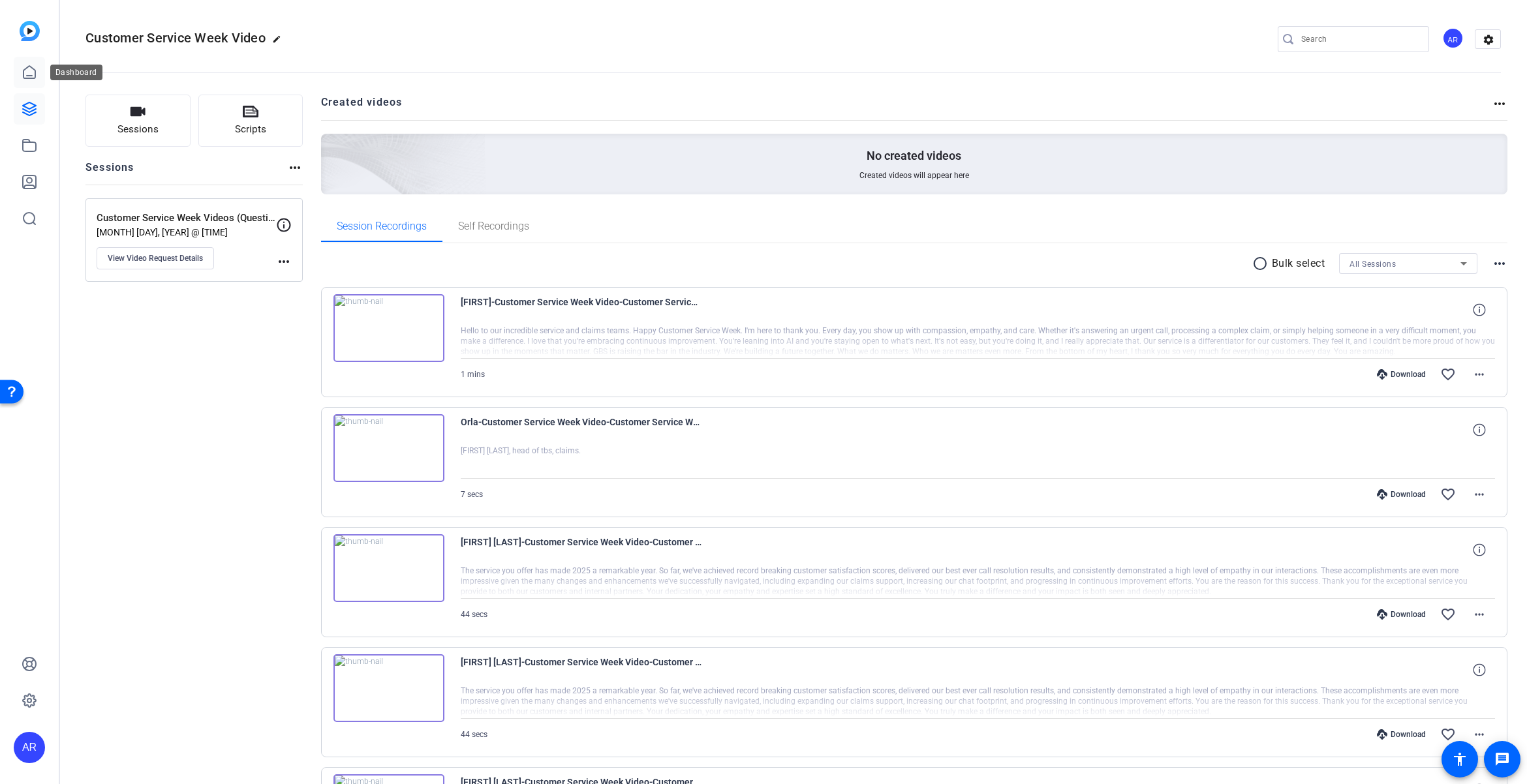 click 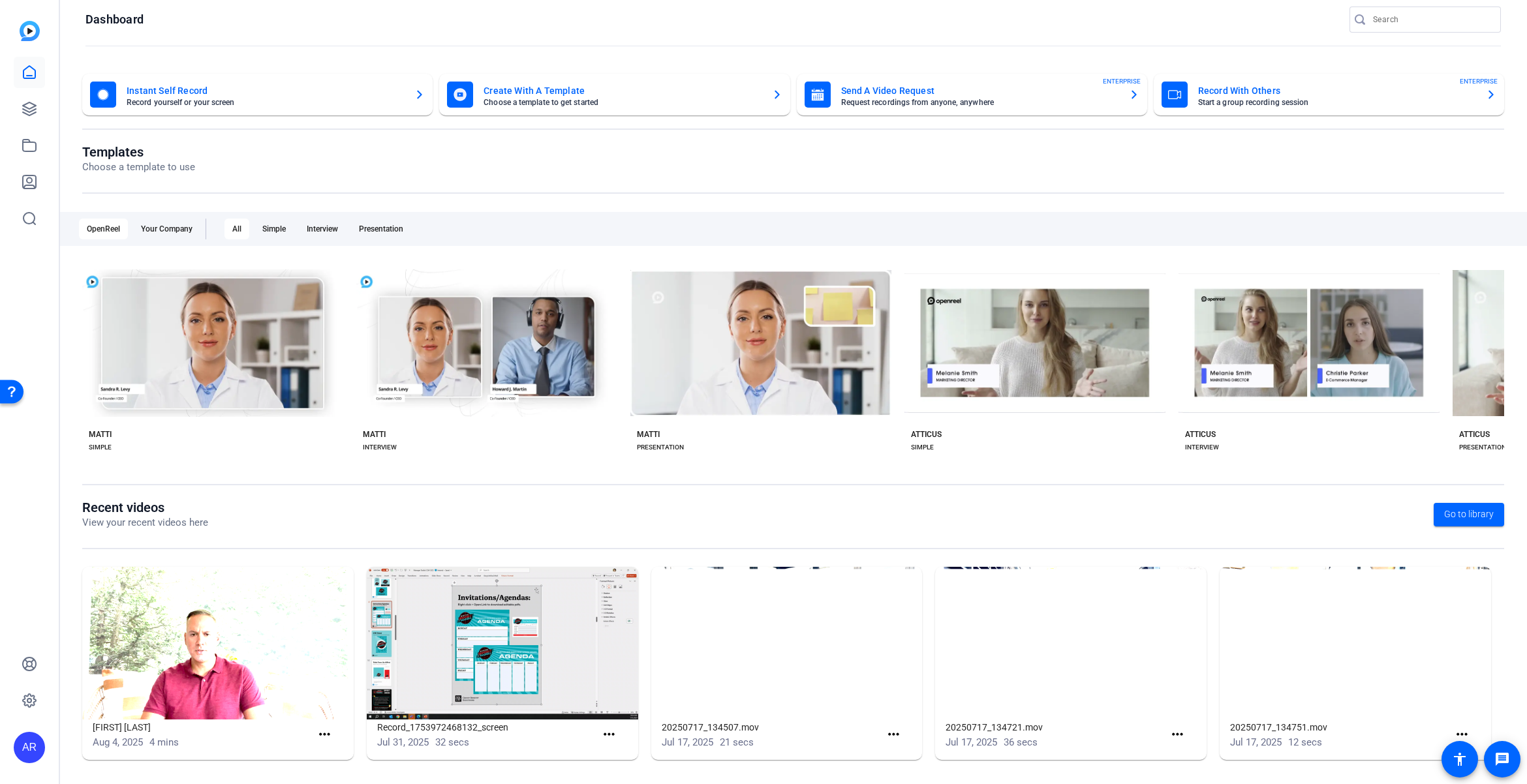 scroll, scrollTop: 17, scrollLeft: 0, axis: vertical 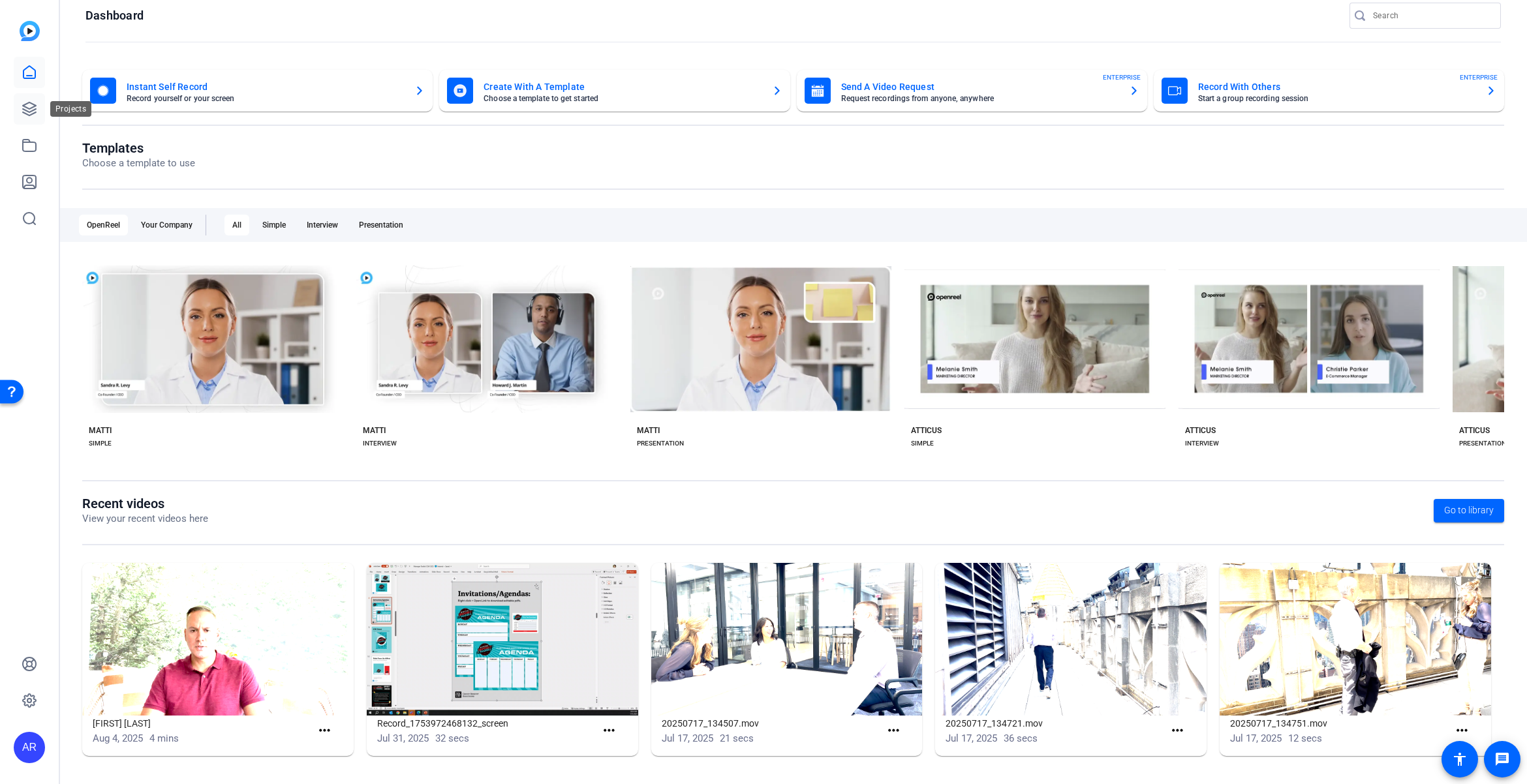 click 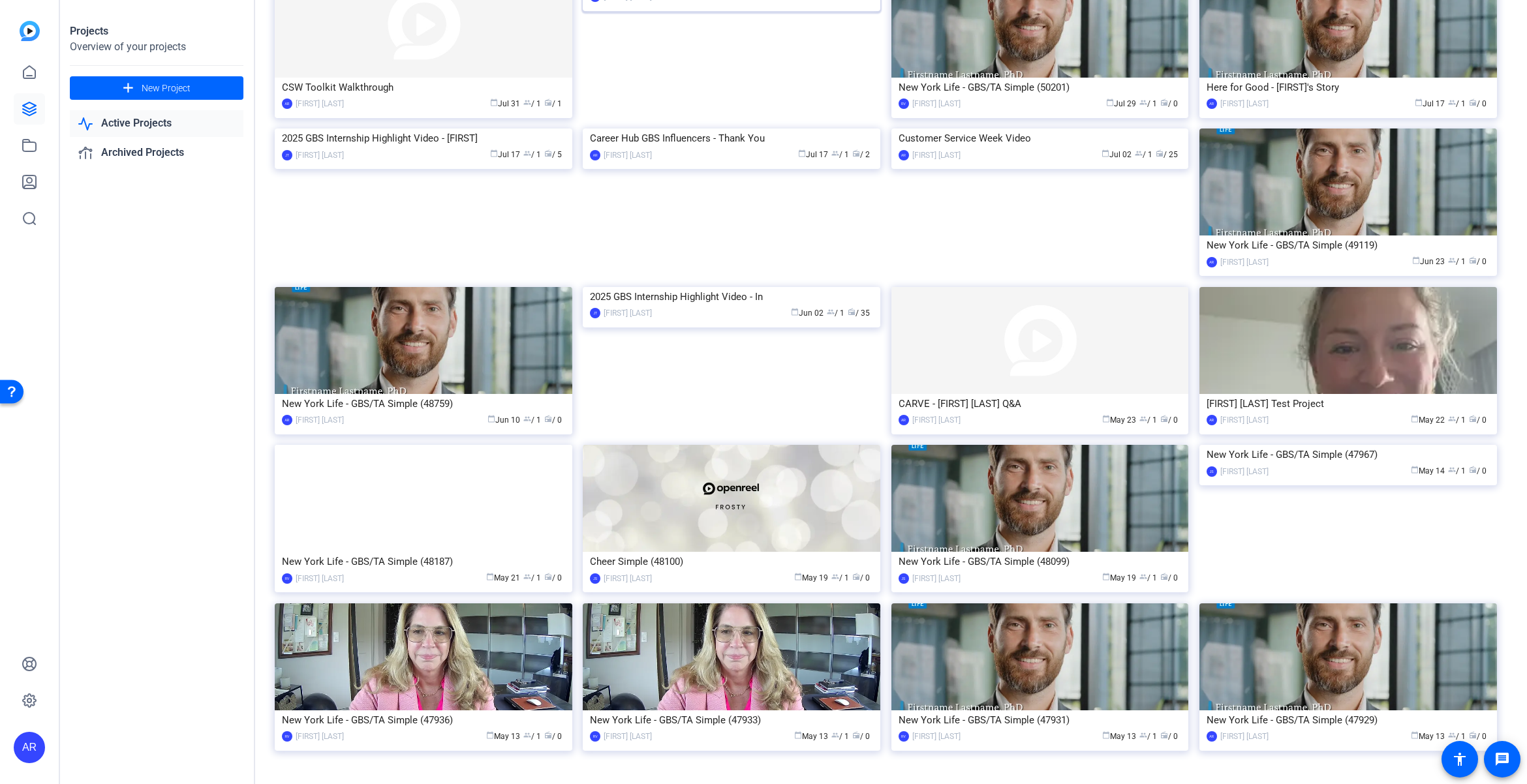 scroll, scrollTop: 322, scrollLeft: 0, axis: vertical 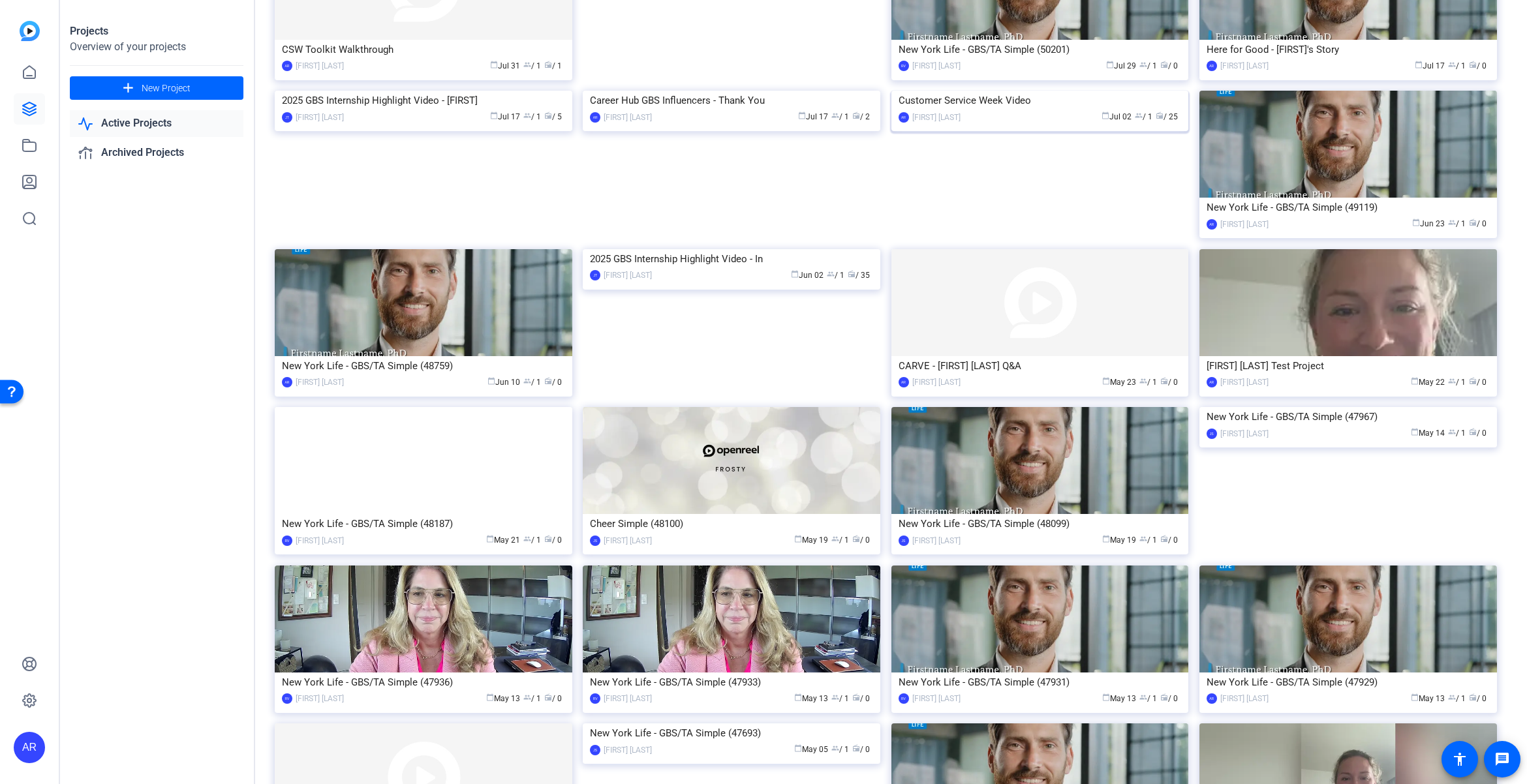 click 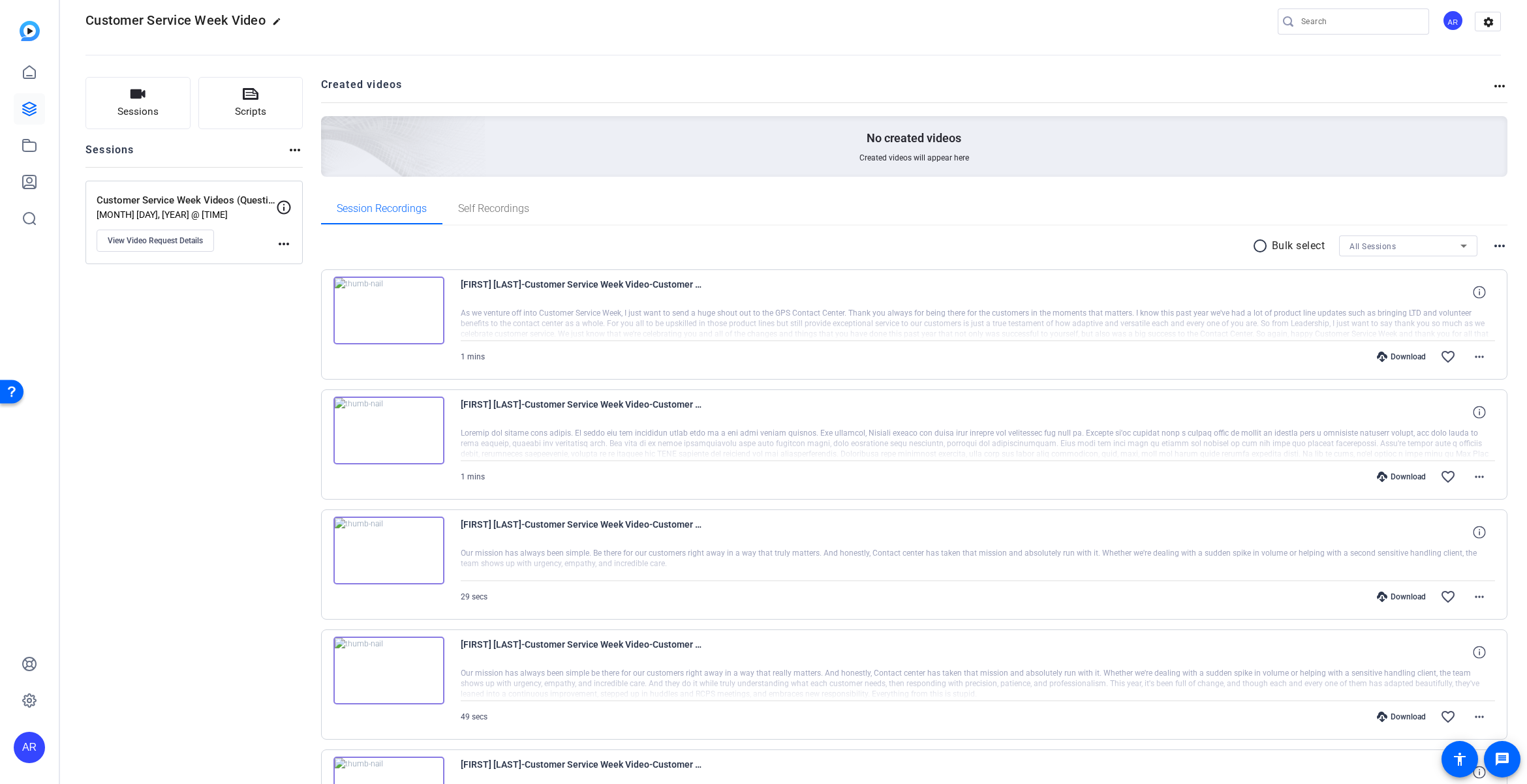 scroll, scrollTop: 0, scrollLeft: 0, axis: both 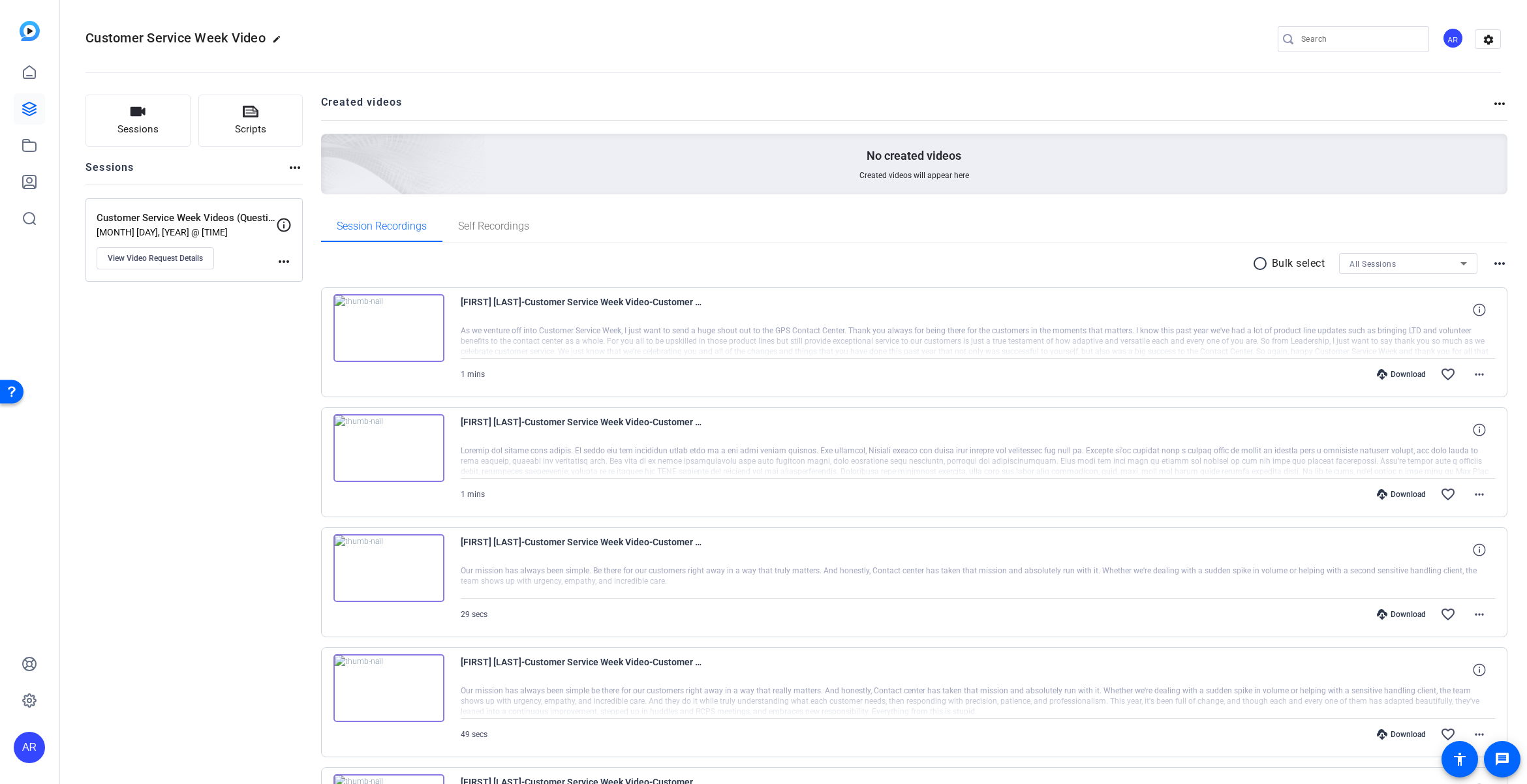 click on "Created videos more_horiz" 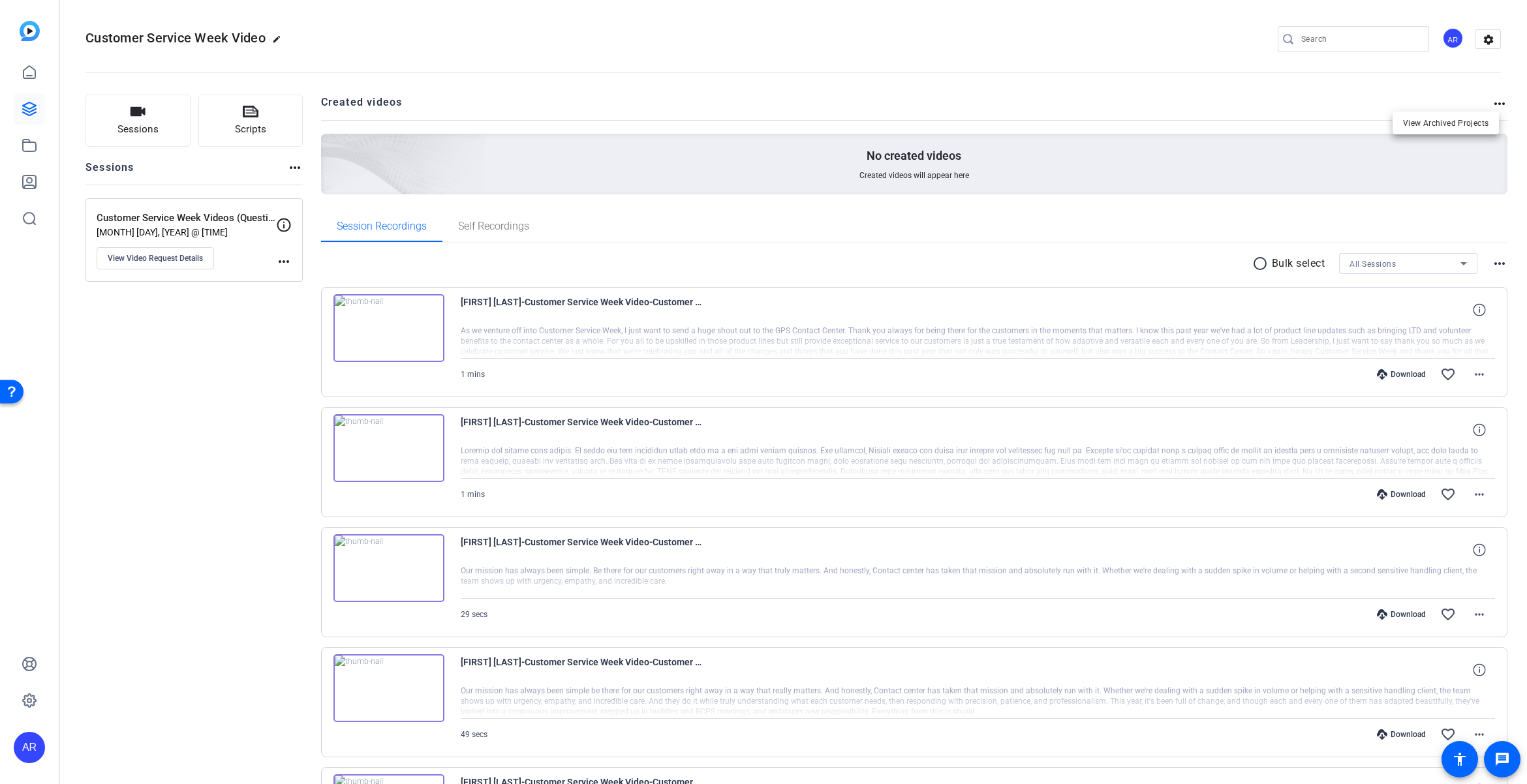 click at bounding box center (764, 392) 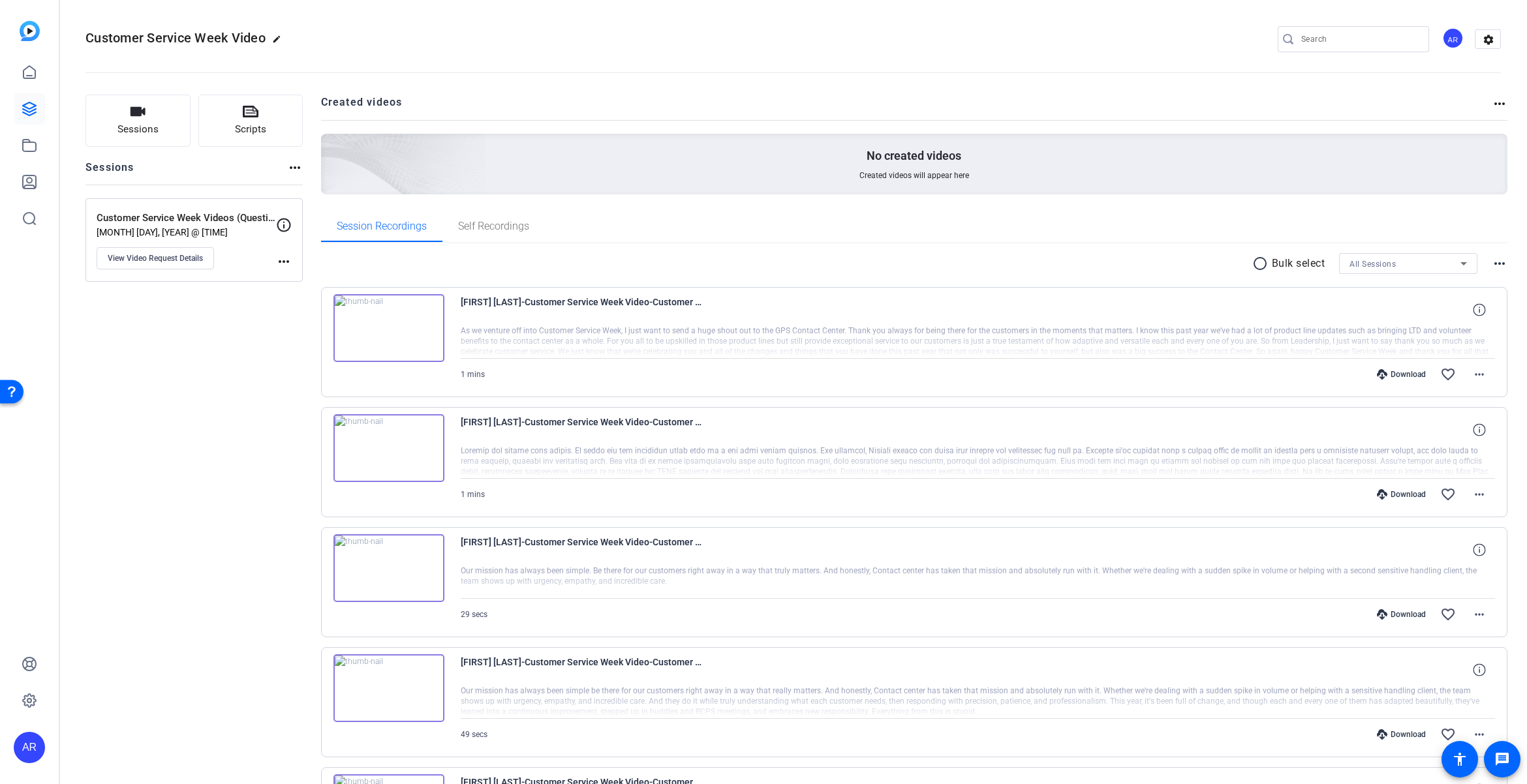 click on "more_horiz" 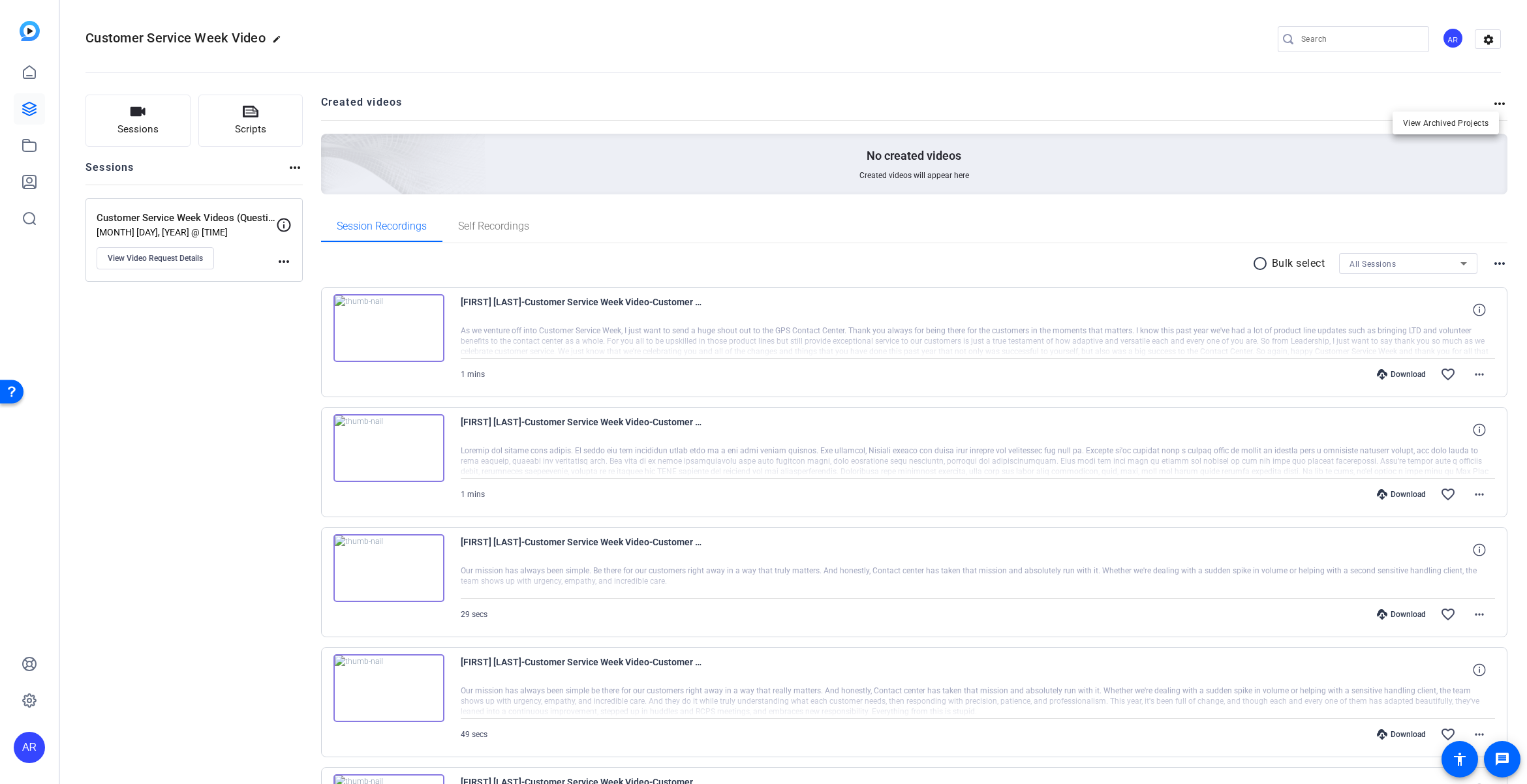 click at bounding box center (764, 392) 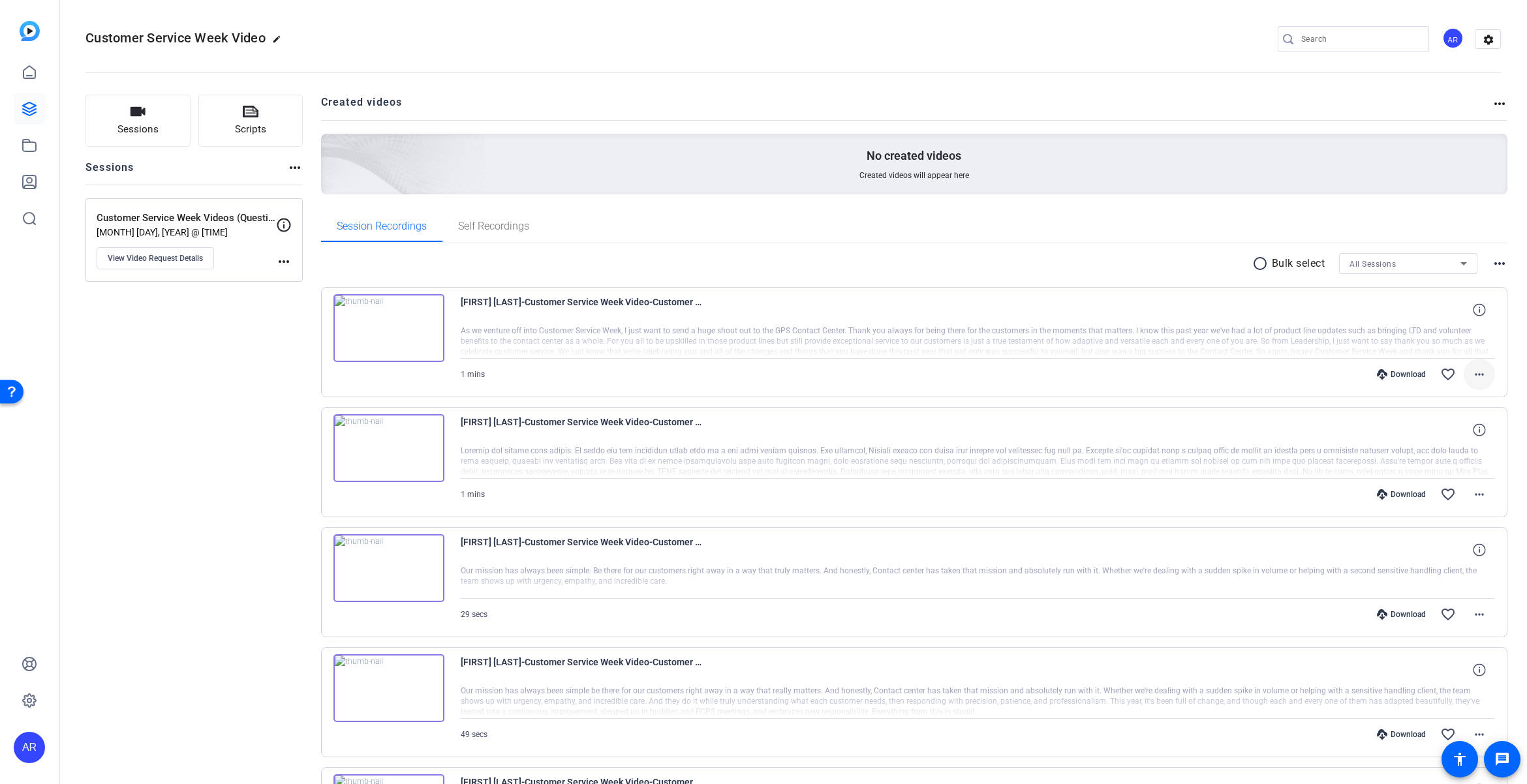 click on "more_horiz" at bounding box center (1479, 374) 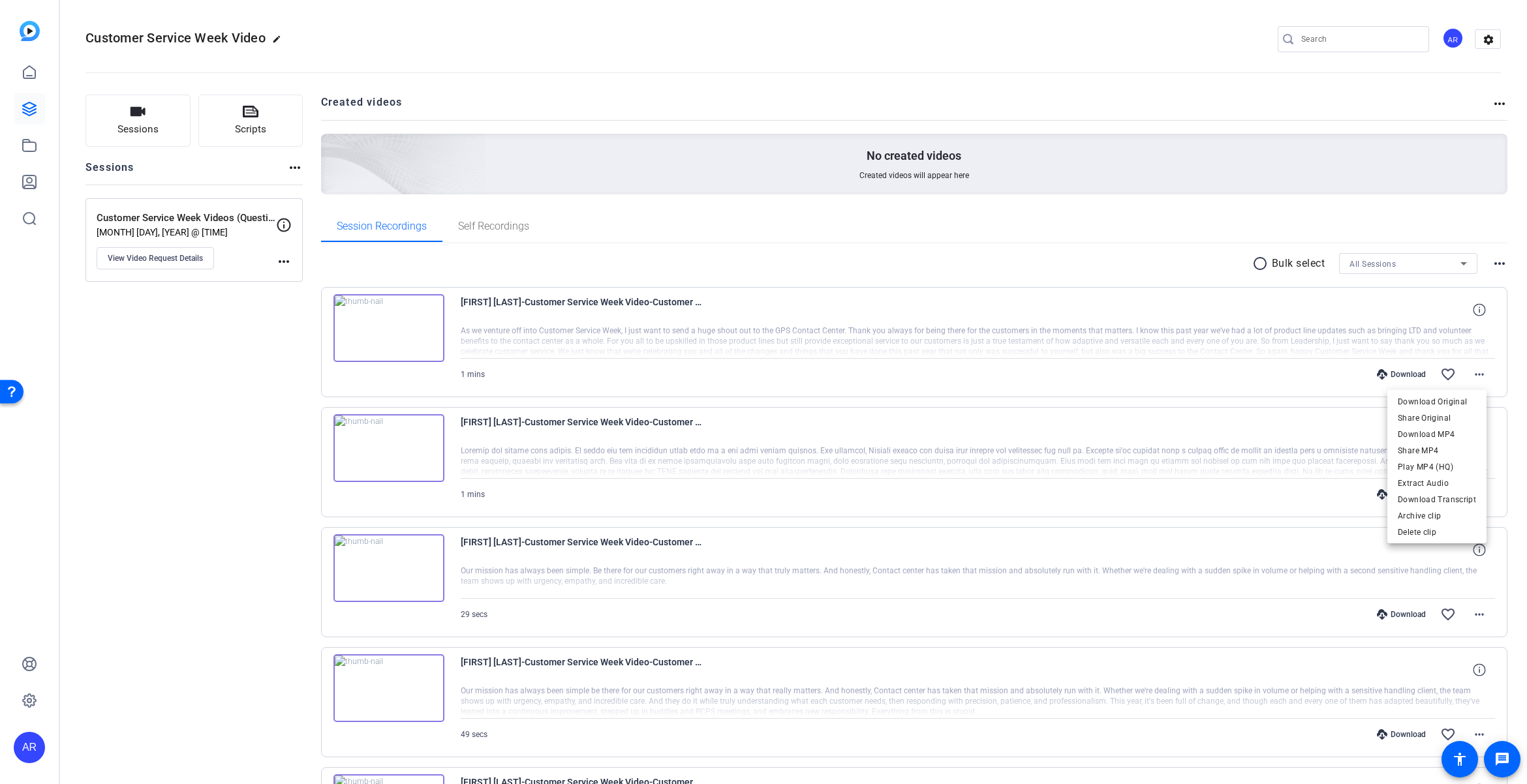 click at bounding box center [764, 392] 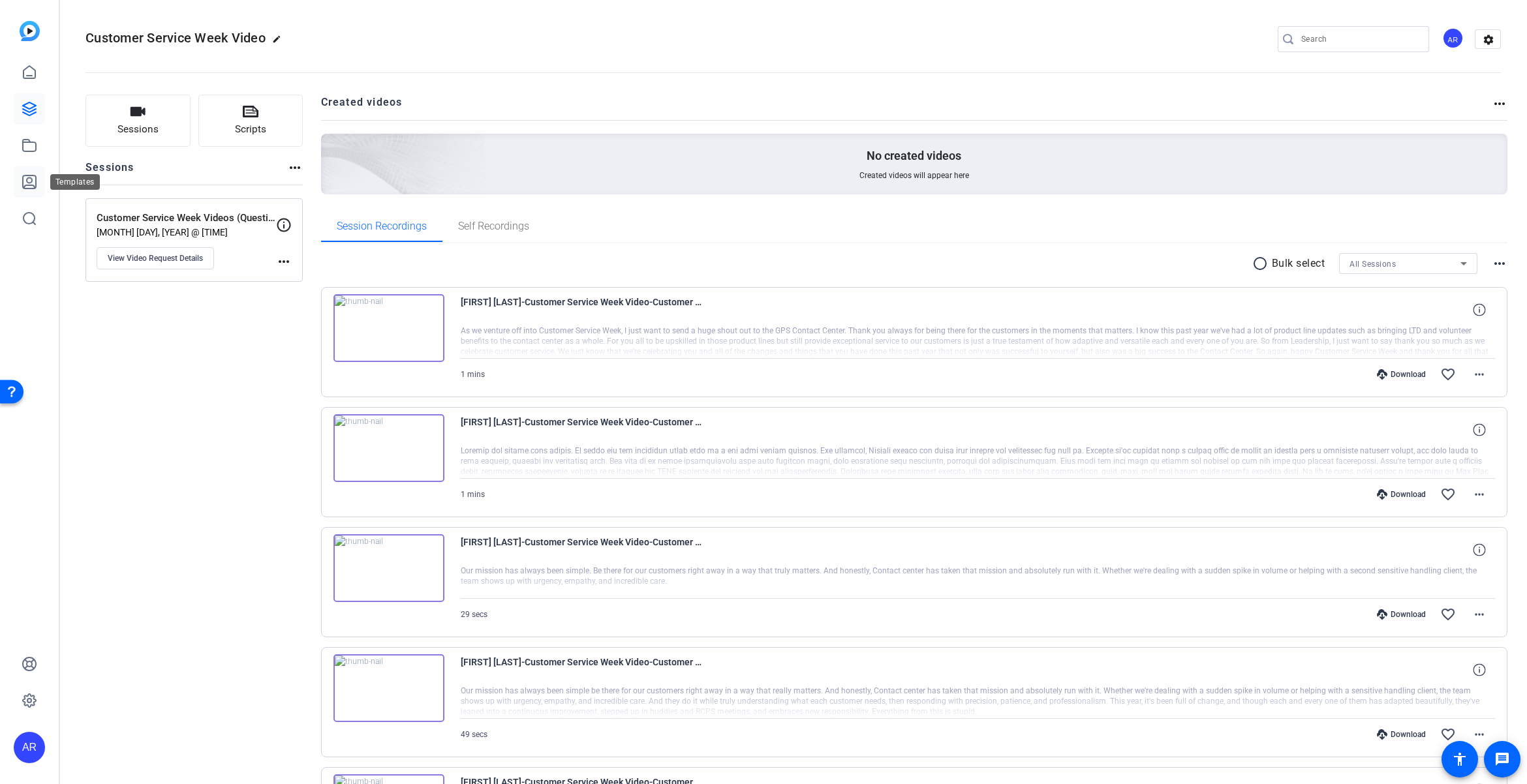 click 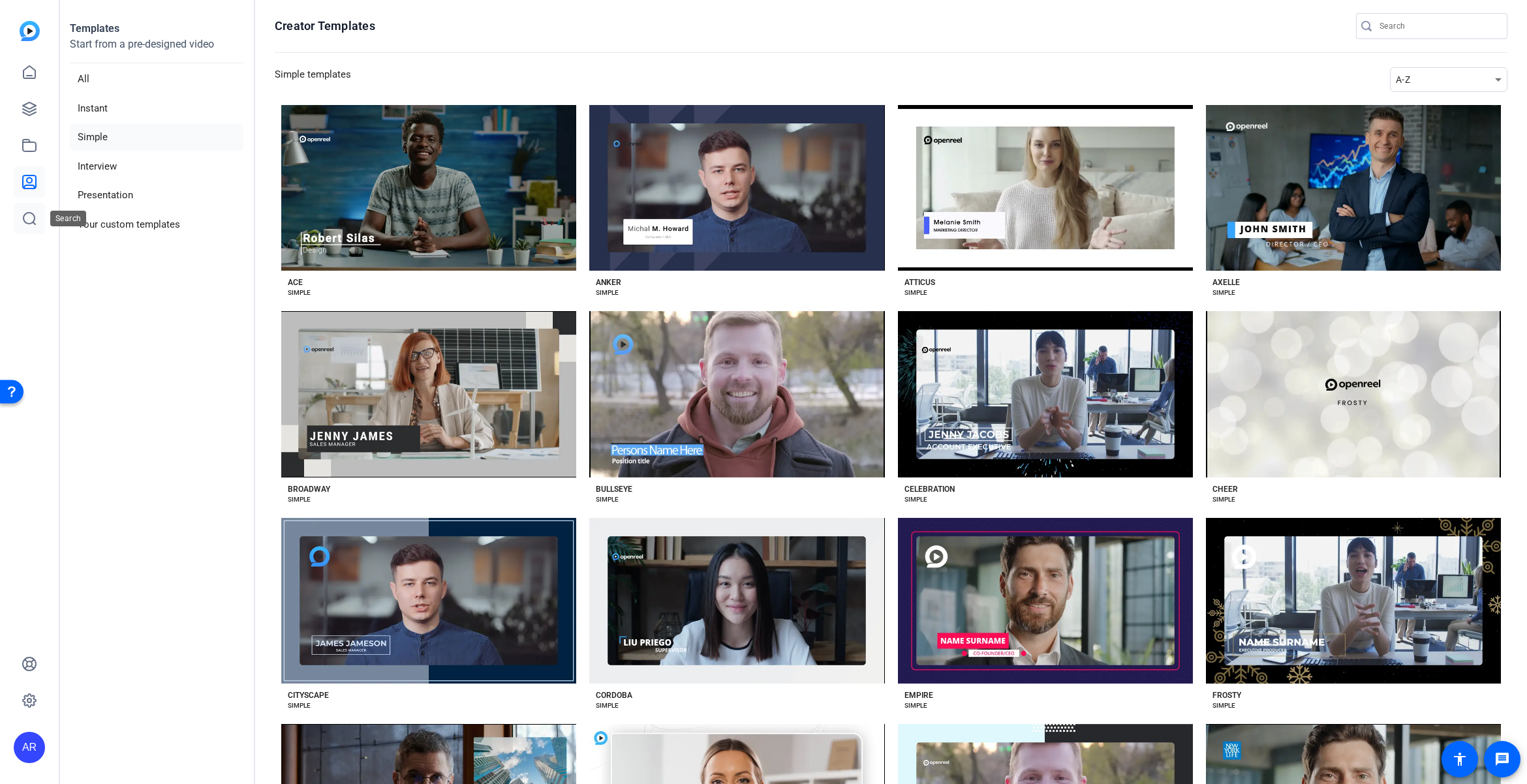 click 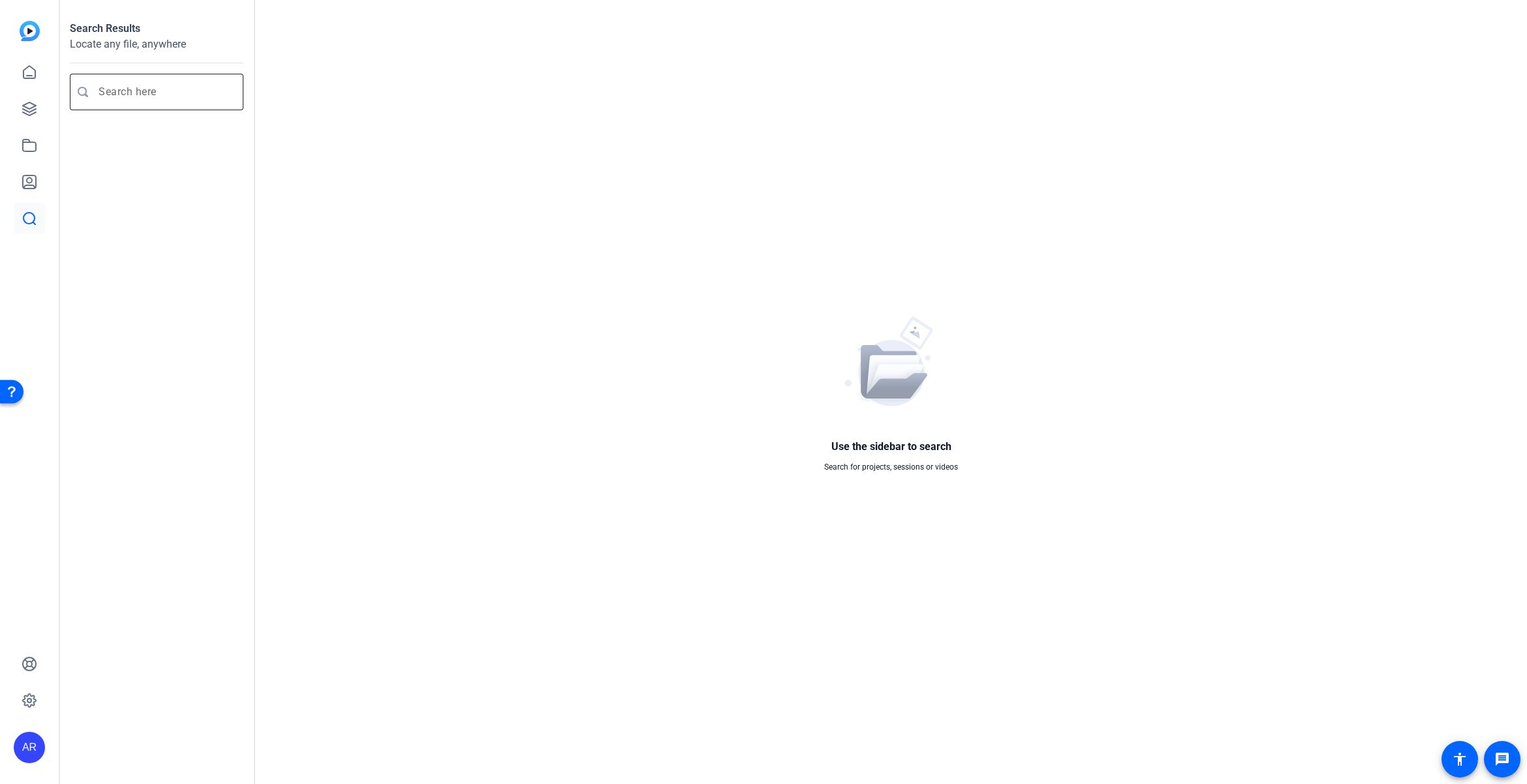 click 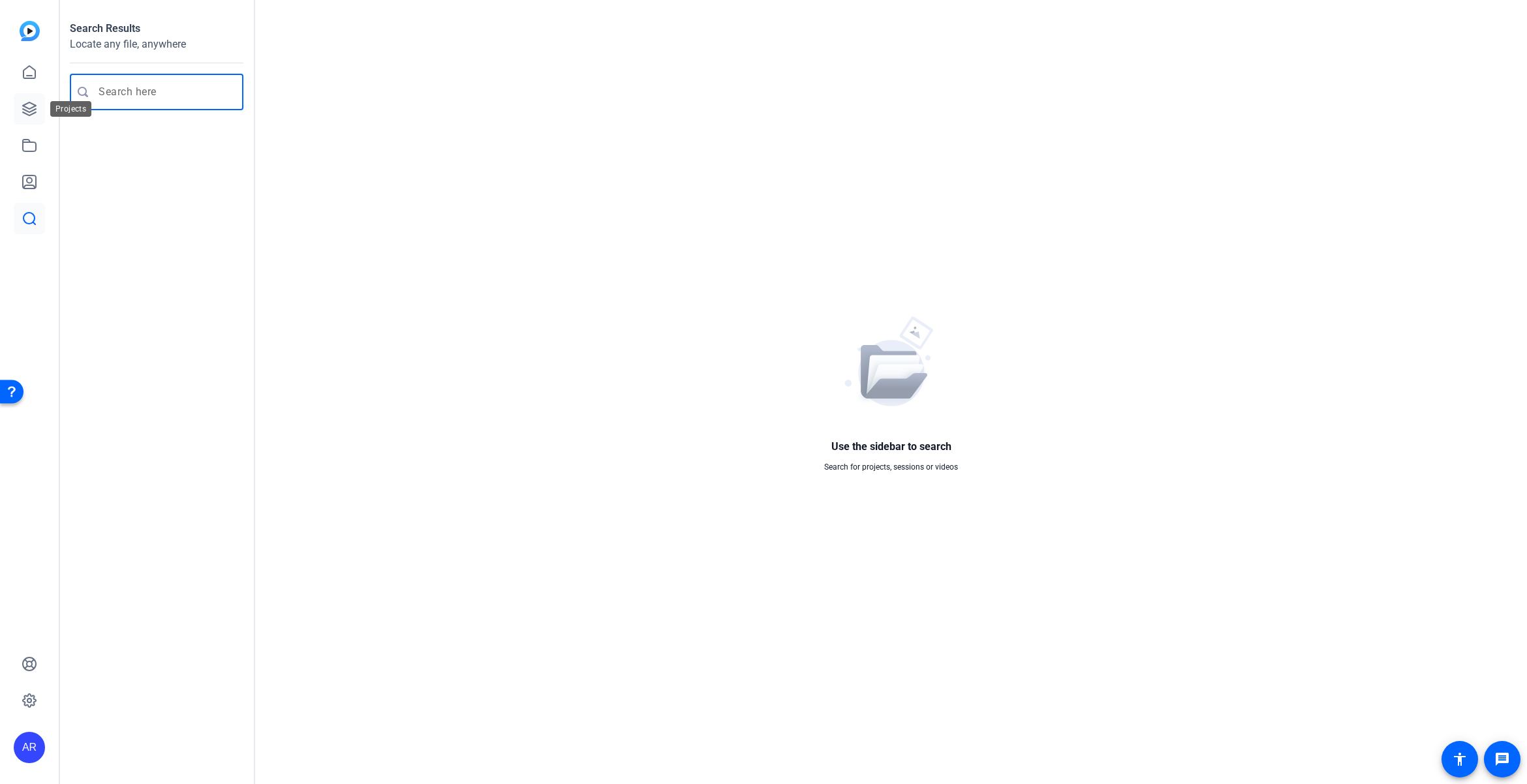 click 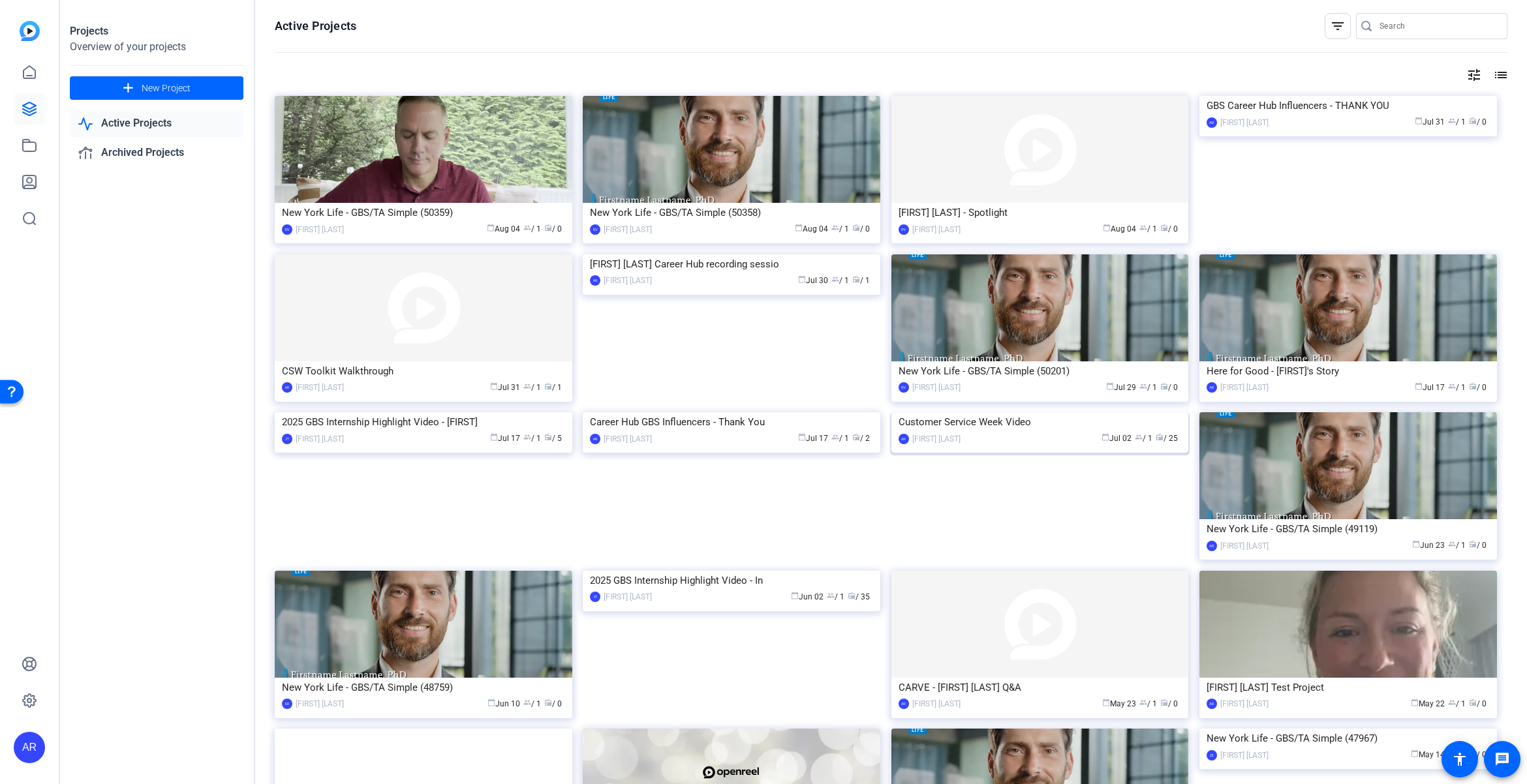 click 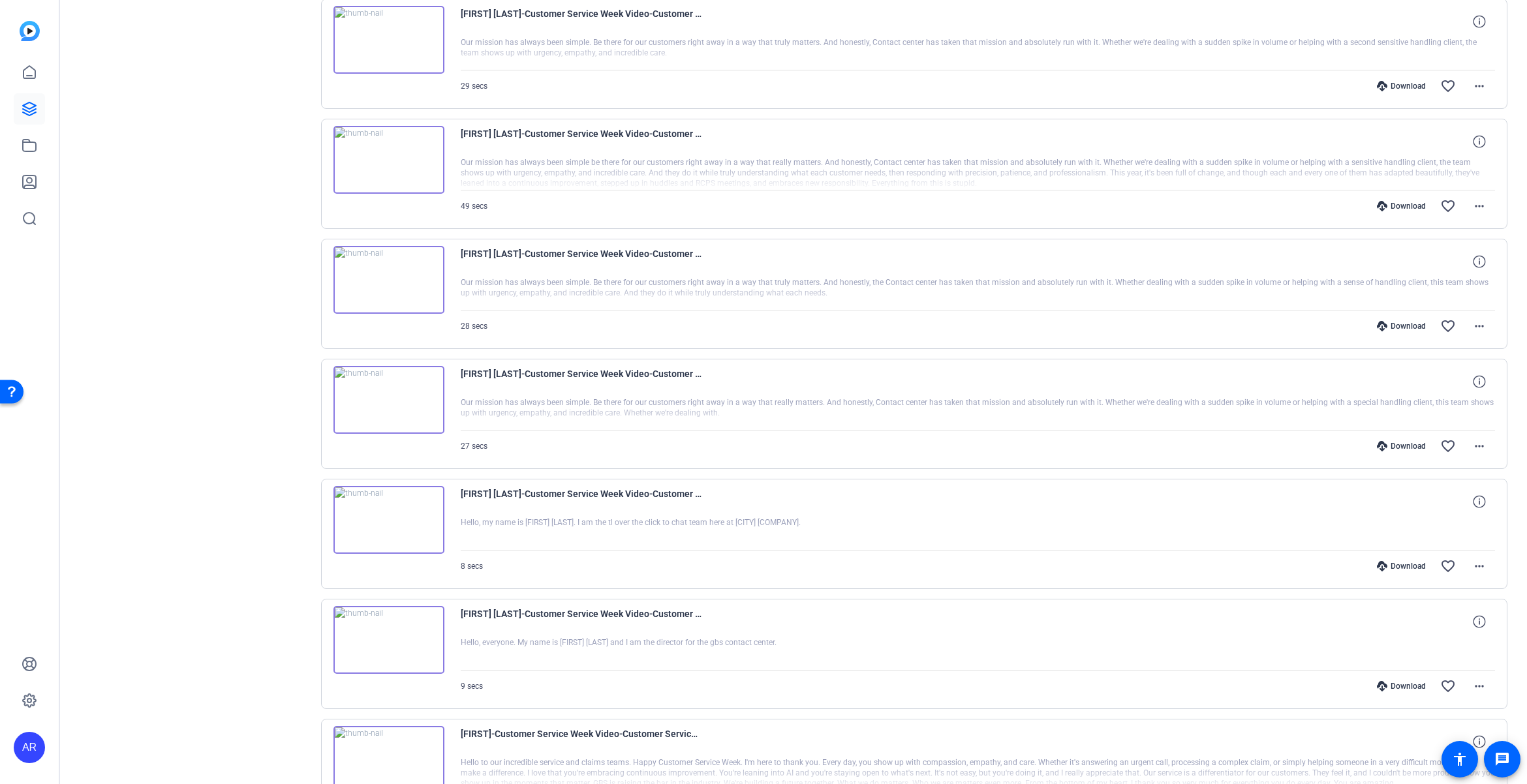 scroll, scrollTop: 561, scrollLeft: 0, axis: vertical 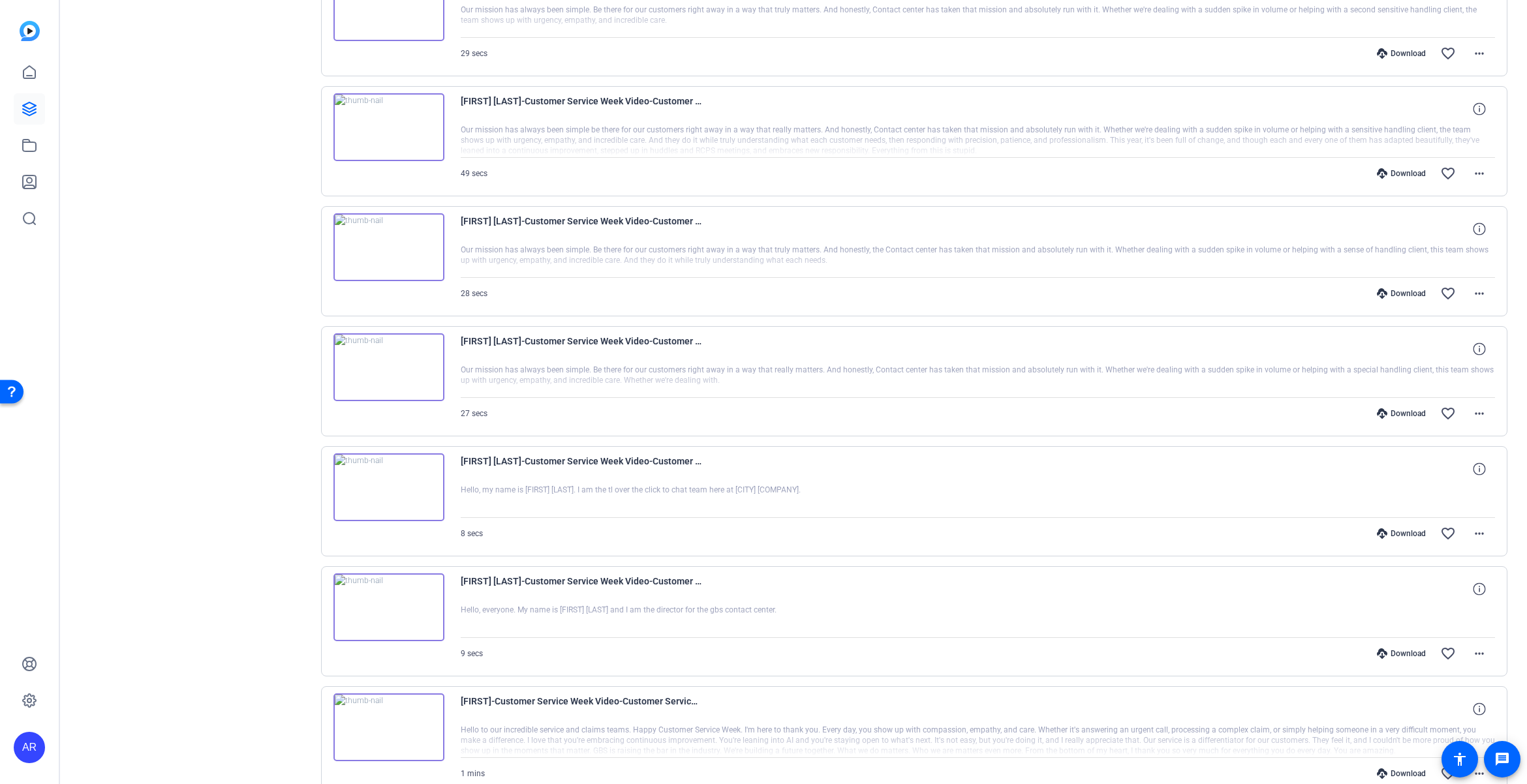 click at bounding box center (389, 607) 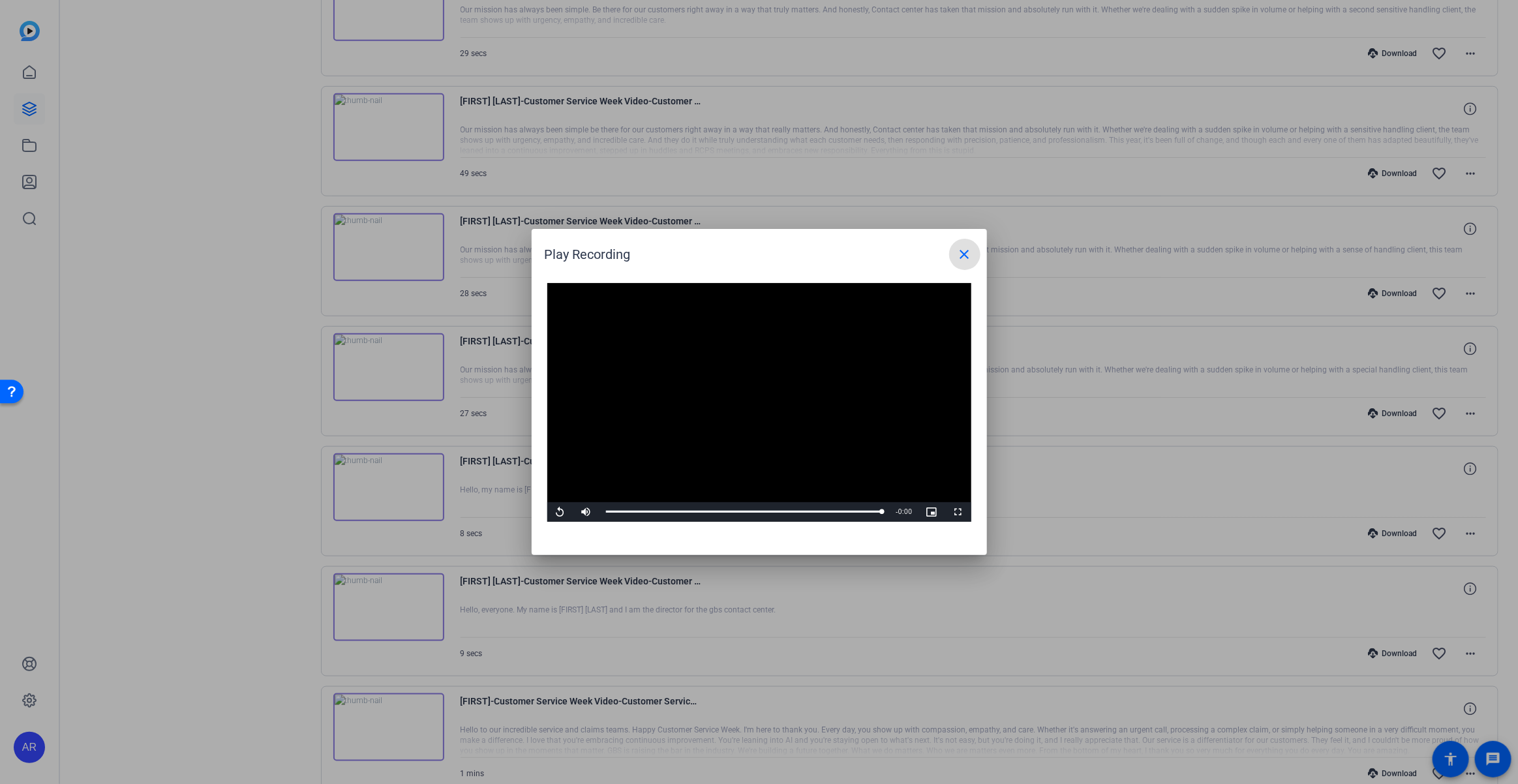 click on "close" at bounding box center (965, 254) 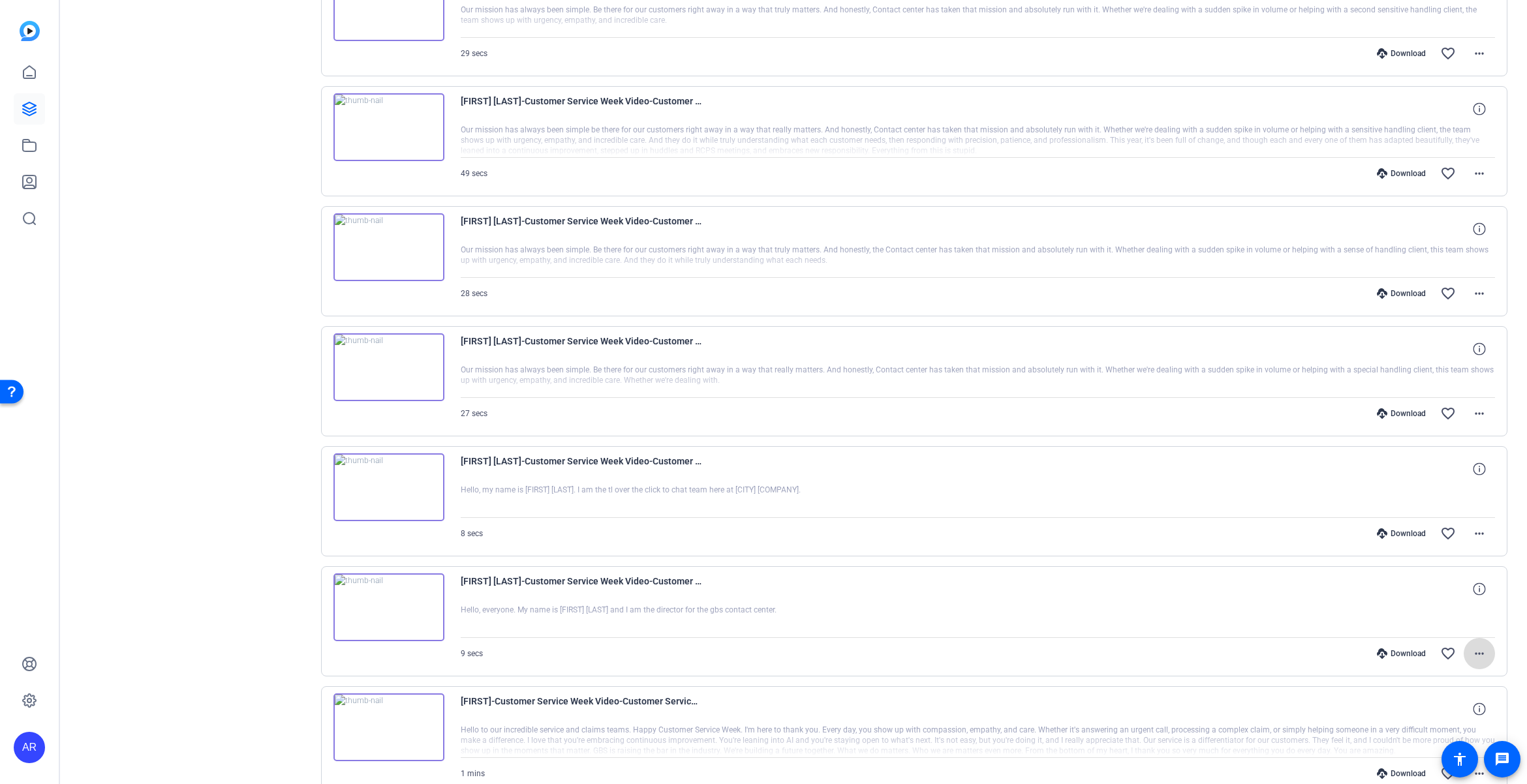 click at bounding box center (1479, 654) 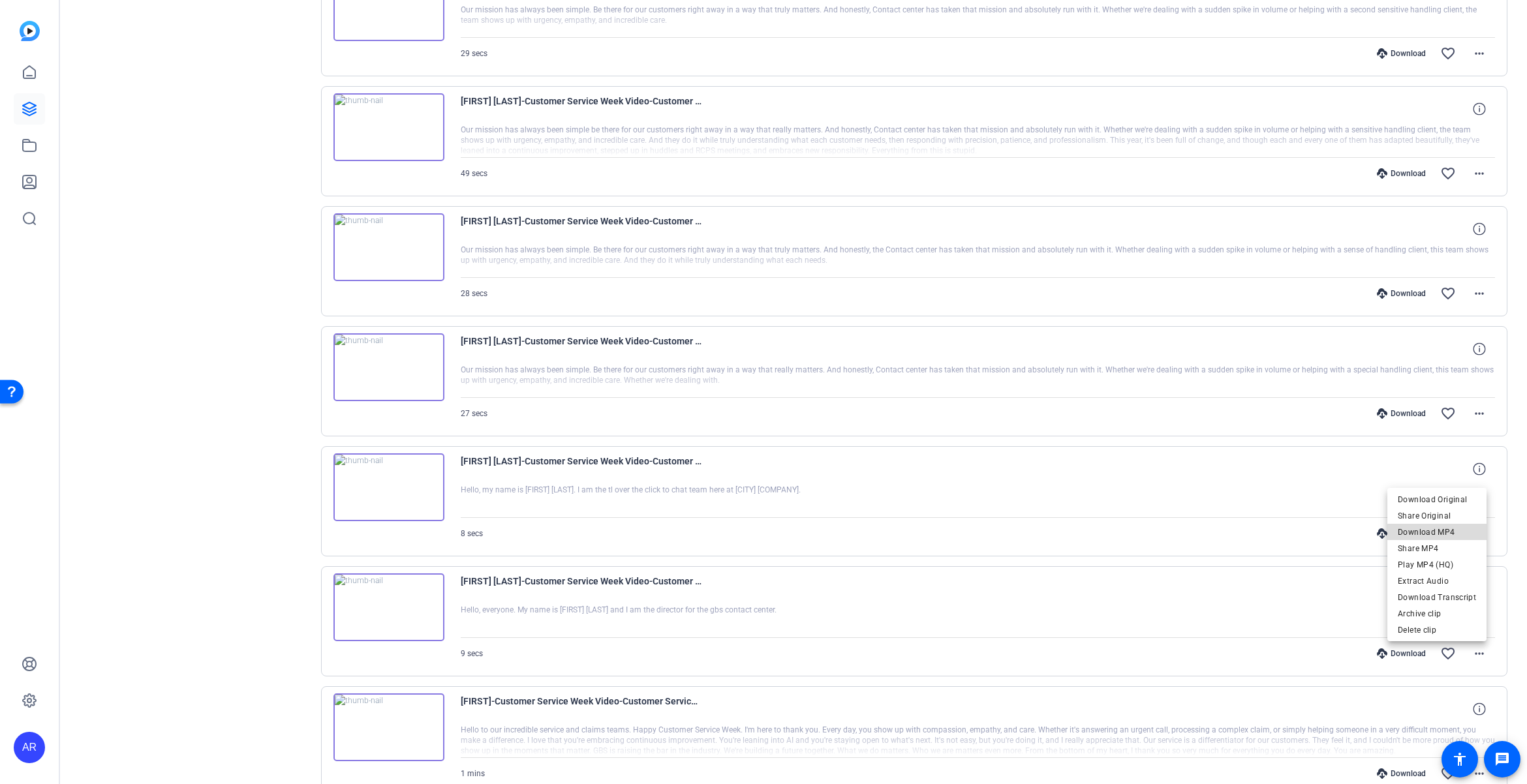 click on "Download MP4" at bounding box center (1437, 532) 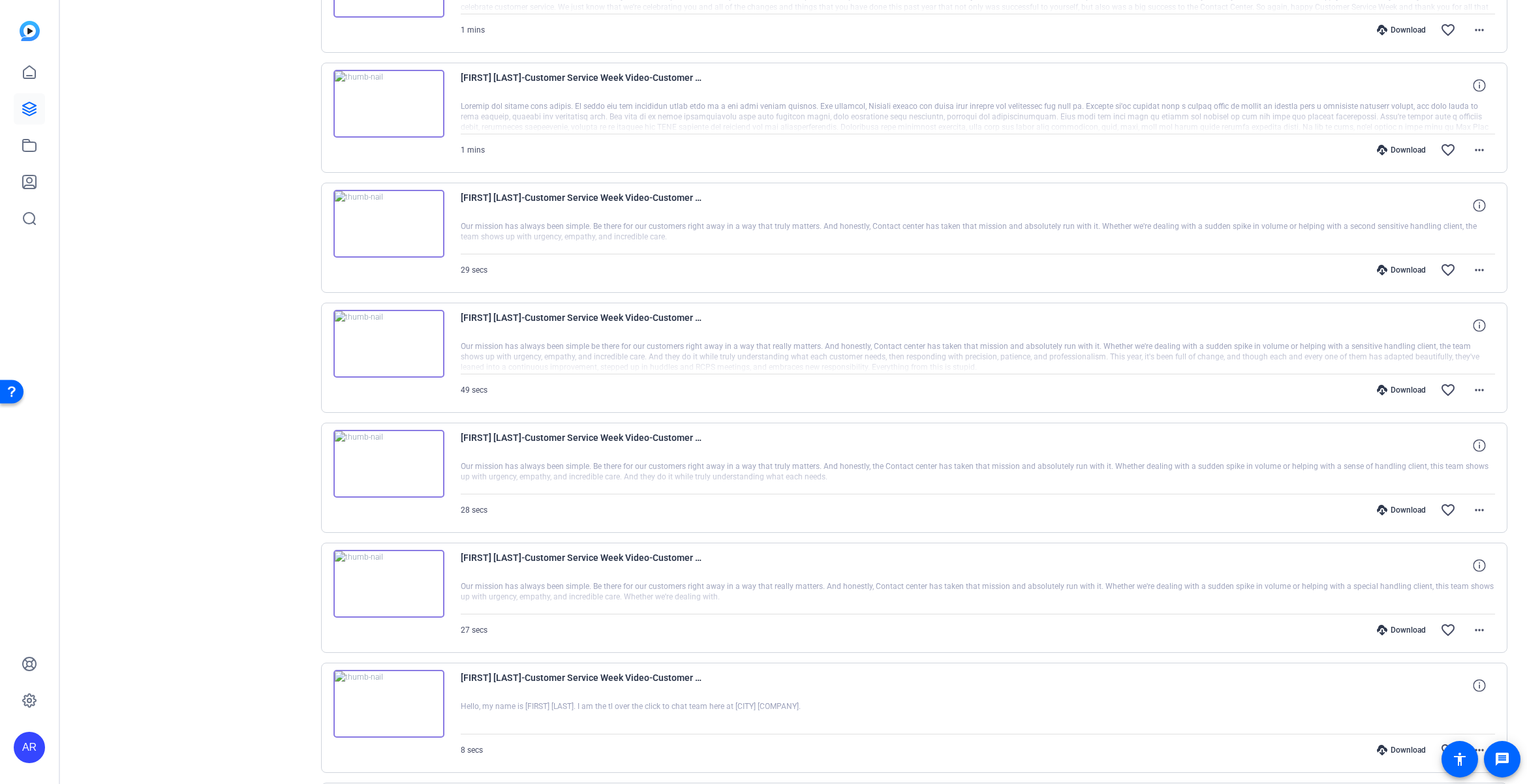 scroll, scrollTop: 344, scrollLeft: 0, axis: vertical 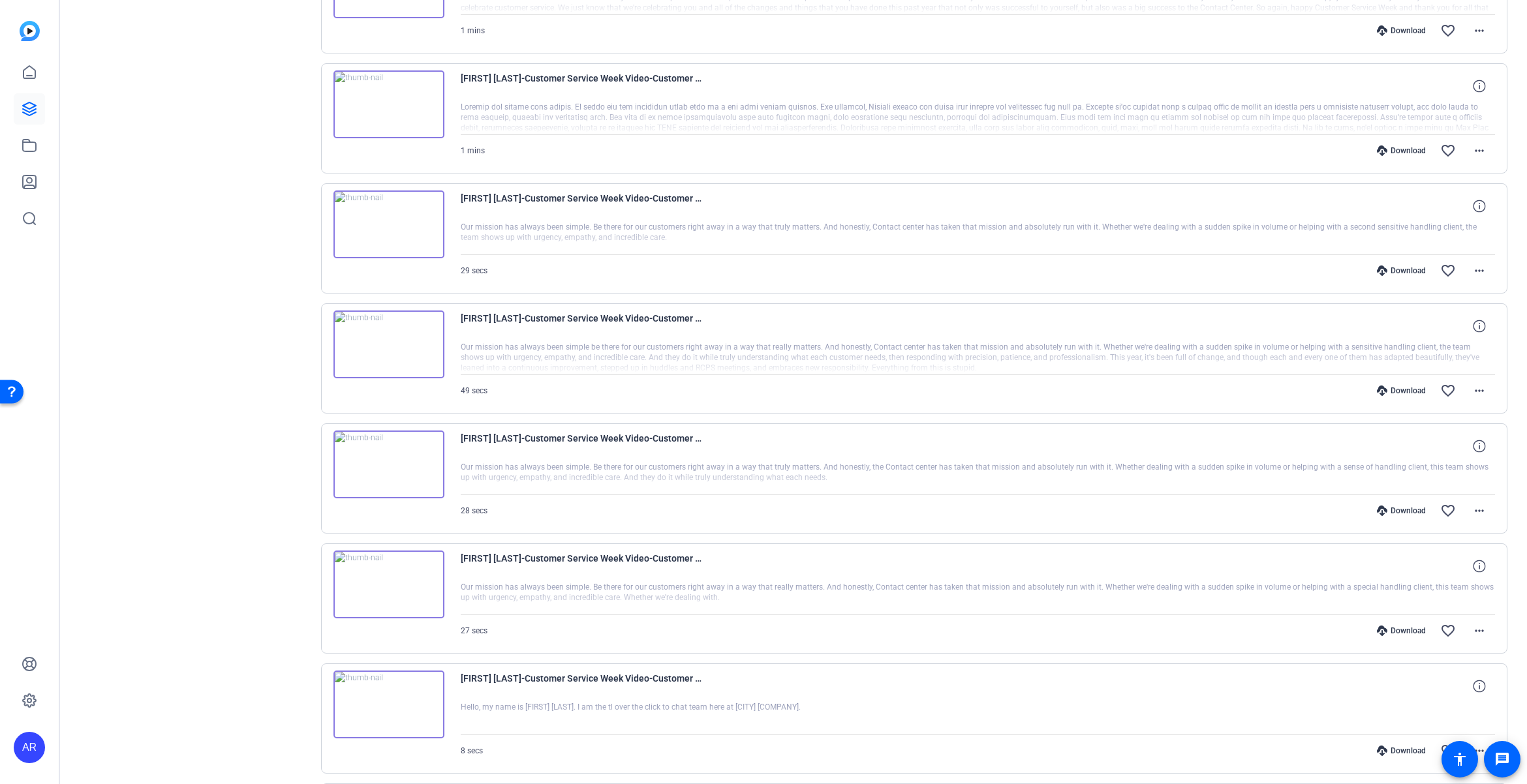 click at bounding box center (389, 704) 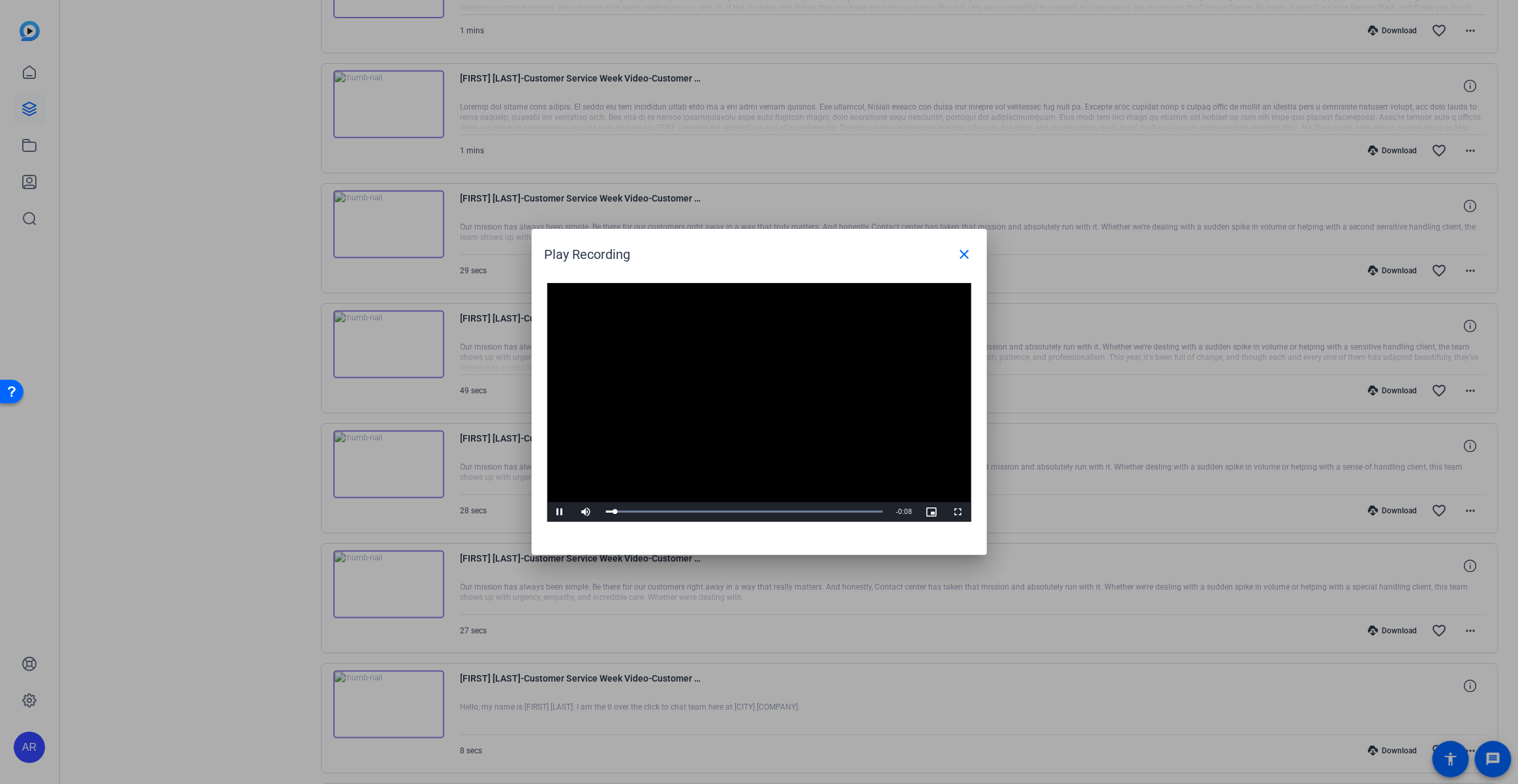 click at bounding box center (759, 402) 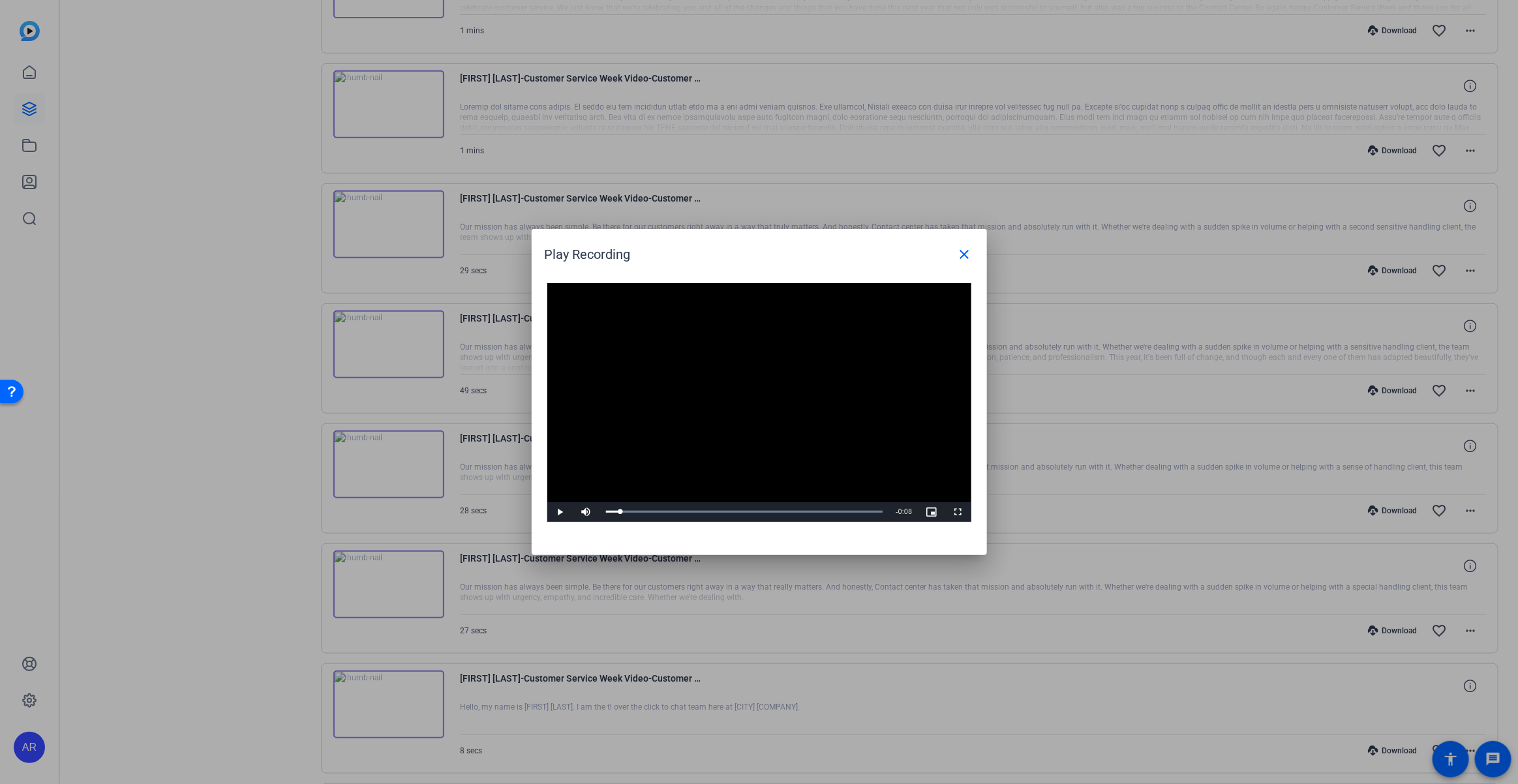 click at bounding box center [759, 402] 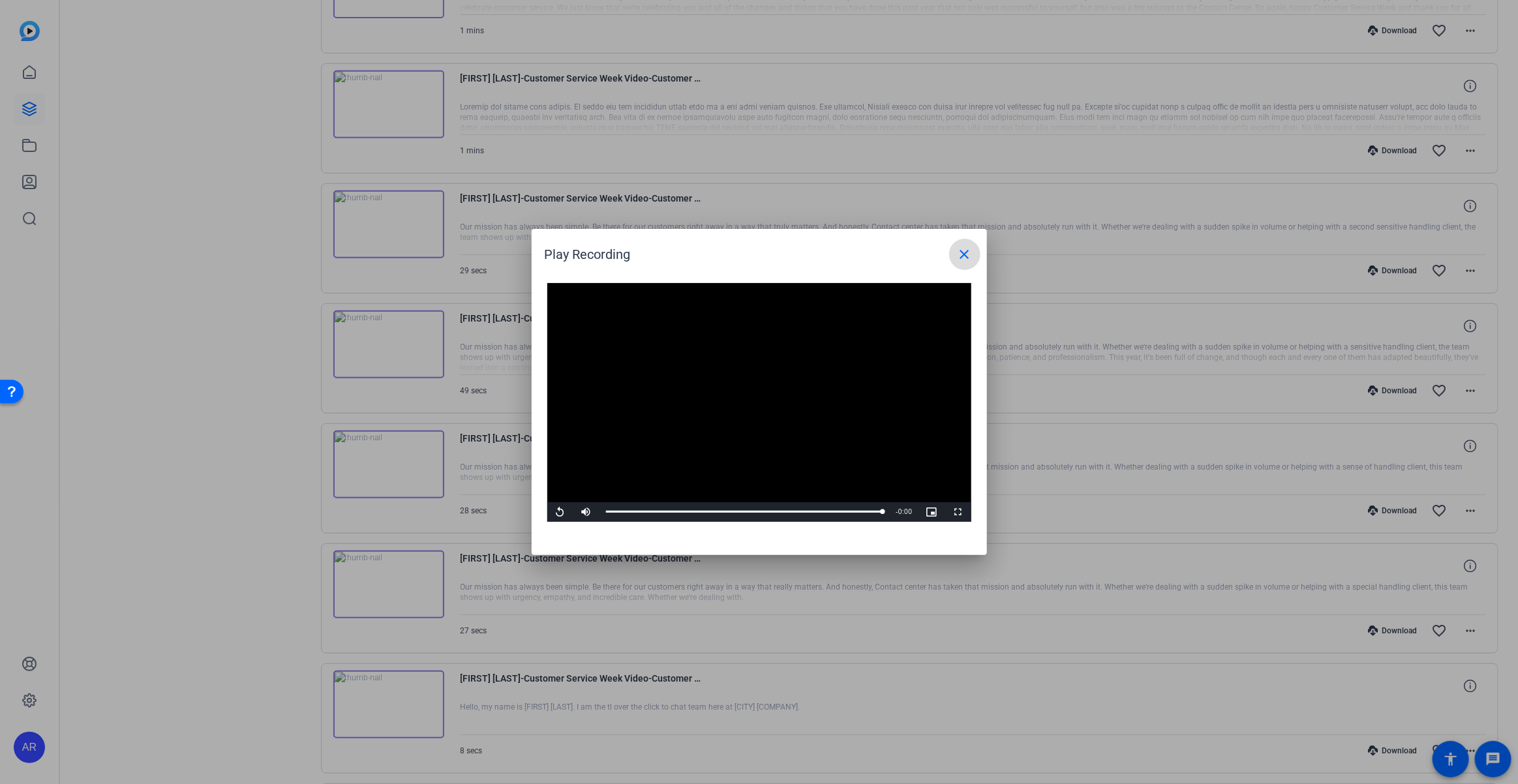 click on "close" at bounding box center [965, 254] 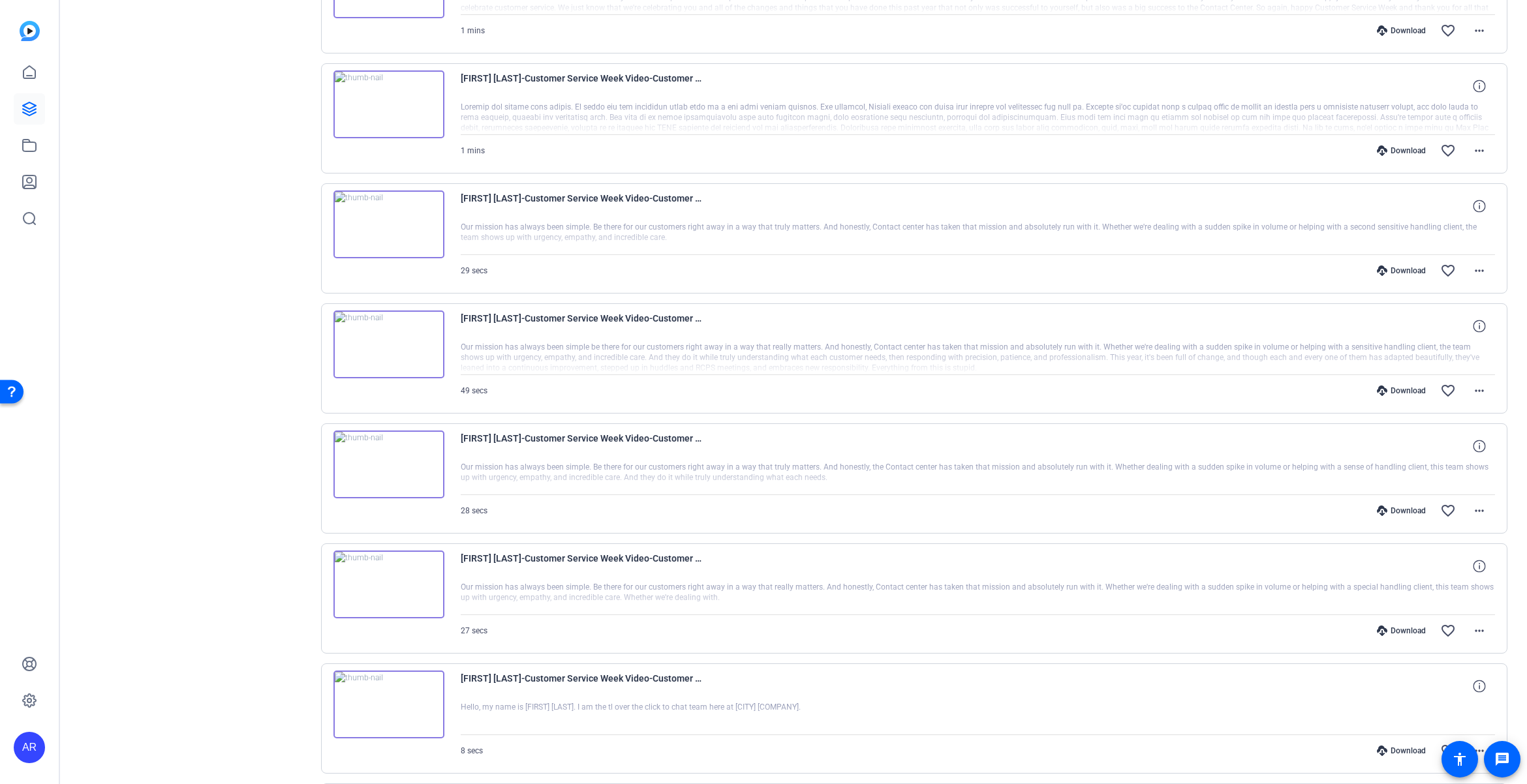 scroll, scrollTop: 452, scrollLeft: 0, axis: vertical 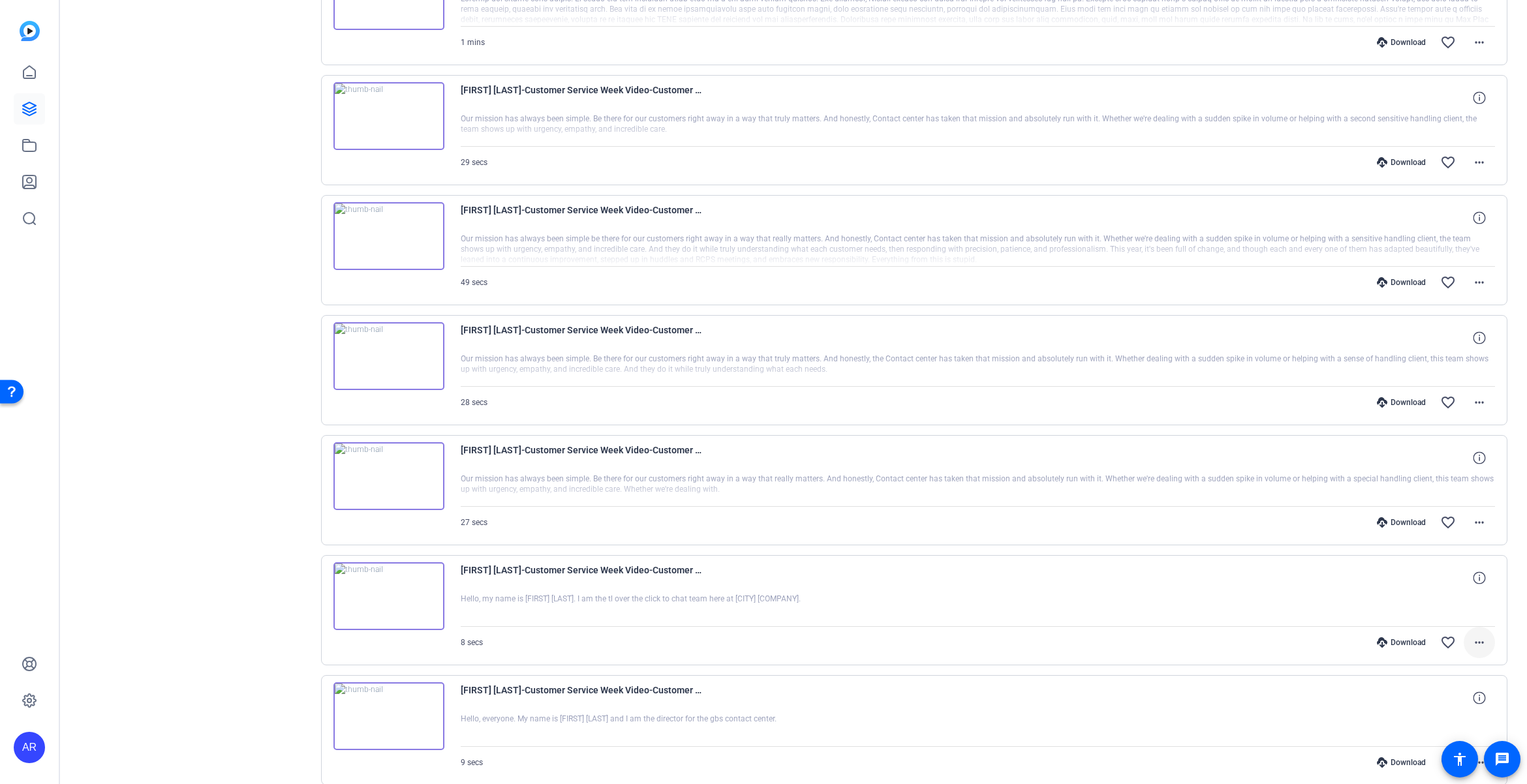 click on "more_horiz" at bounding box center (1479, 642) 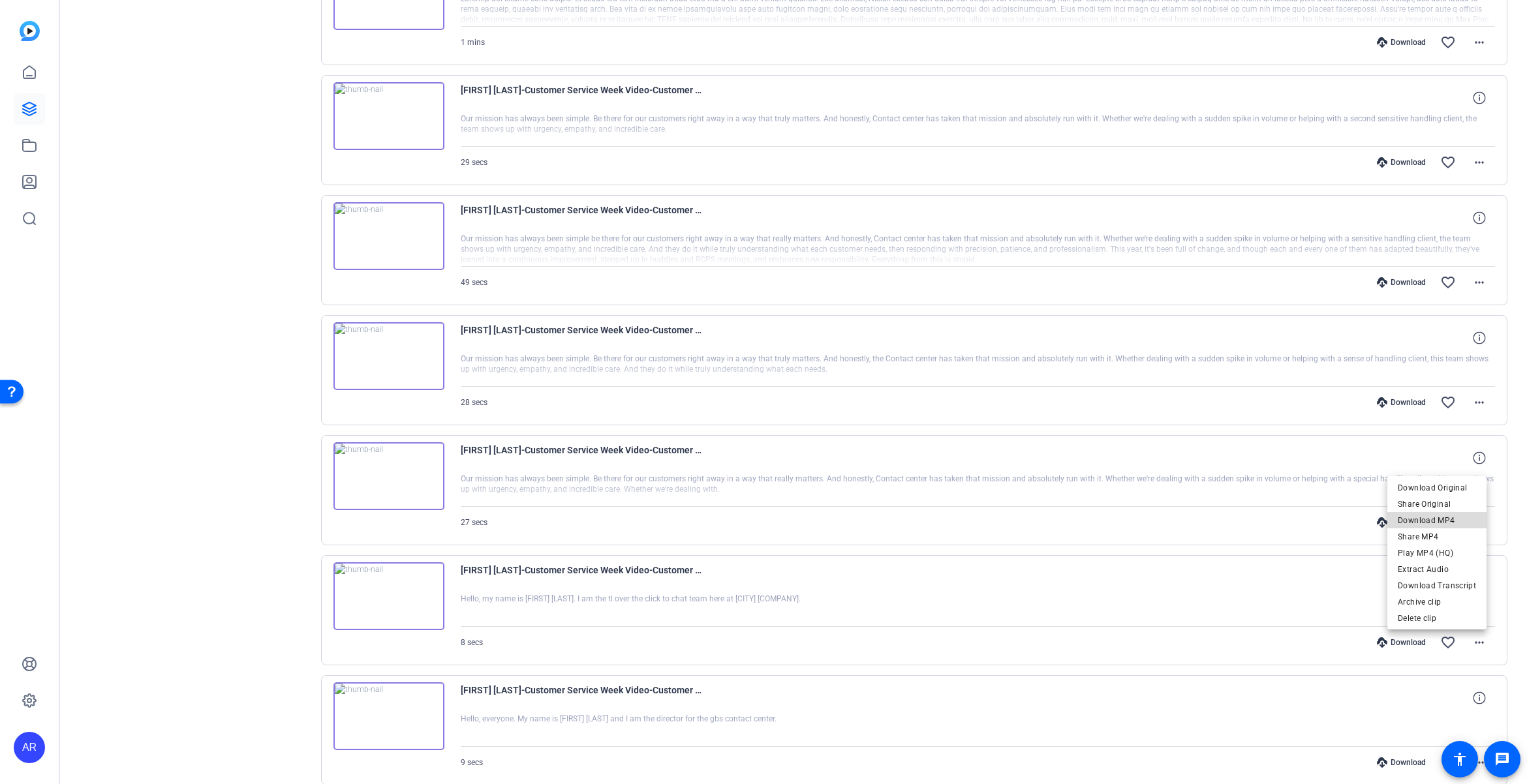 click on "Download MP4" at bounding box center (1437, 520) 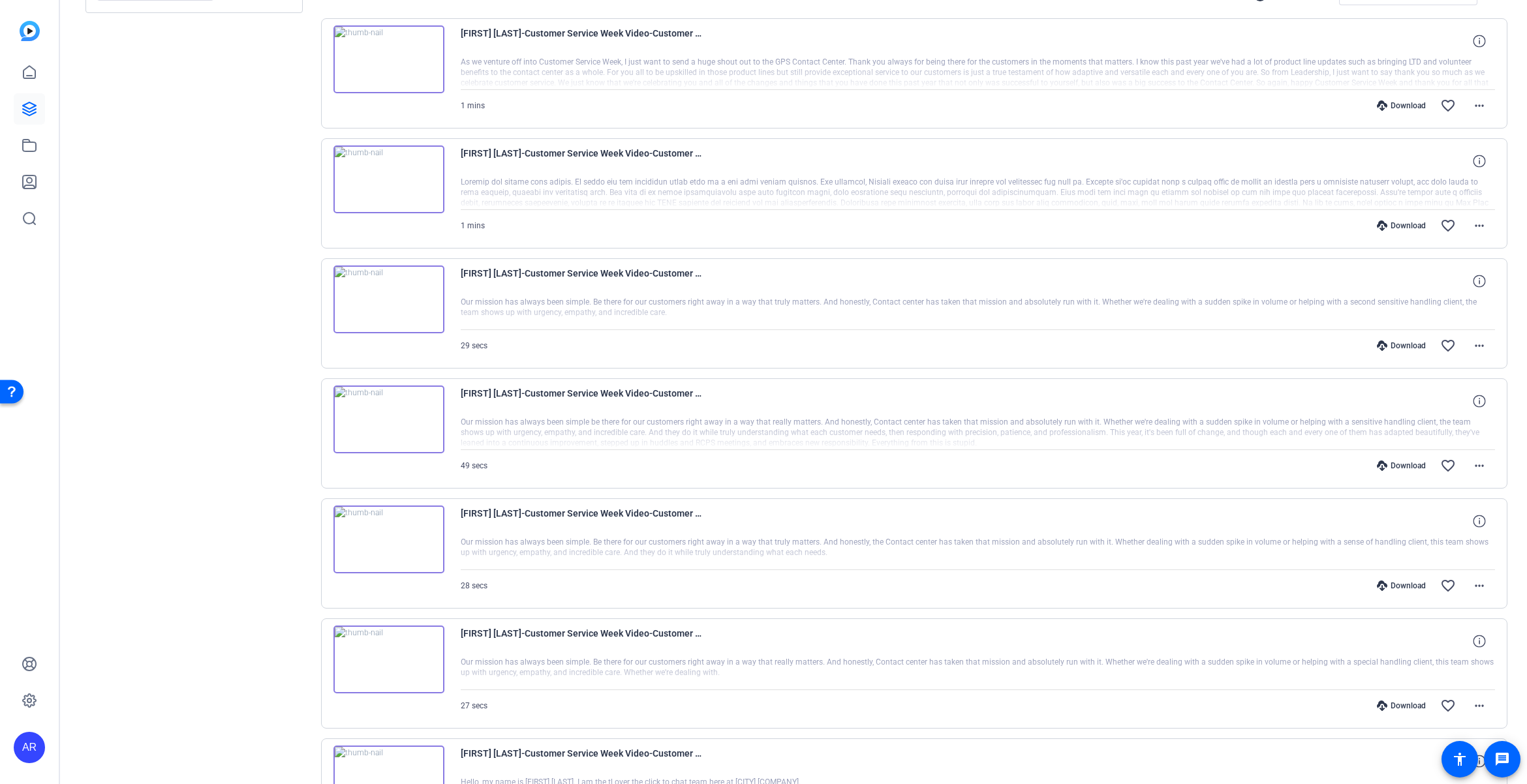 scroll, scrollTop: 235, scrollLeft: 0, axis: vertical 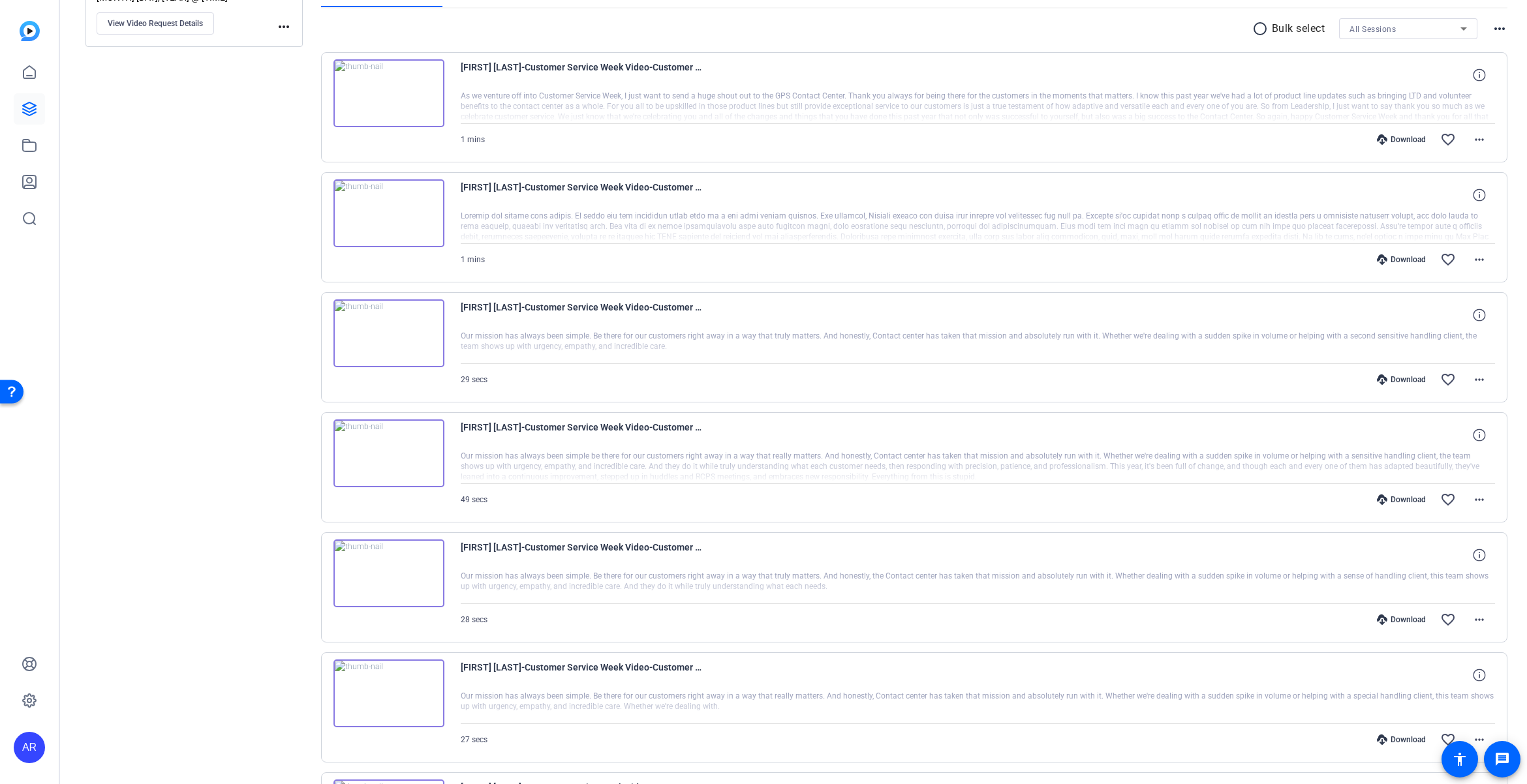click at bounding box center [389, 333] 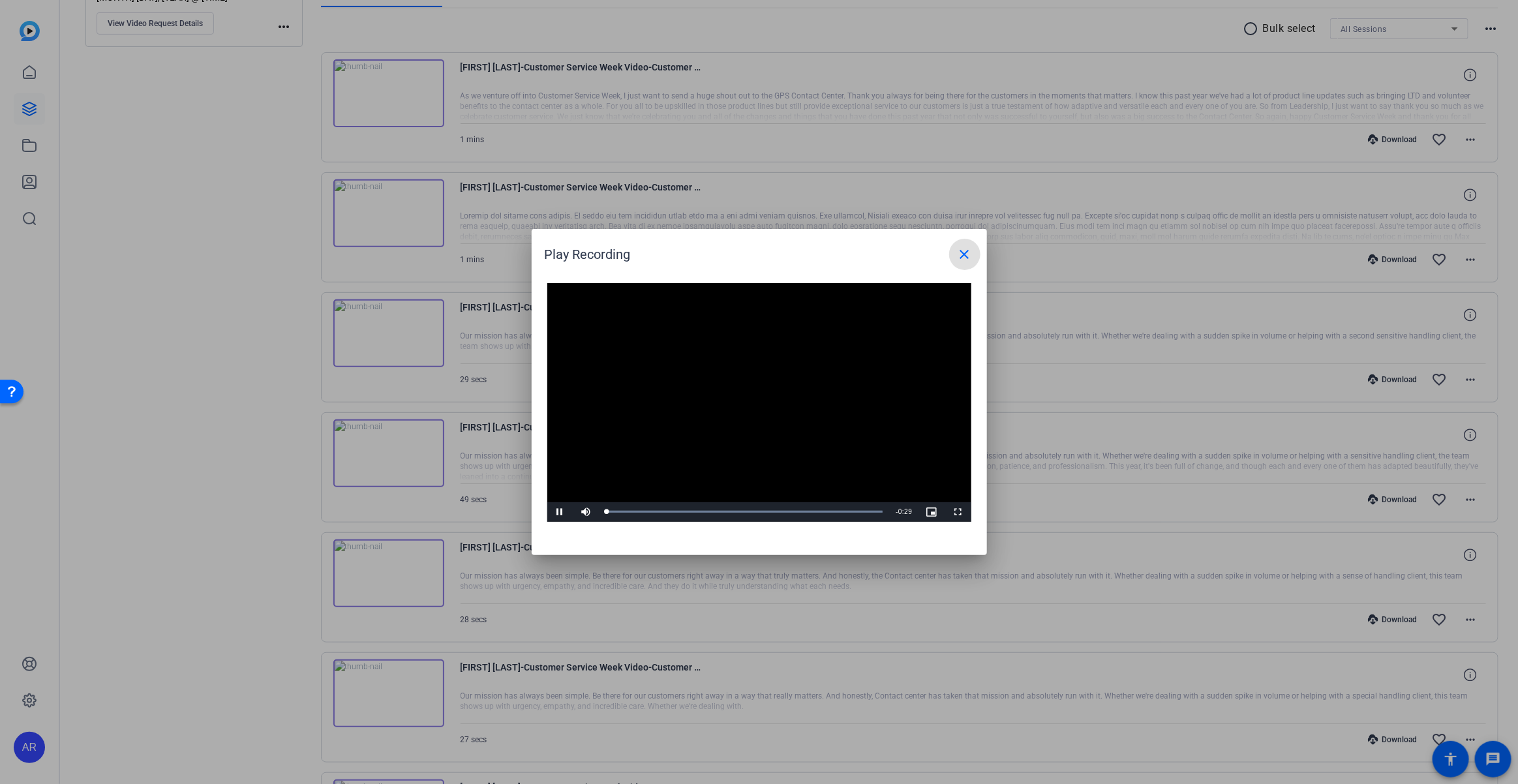 click at bounding box center [759, 402] 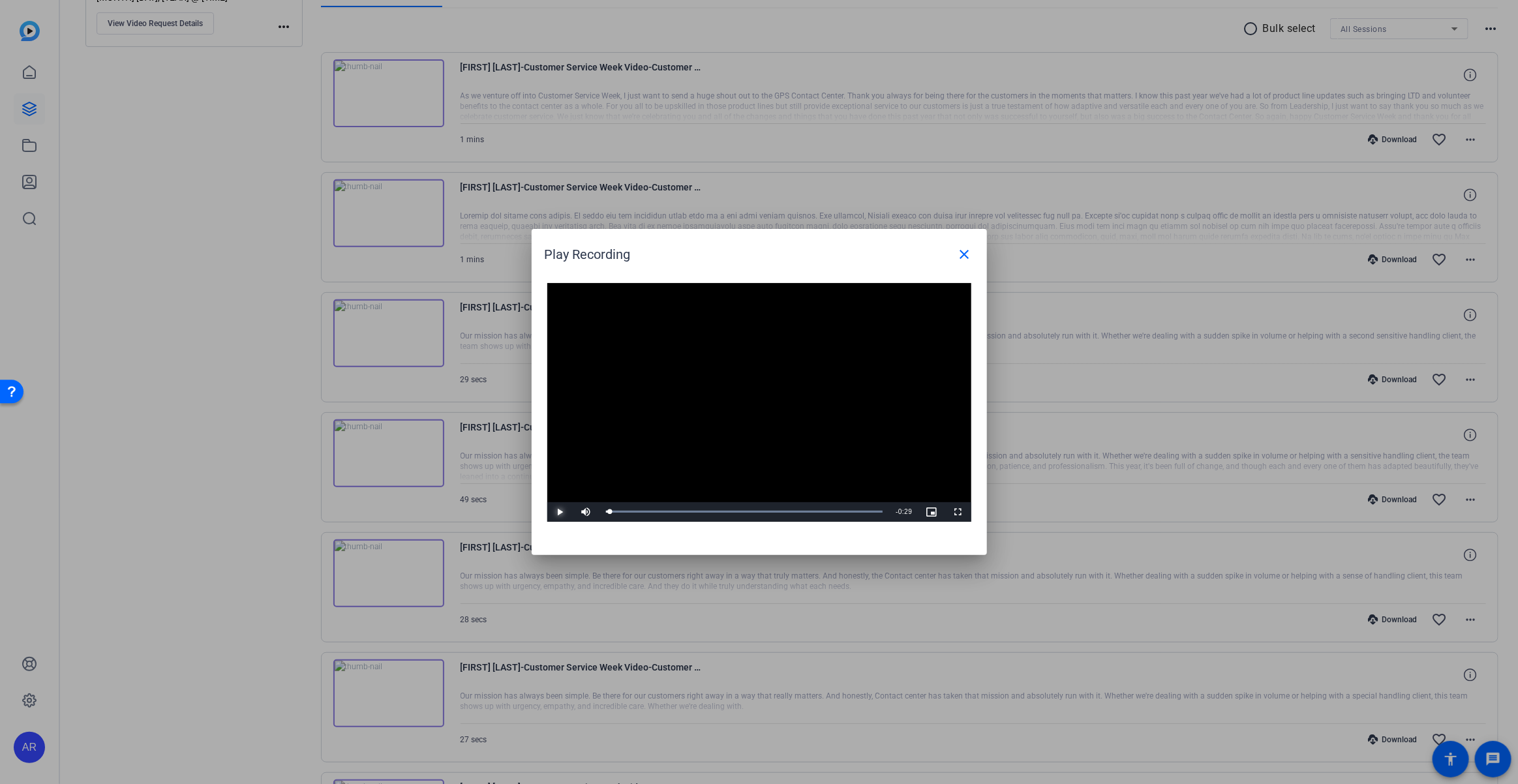 click at bounding box center [560, 512] 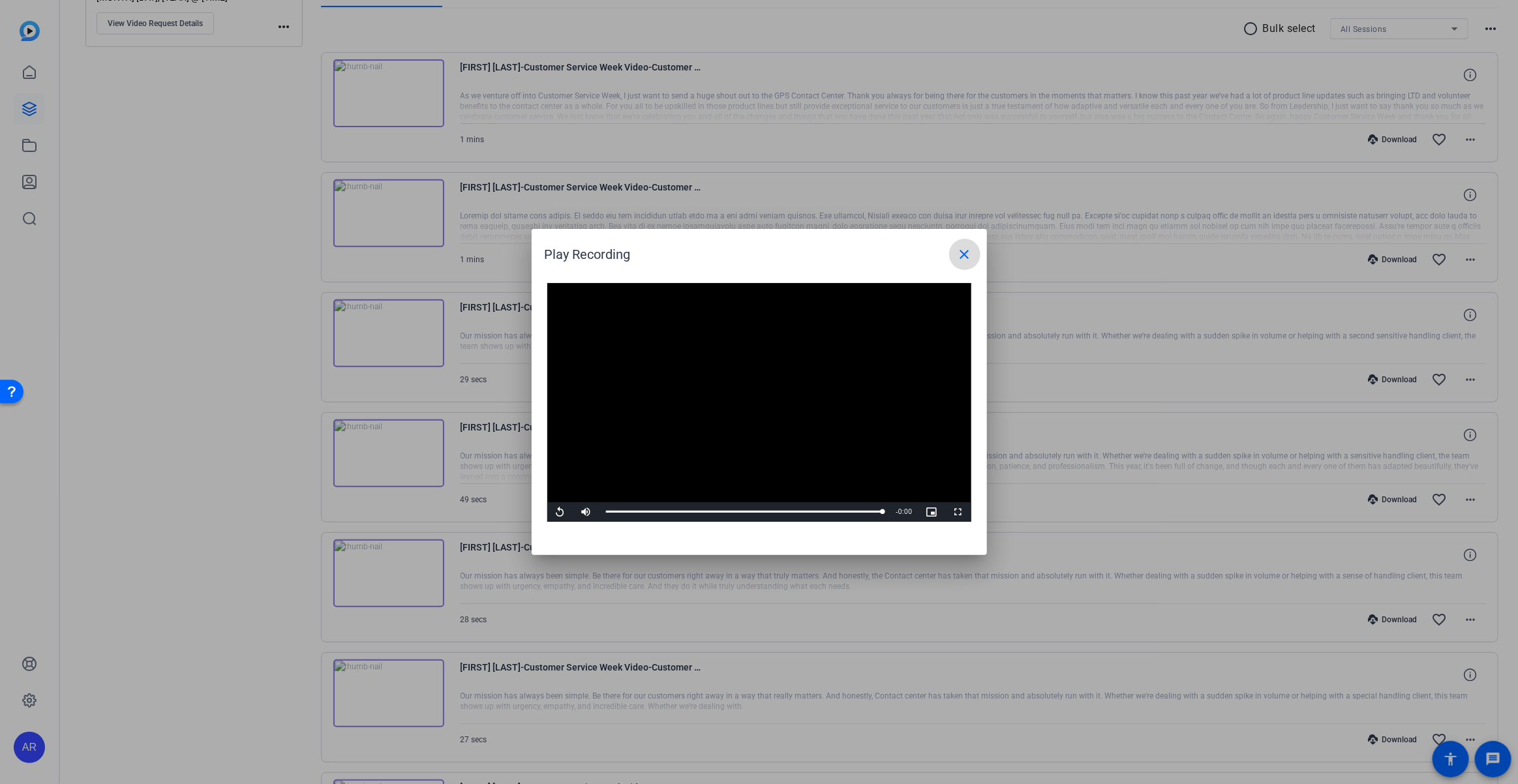 click on "close" at bounding box center [965, 254] 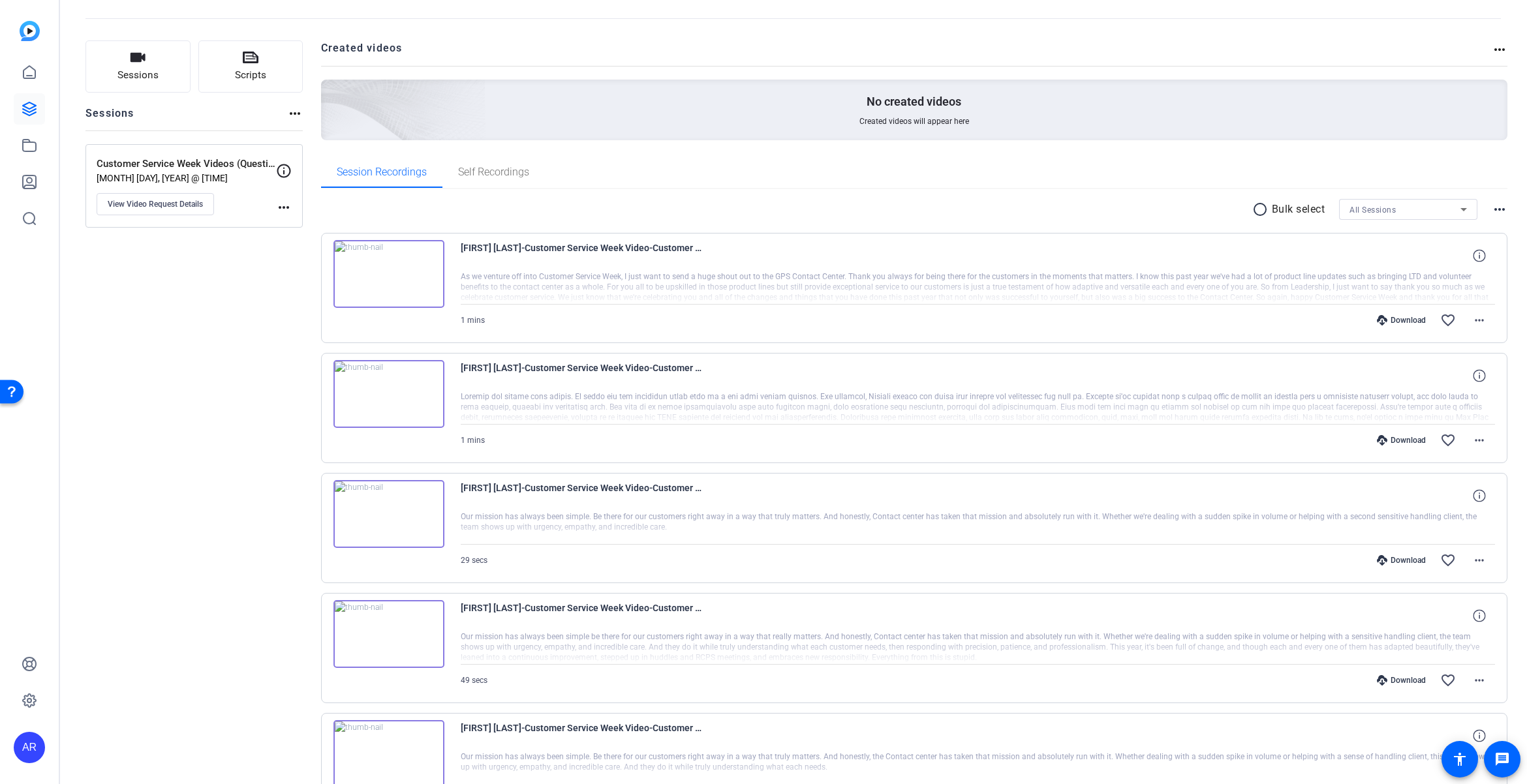 scroll, scrollTop: 18, scrollLeft: 0, axis: vertical 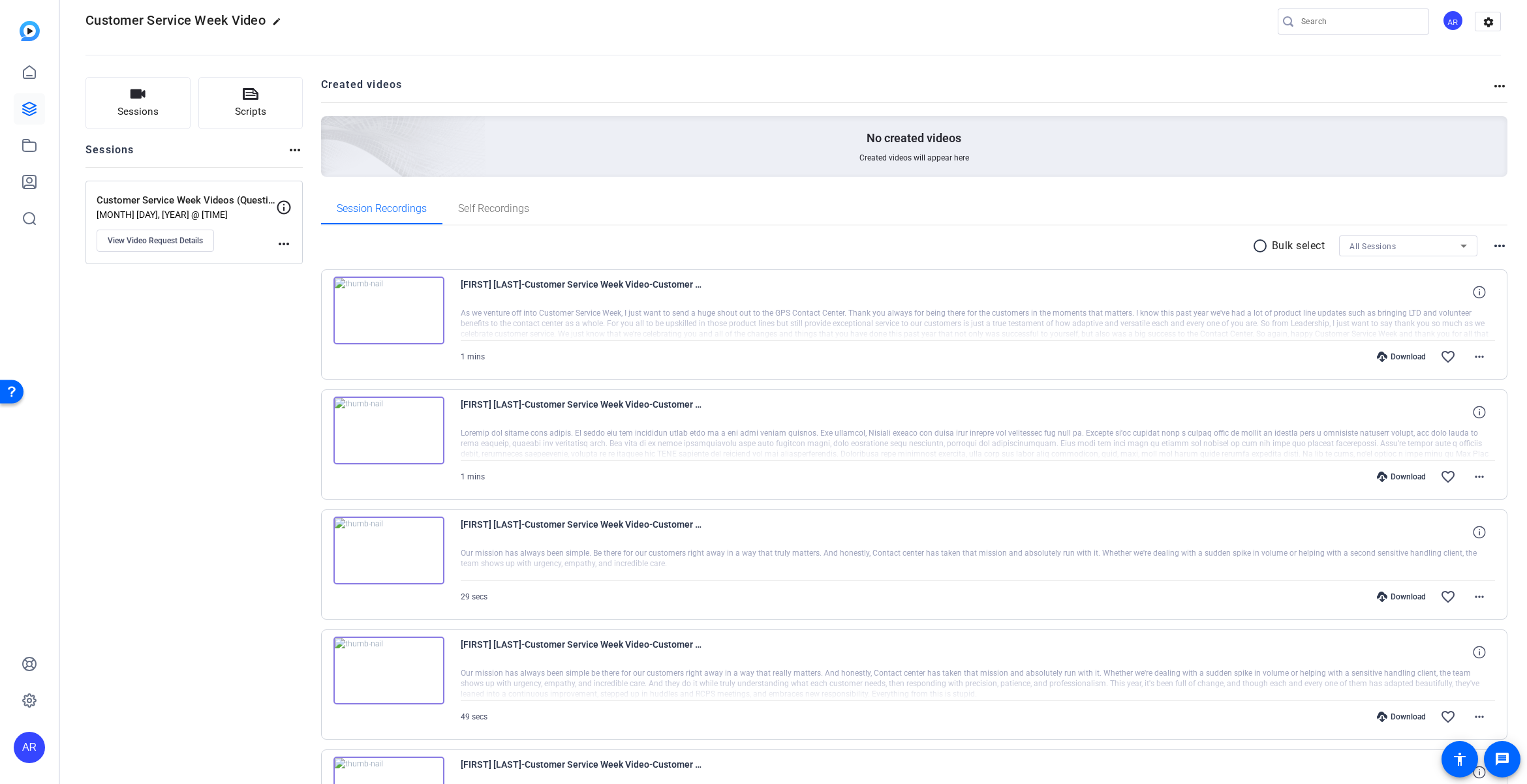 click at bounding box center (389, 671) 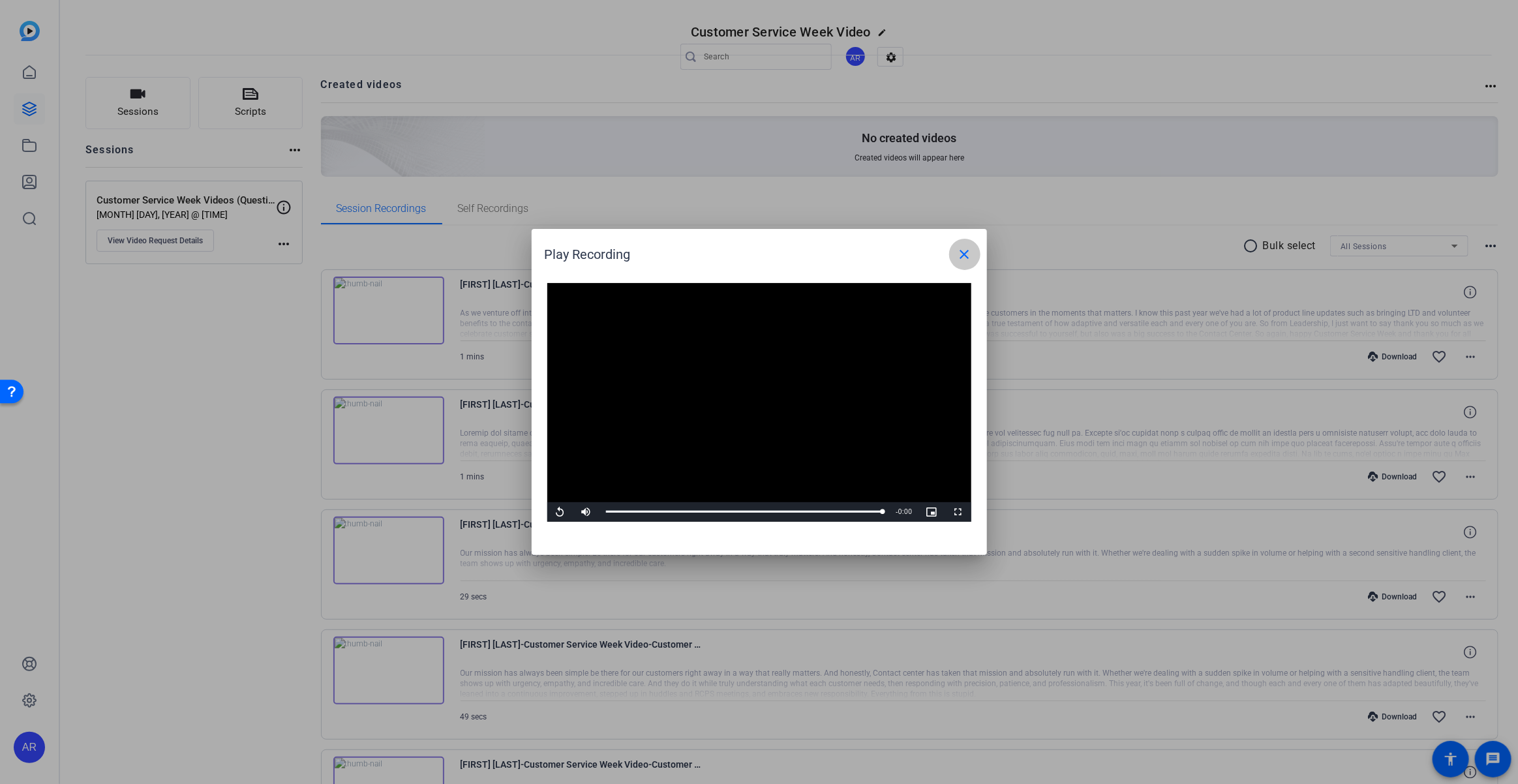 click at bounding box center [965, 254] 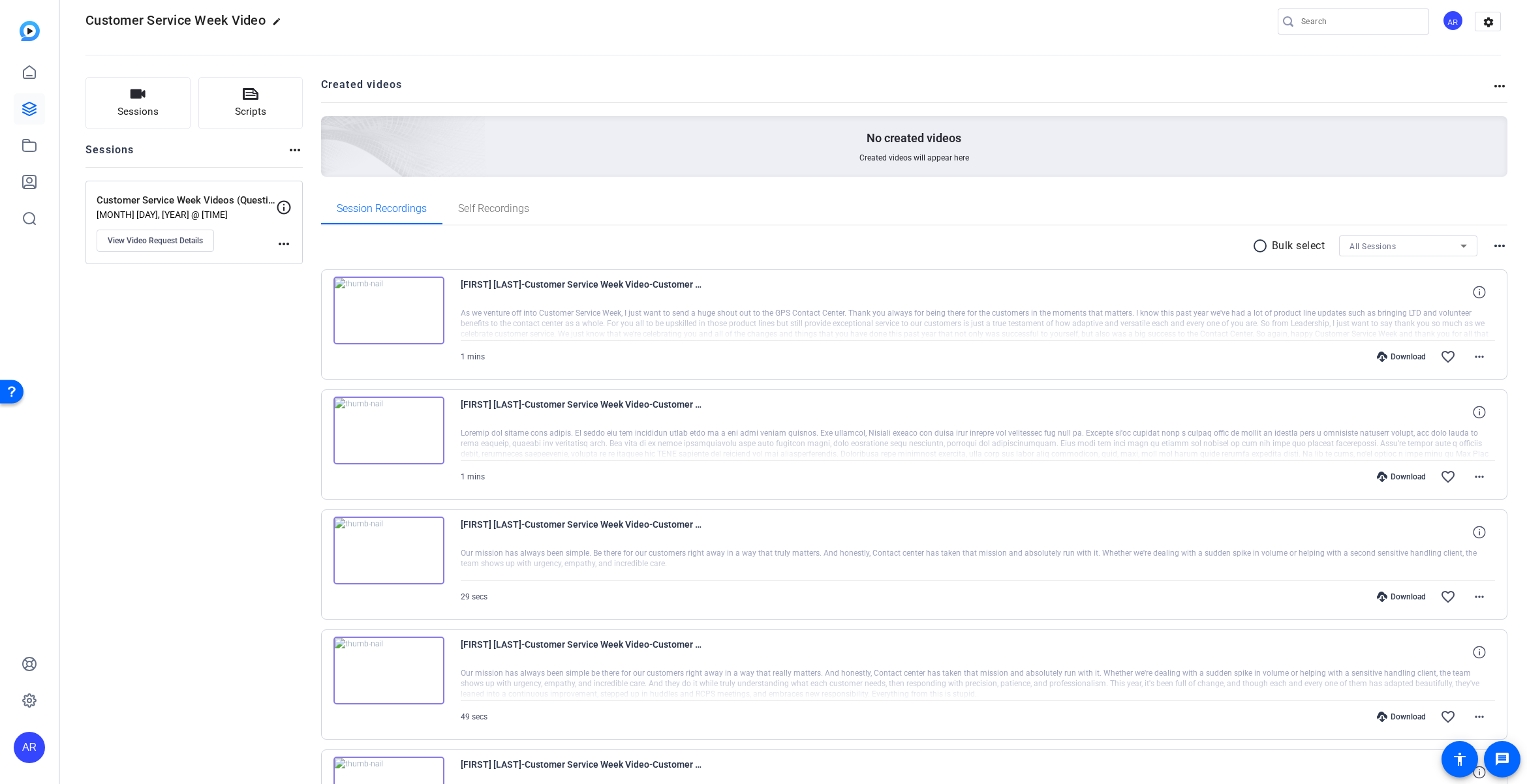 click at bounding box center (389, 550) 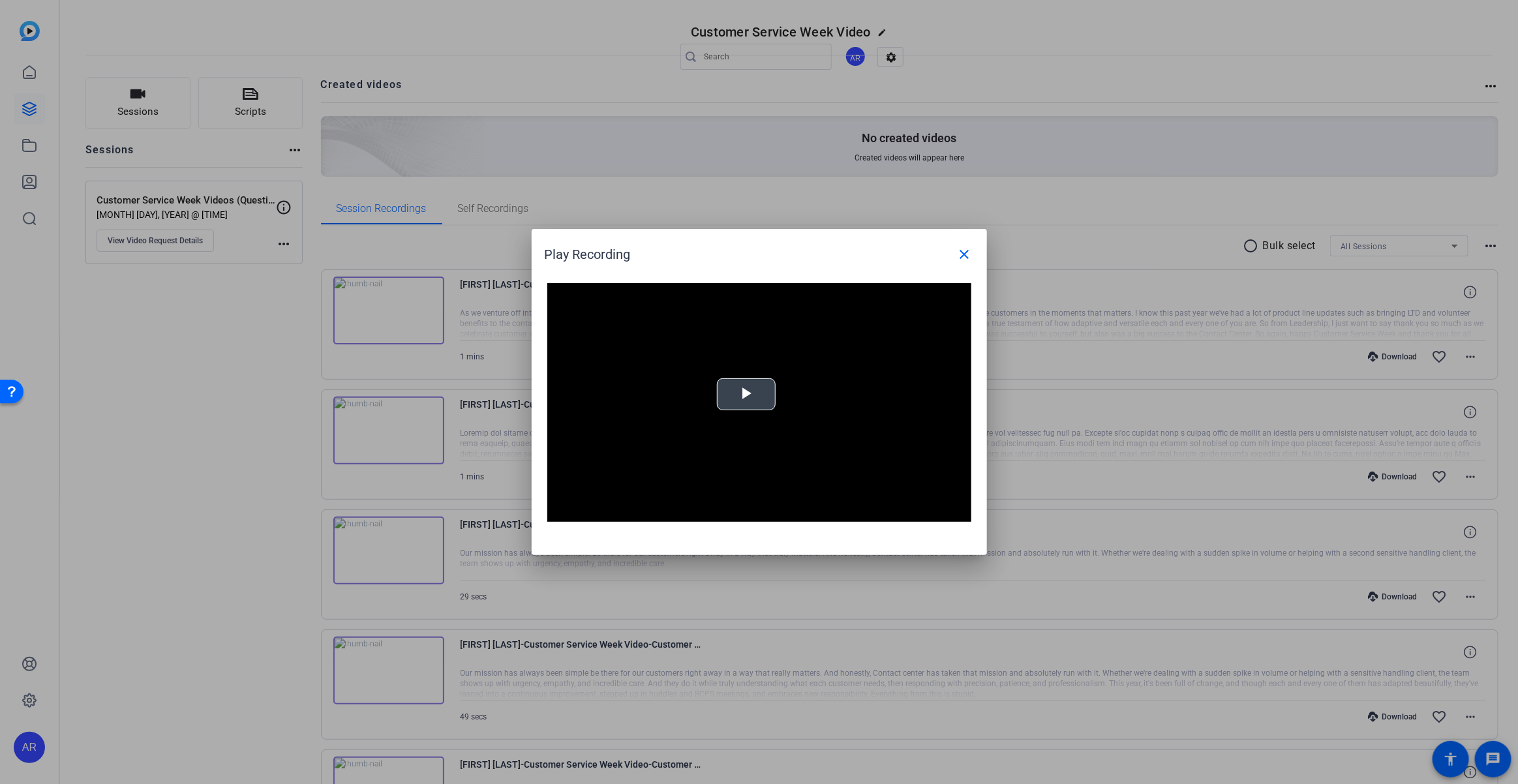 click at bounding box center (746, 395) 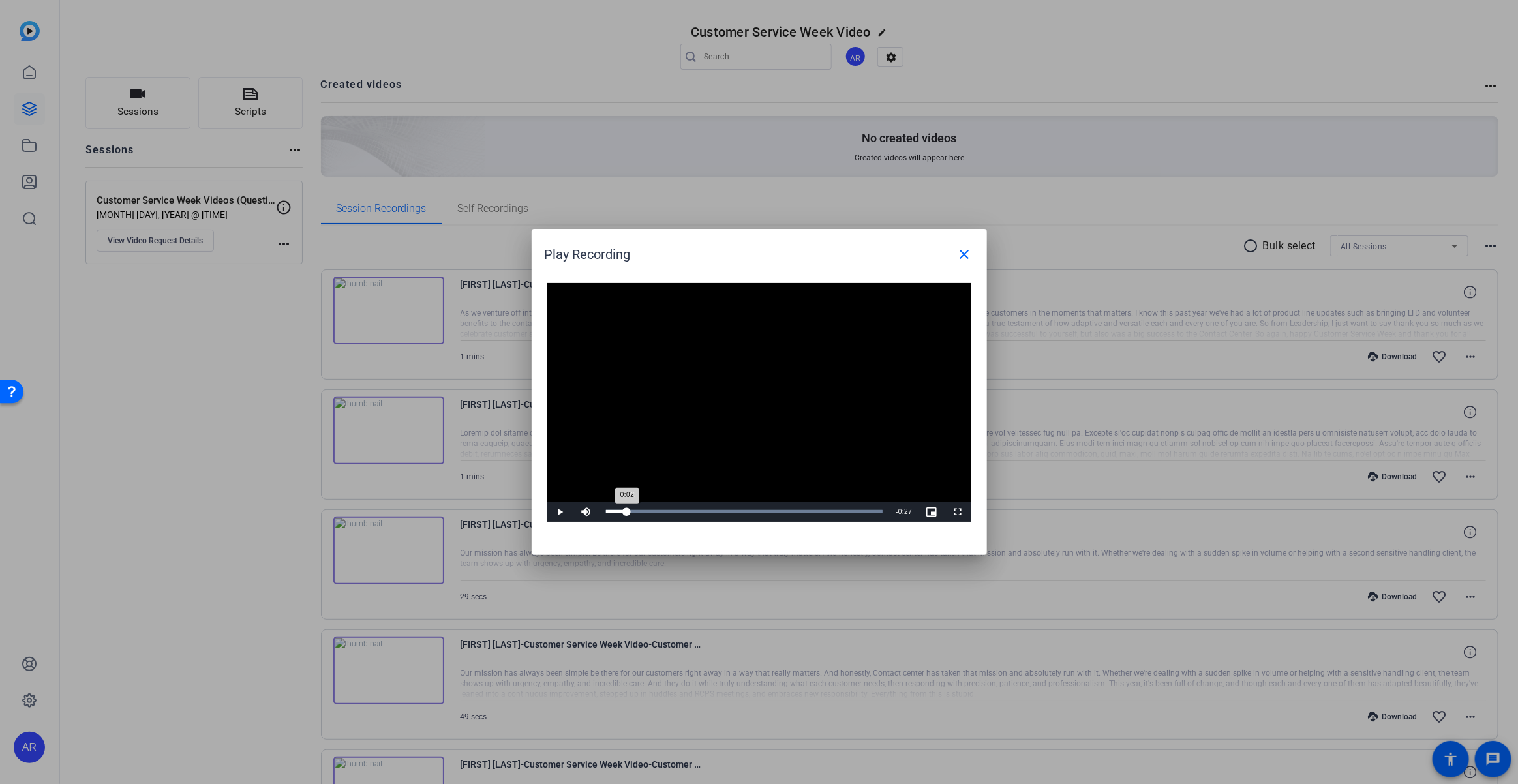 click on "Loaded :  100.00% 0:02 0:02" at bounding box center [744, 511] 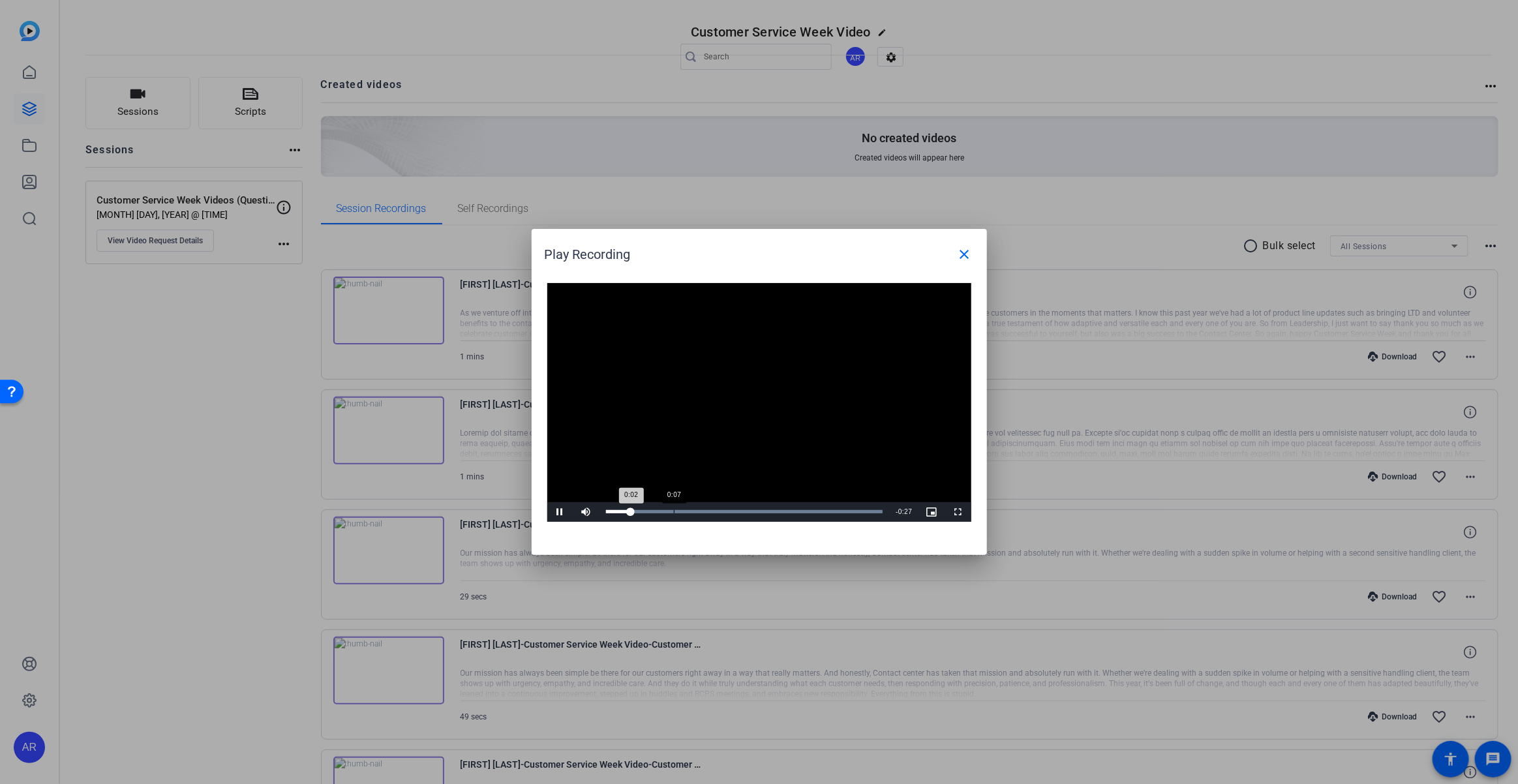 click on "Loaded :  100.00% 0:07 0:02" at bounding box center [744, 512] 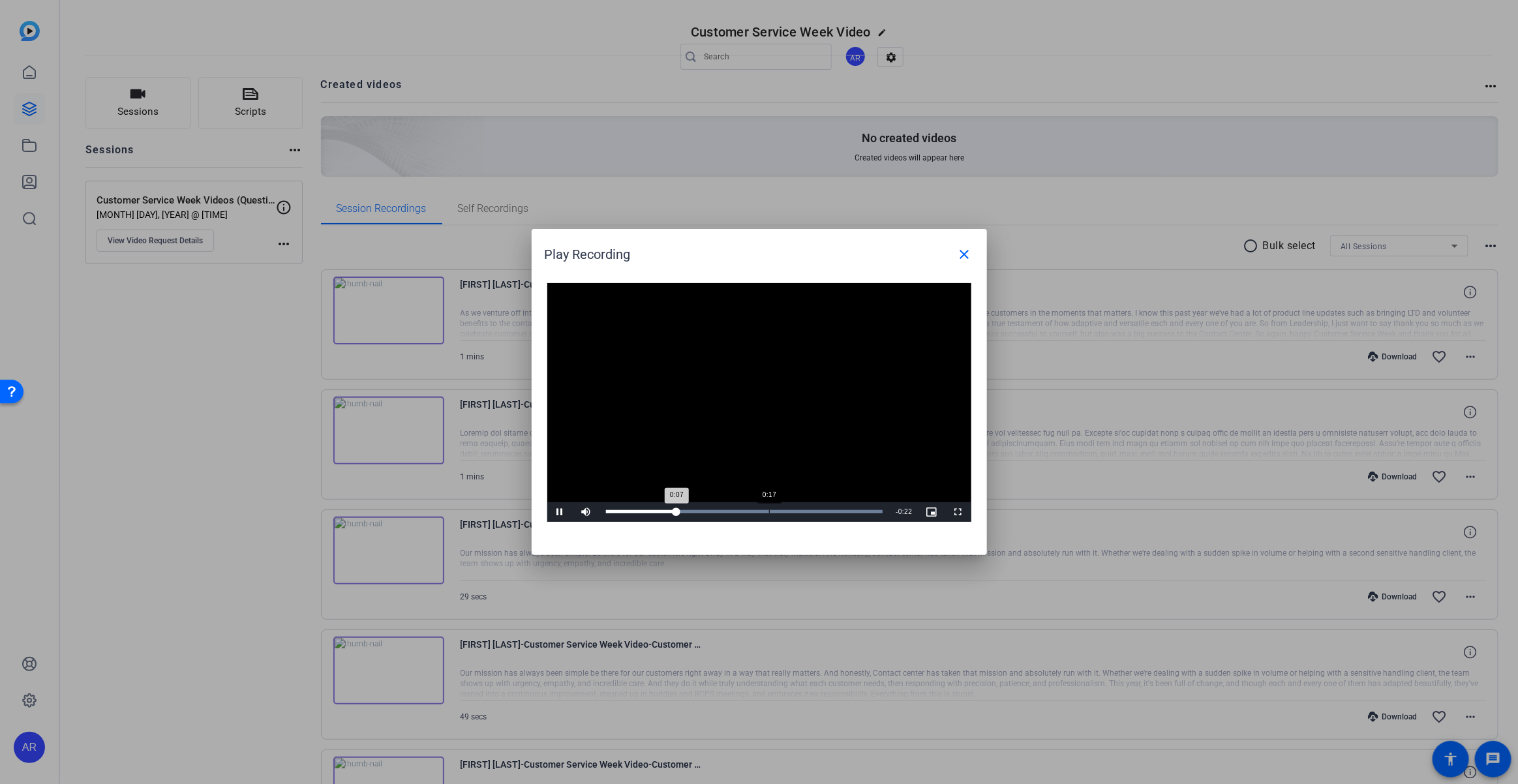 click on "Loaded :  100.00% 0:17 0:07" at bounding box center [744, 512] 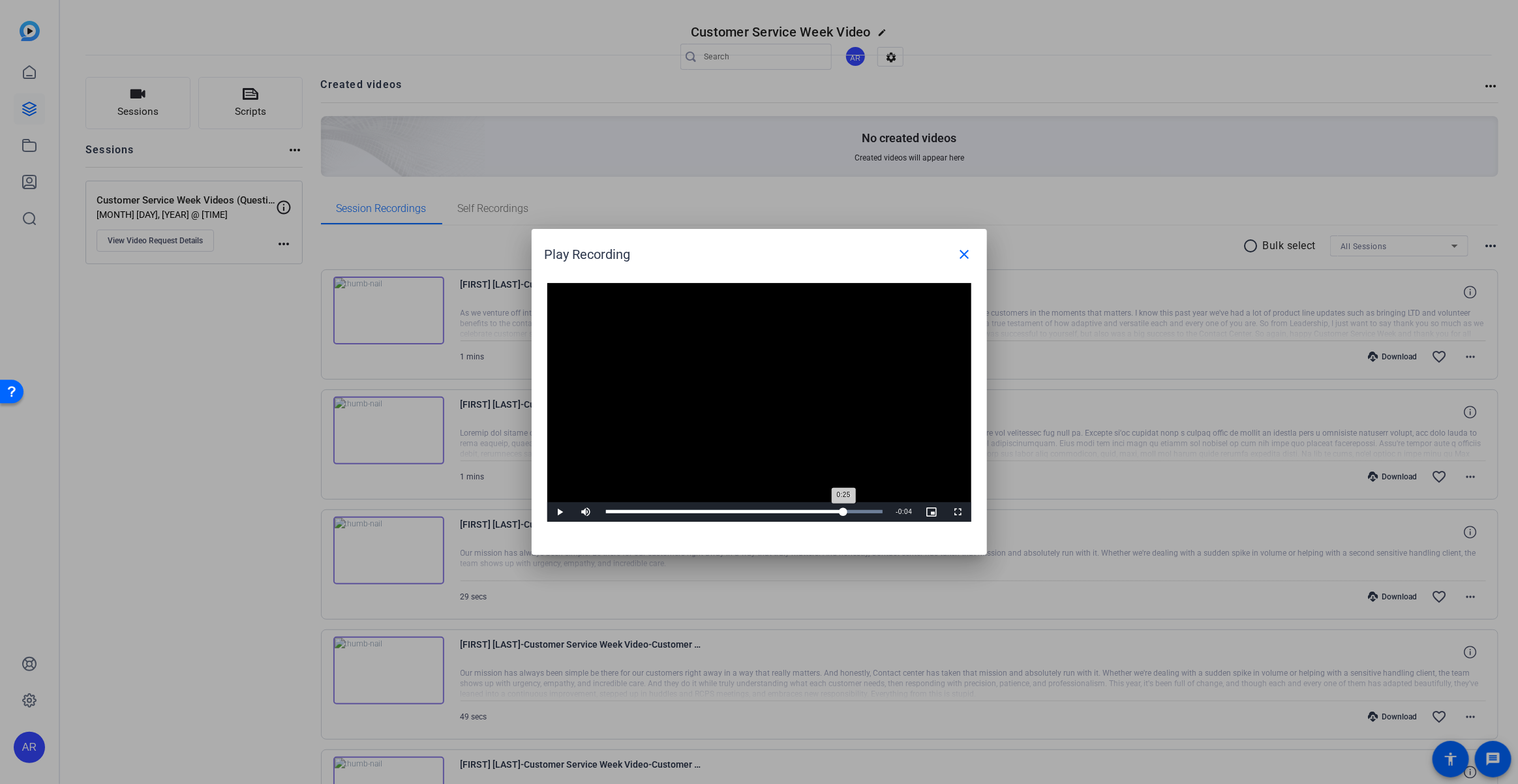 click on "Loaded :  100.00% 0:25 0:25" at bounding box center [744, 512] 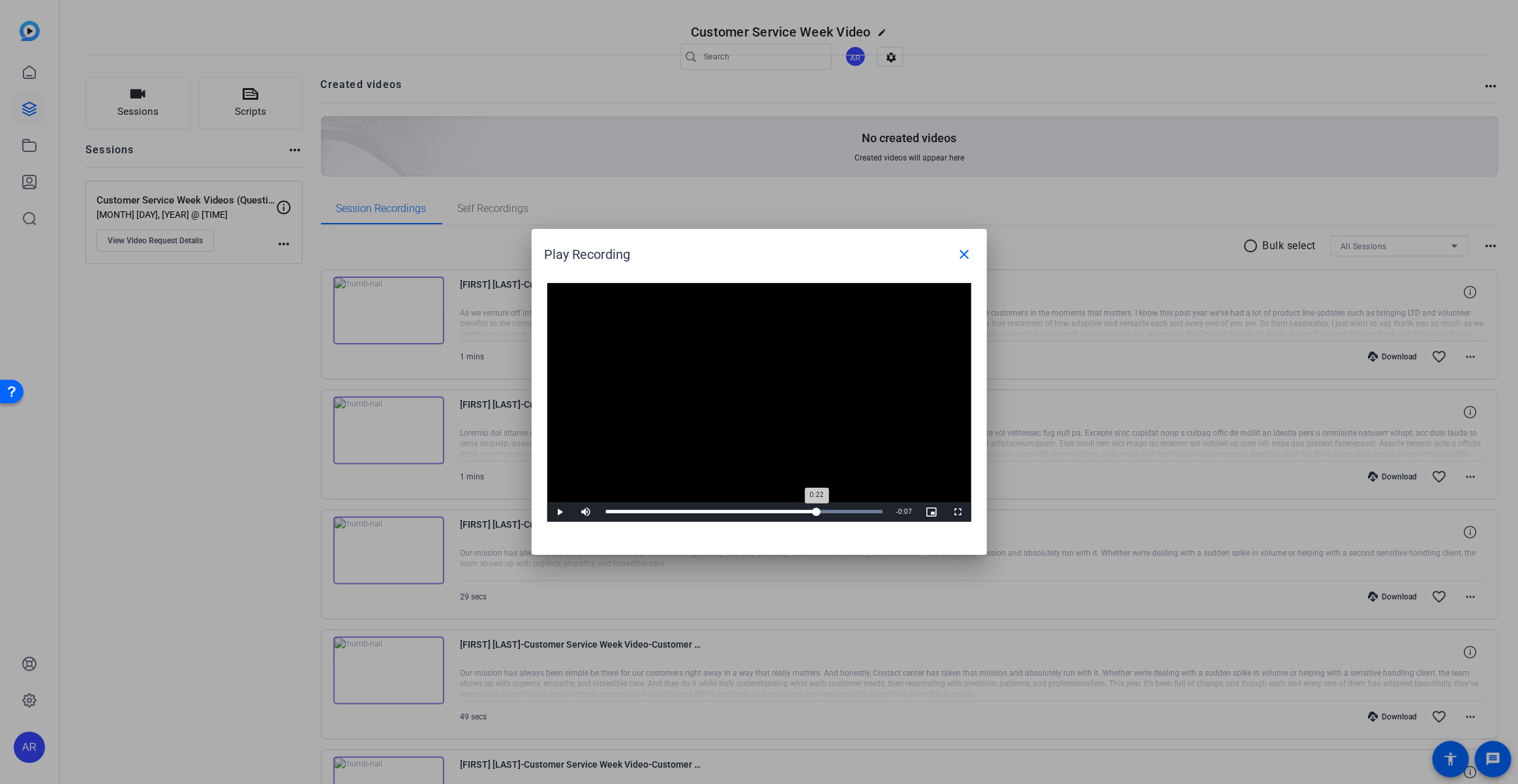 click on "Loaded :  100.00% 0:22 0:22" at bounding box center [744, 511] 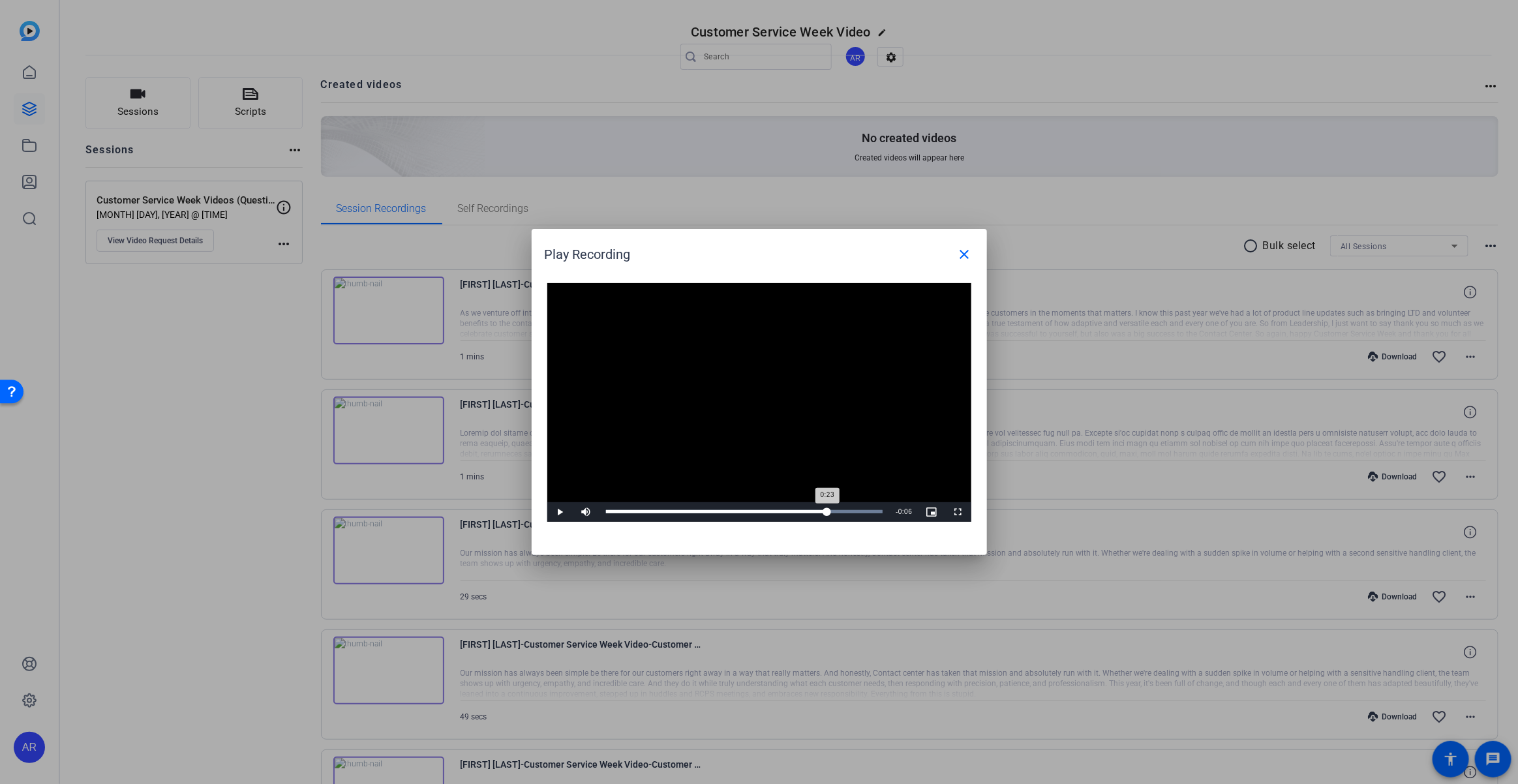 click on "Loaded :  100.00% 0:23 0:23" at bounding box center (744, 511) 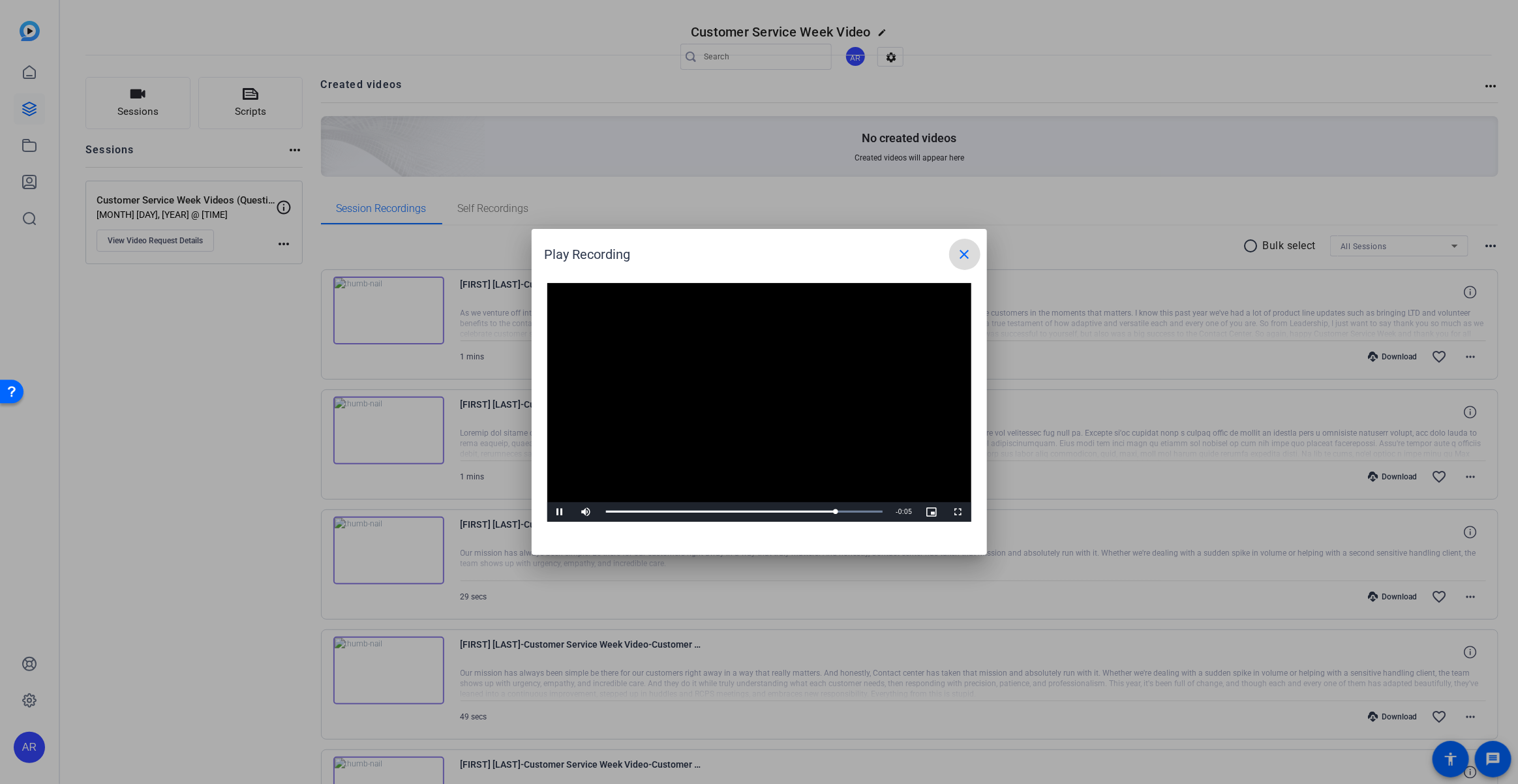 click at bounding box center [965, 254] 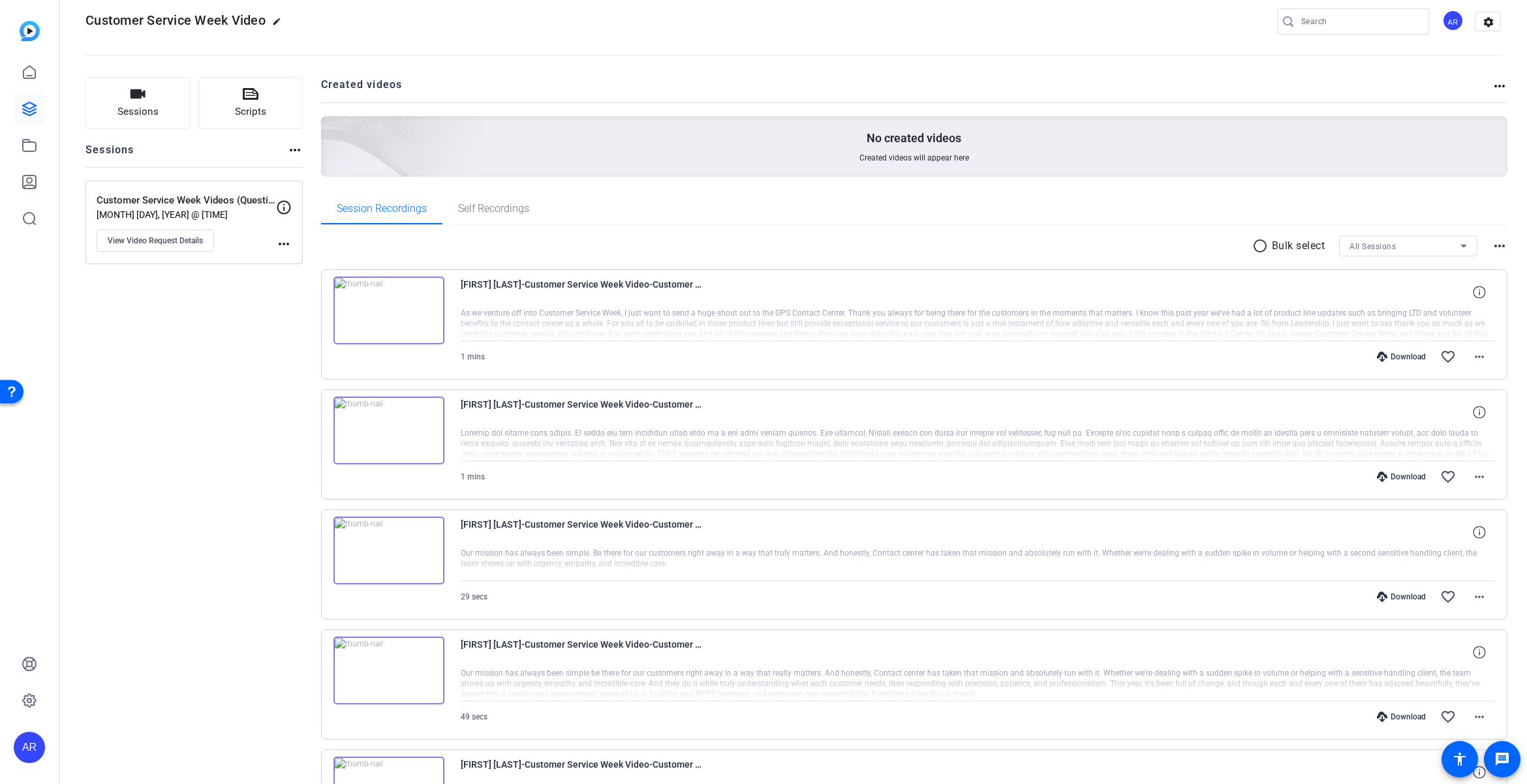 click at bounding box center [389, 430] 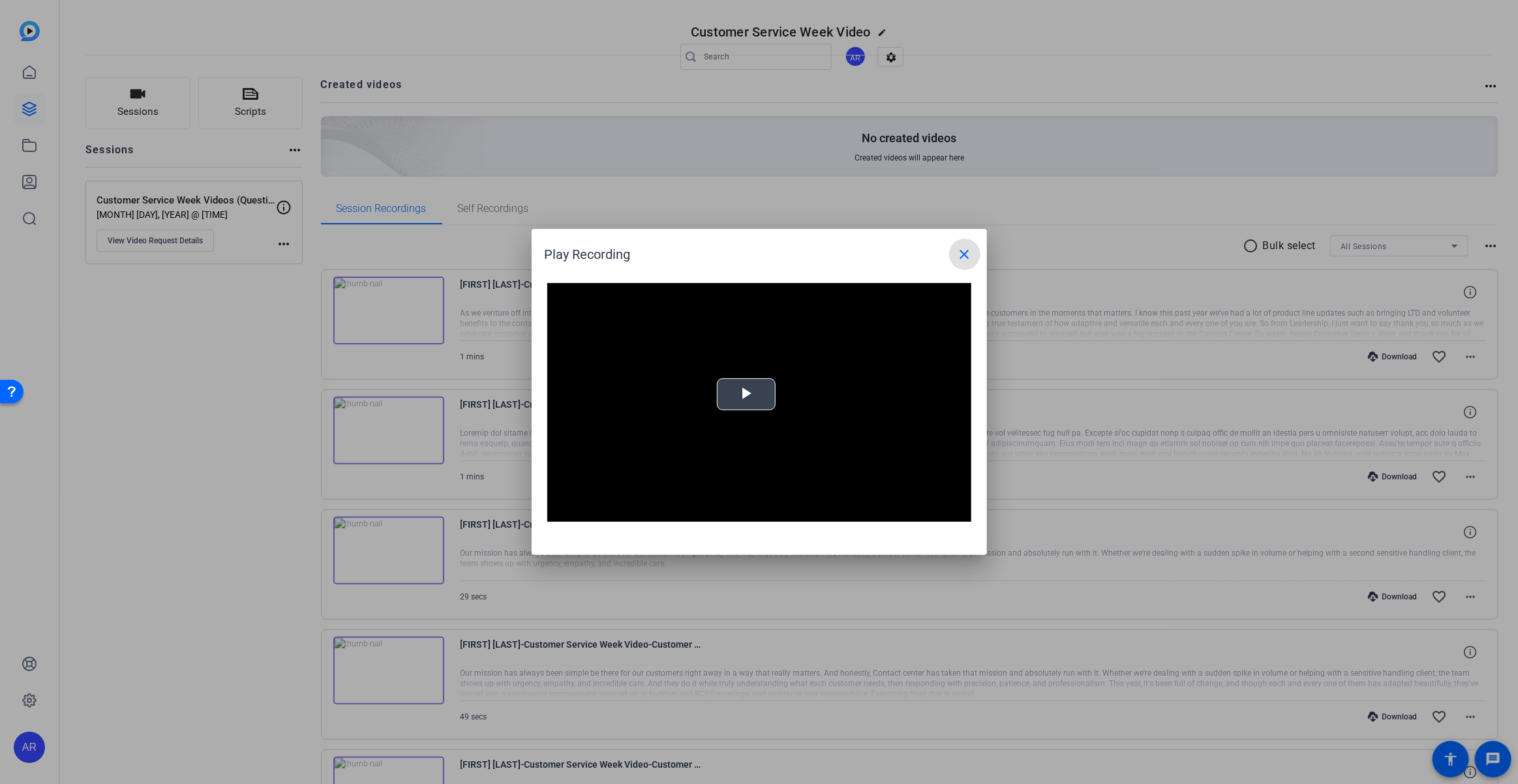 click at bounding box center (759, 402) 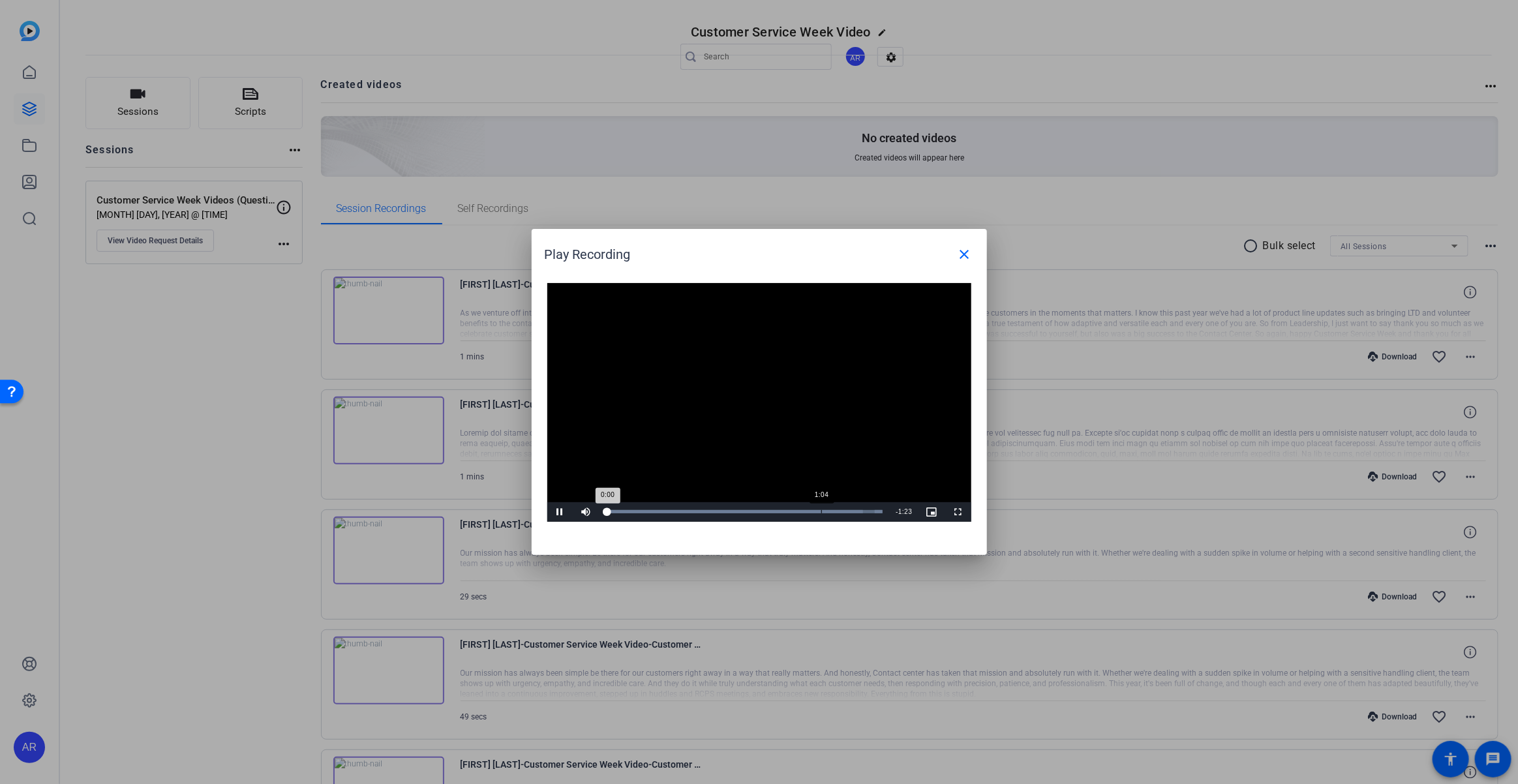 click on "Loaded :  100.00% 1:04 0:00" at bounding box center (744, 512) 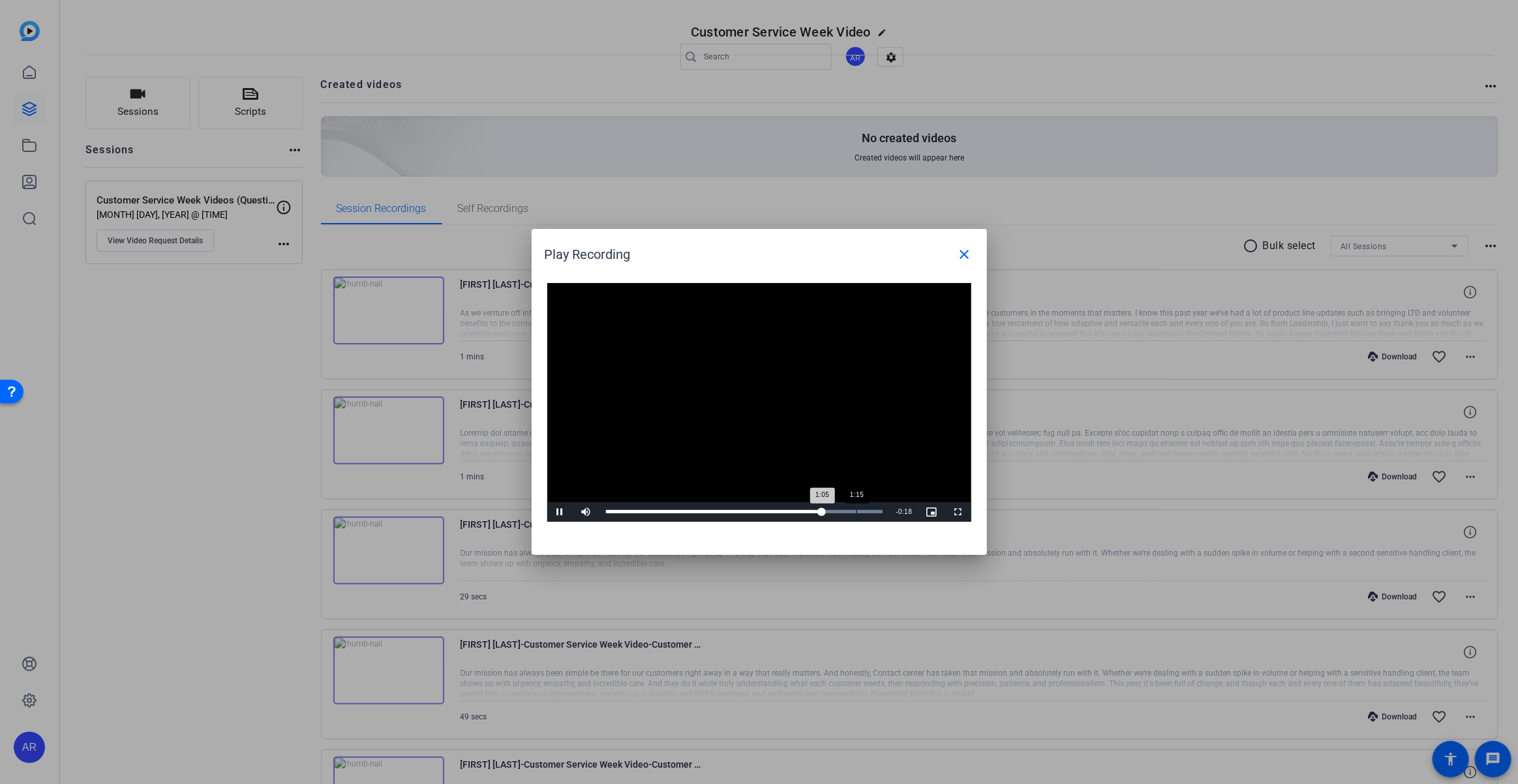 click on "Loaded :  100.00% 1:15 1:05" at bounding box center (744, 511) 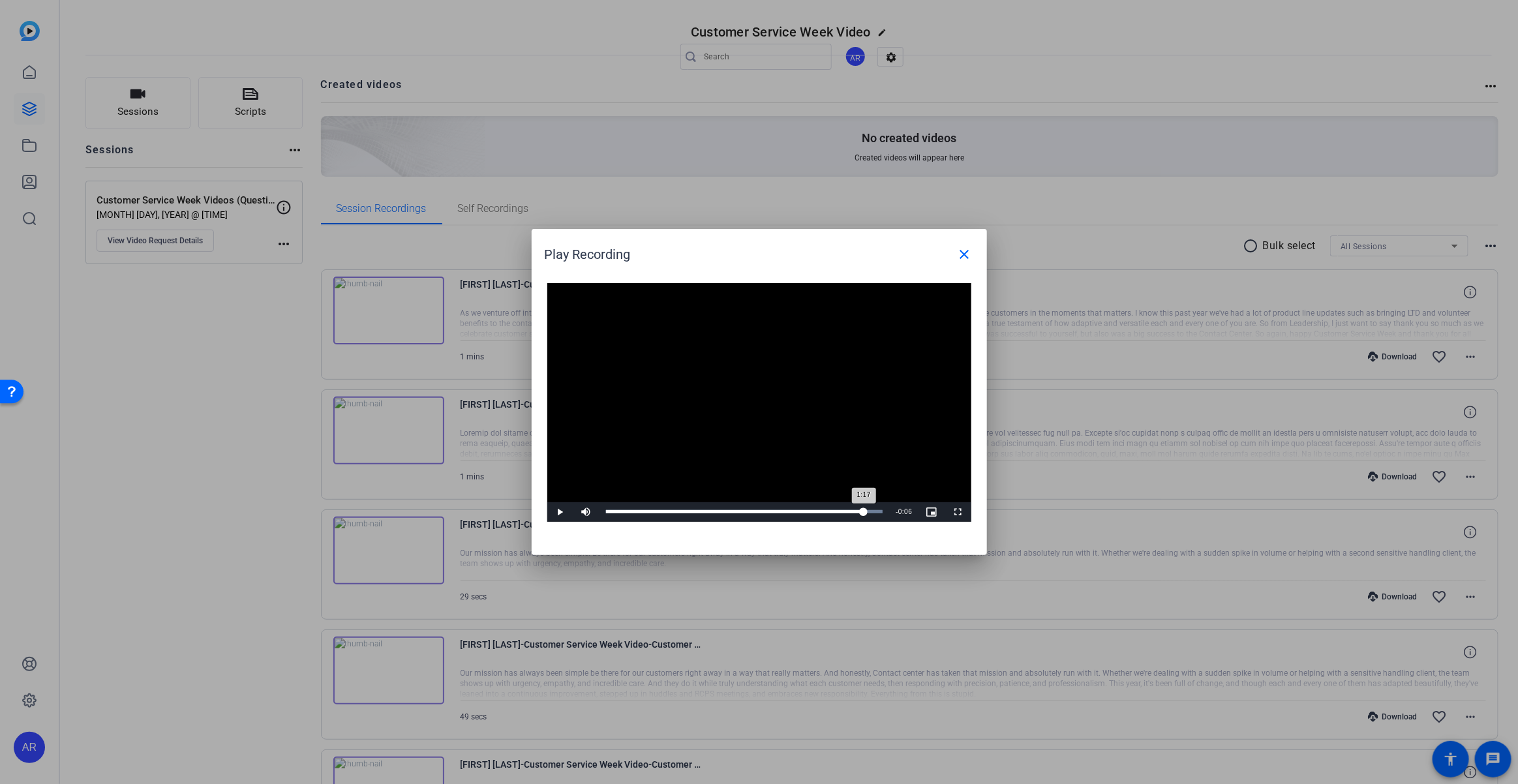 click on "Loaded :  100.00% 1:17 1:17" at bounding box center (744, 511) 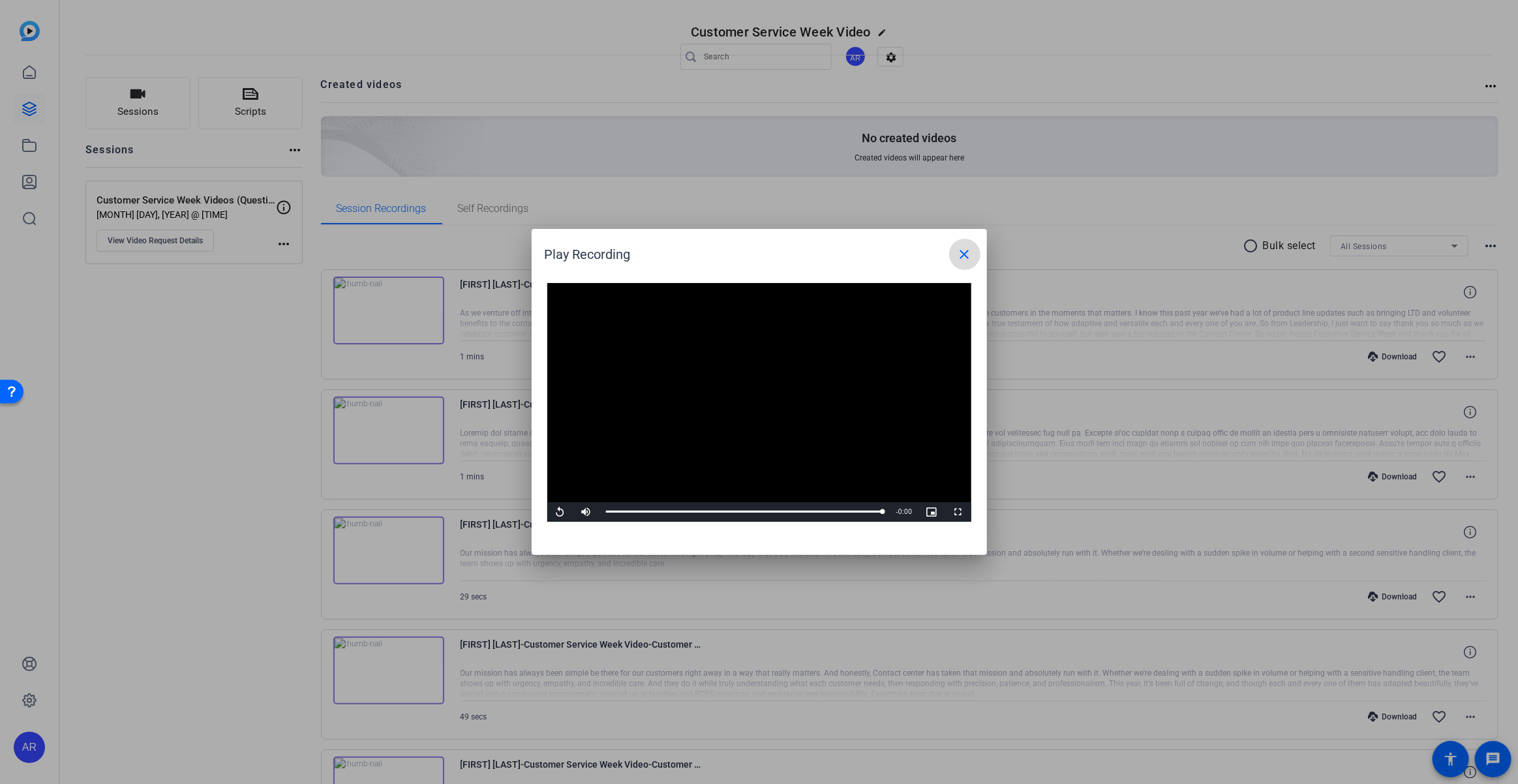 click on "close" at bounding box center (965, 254) 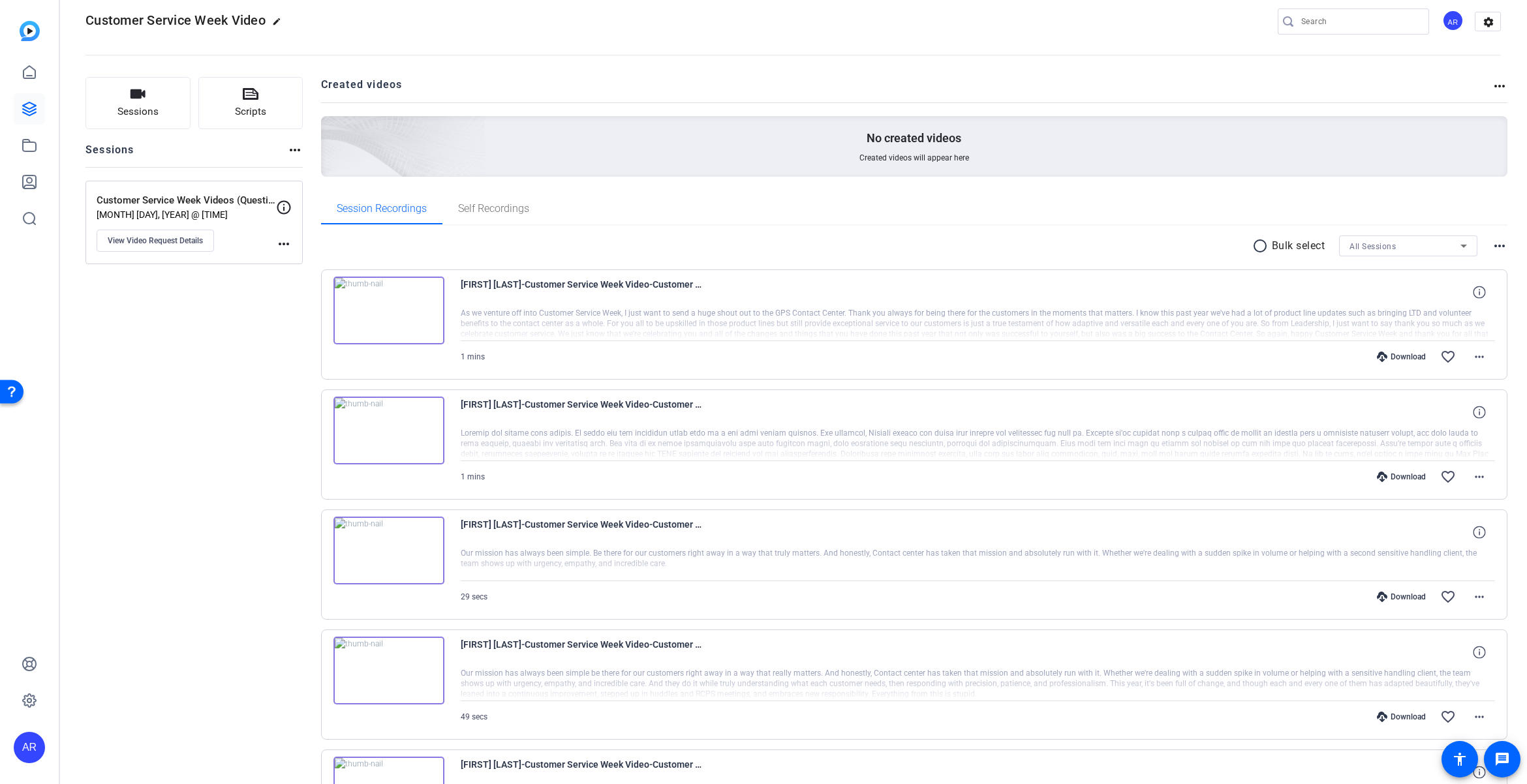 click on "Download" at bounding box center (1401, 477) 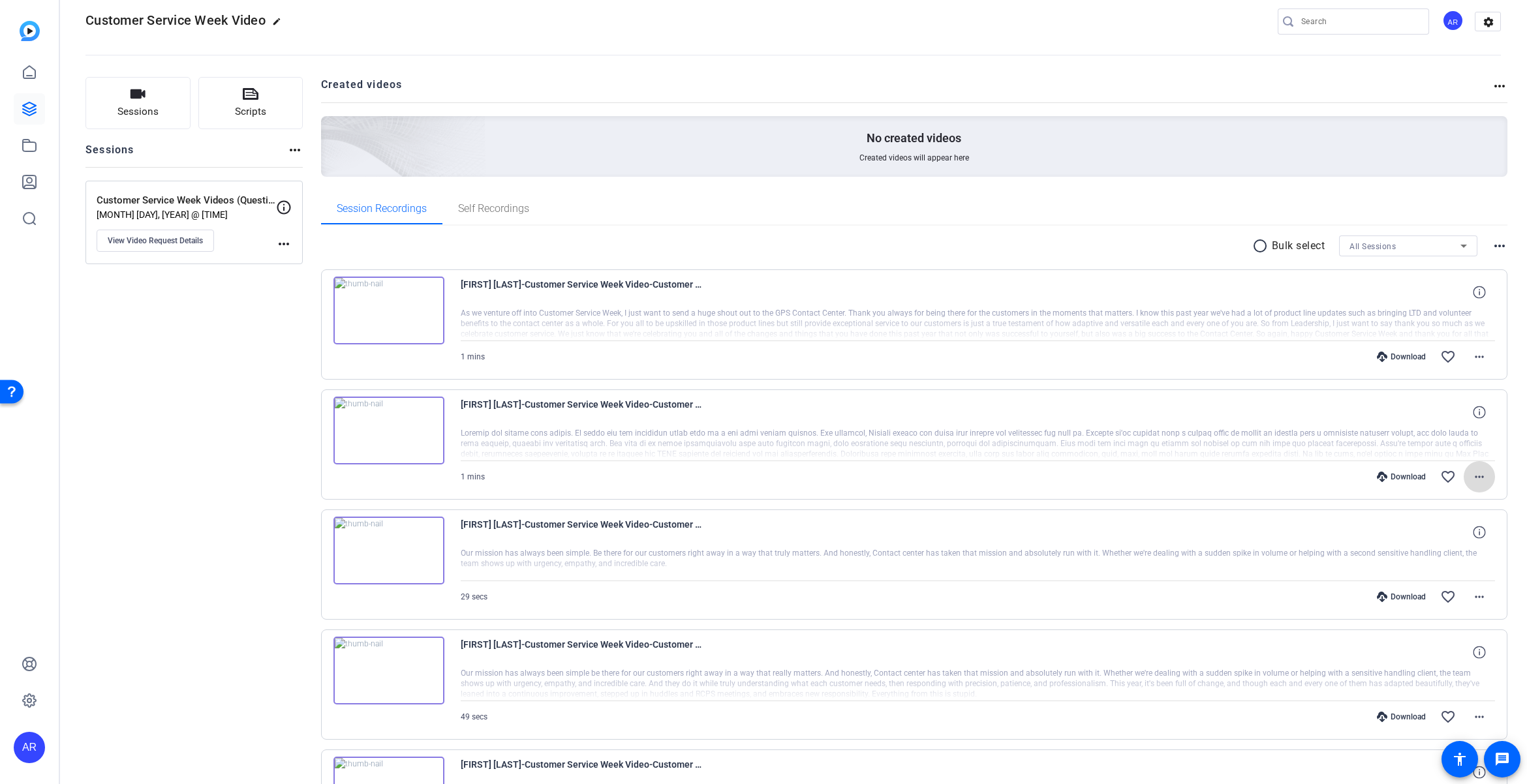 click on "more_horiz" at bounding box center [1479, 477] 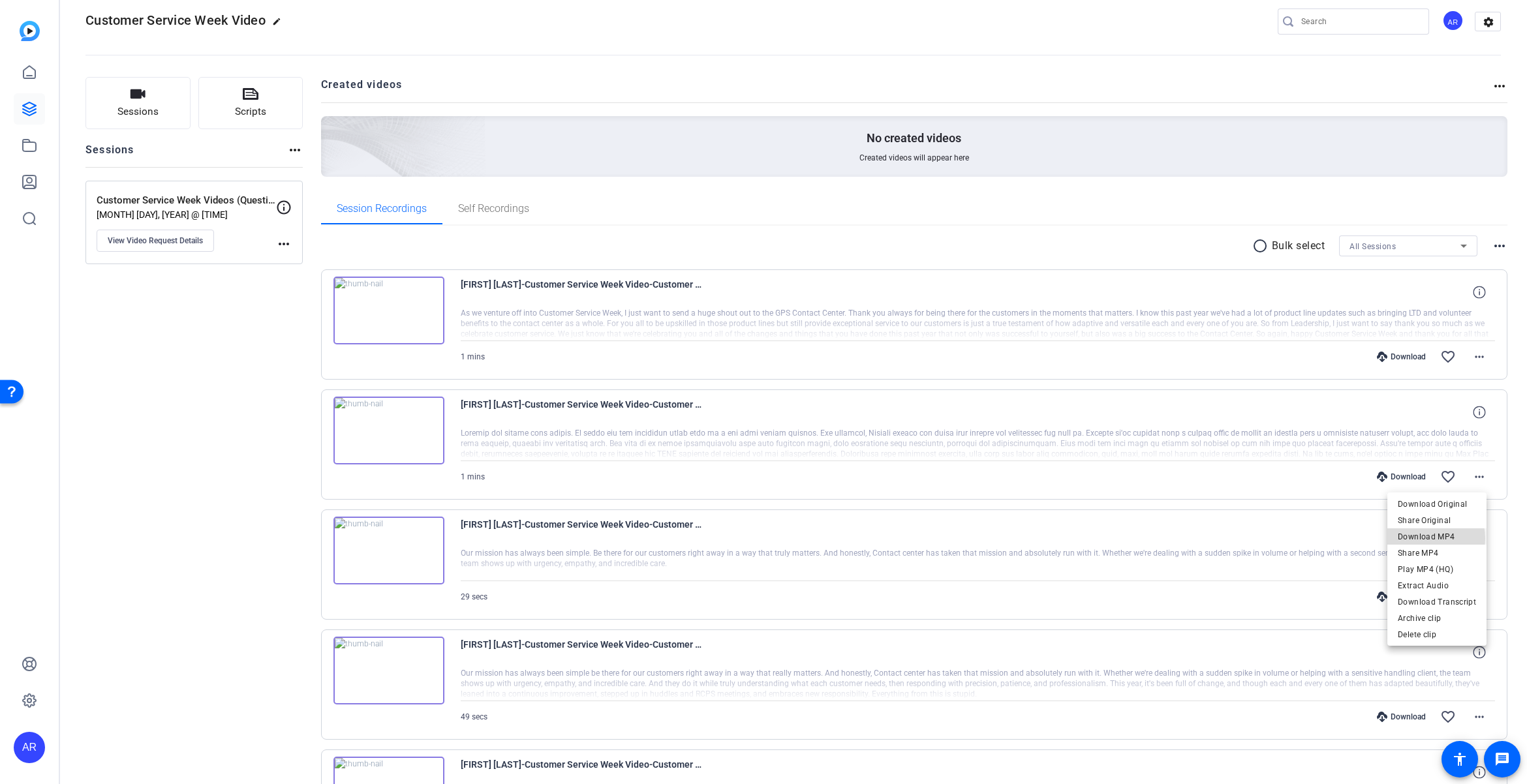 click on "Download MP4" at bounding box center (1437, 537) 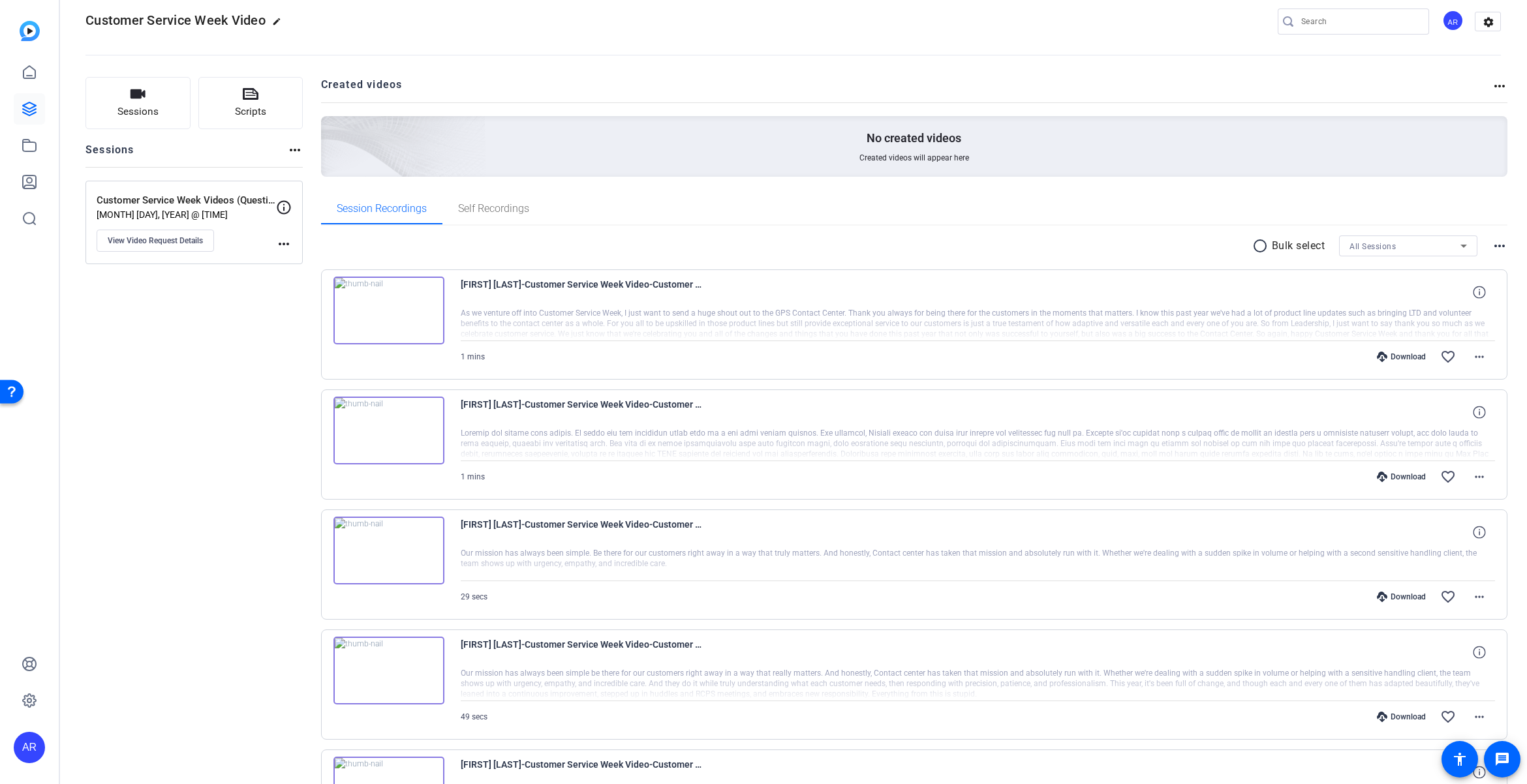 click on "[FIRST] [LAST]-Customer Service Week Video-Customer Service Week Videos -Questions Only--1754345705313-webcam
1 mins
Download  favorite_border more_horiz
[FIRST] [LAST]-Customer Service Week Video-Customer Service Week Videos -Questions Only--1754344794234-webcam
1 mins
Download  favorite_border more_horiz
[FIRST] [LAST]-Customer Service Week Video-Customer Service Week Videos -Questions Only--1754344690194-webcam
Our mission has always been simple. Be there for our customers right away in a way that truly matters. And honestly, Contact center has taken that mission and absolutely run with it. Whether we're dealing with a sudden spike in volume or helping with a second sensitive handling client, the team shows up with urgency, empathy, and incredible care.  29 secs
Download  favorite_border more_horiz" at bounding box center [914, 875] 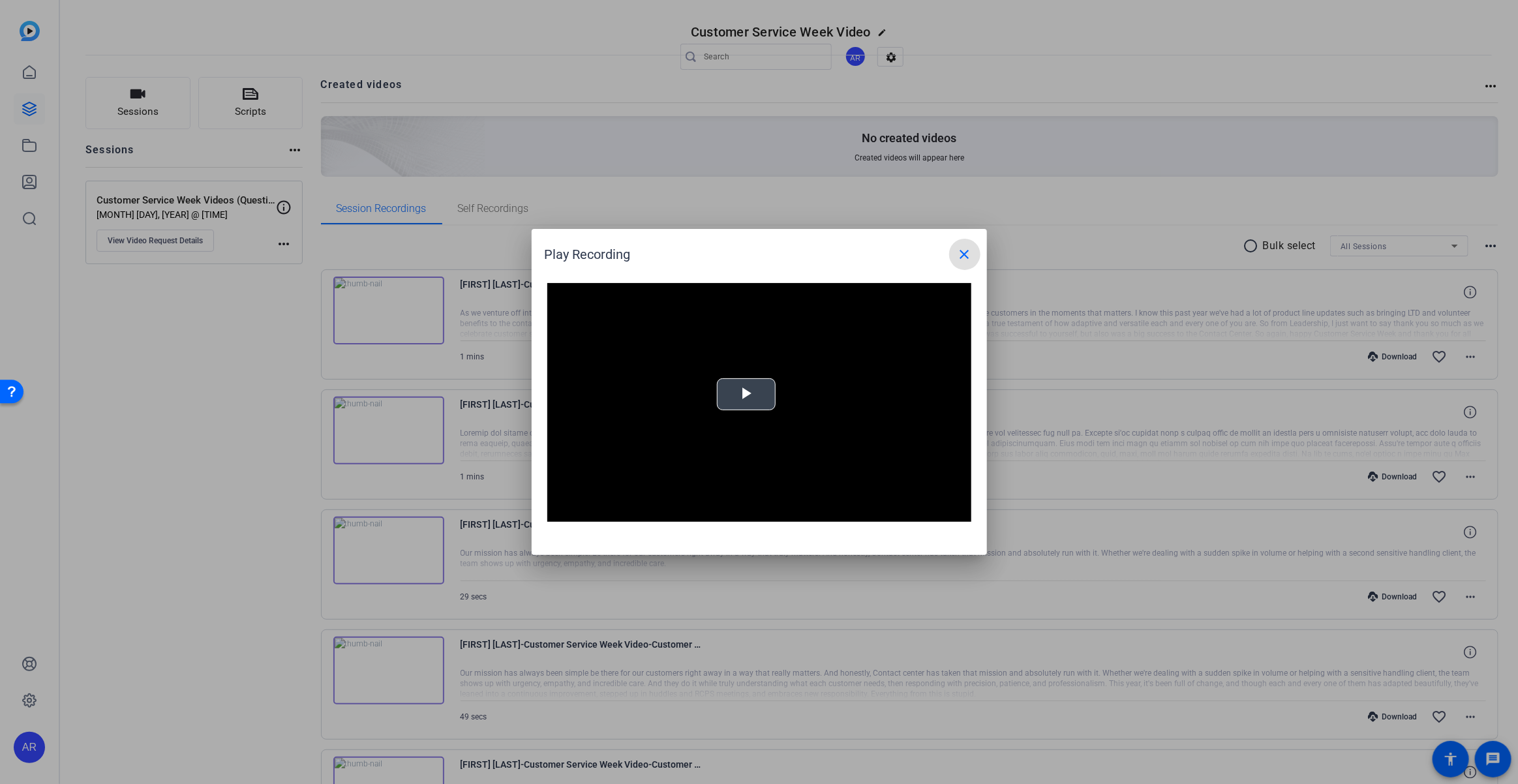 click at bounding box center [759, 402] 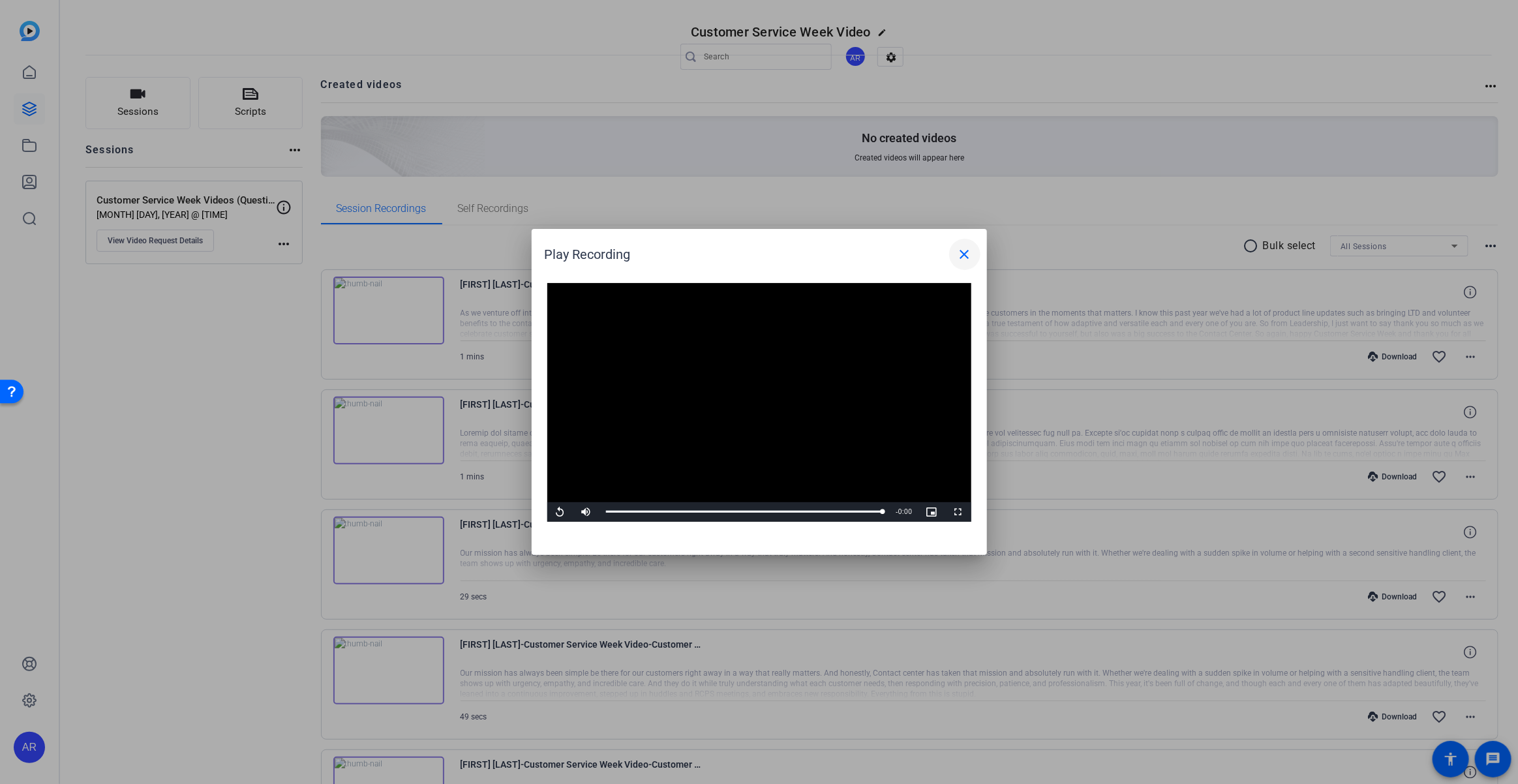 click at bounding box center (965, 254) 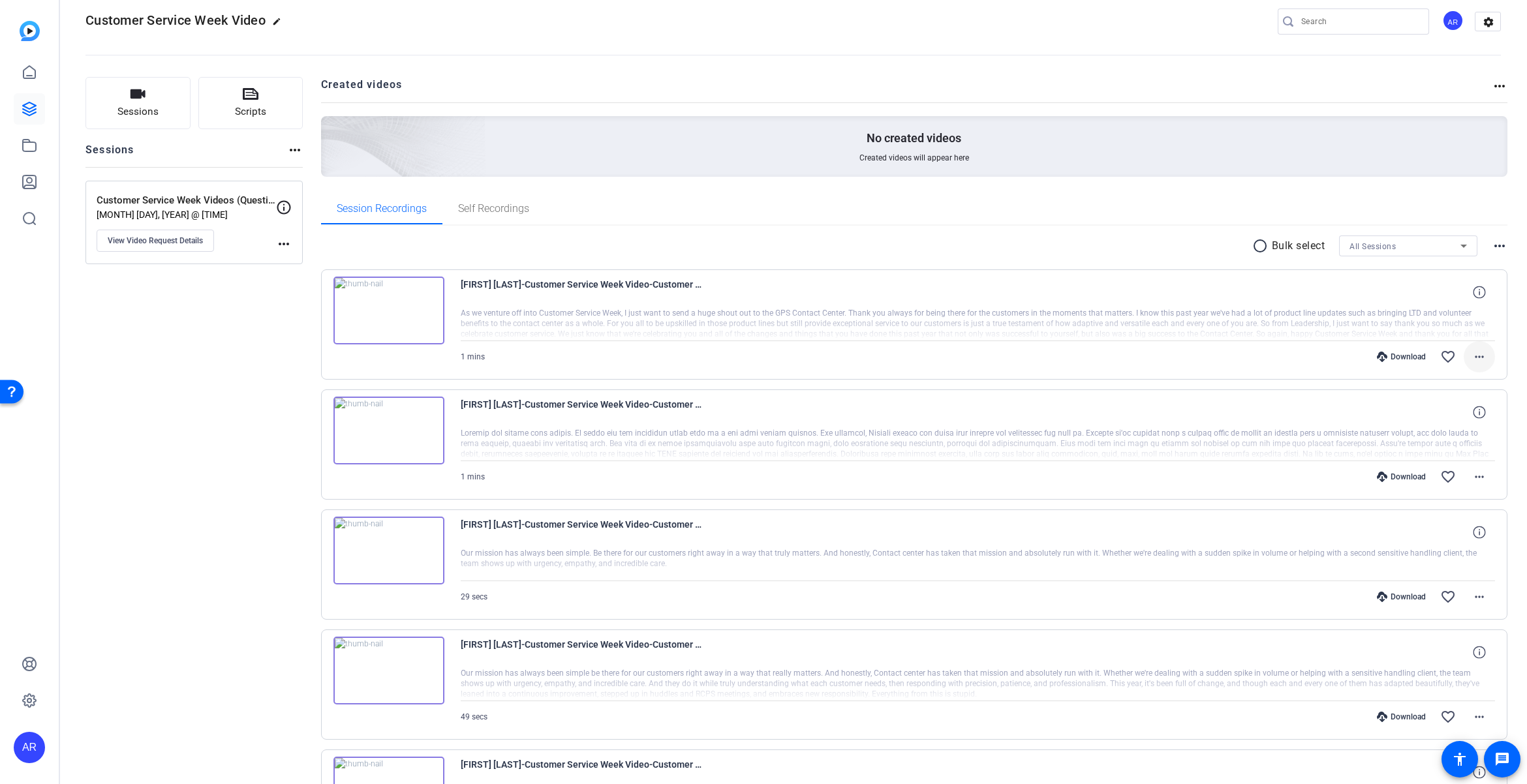 click on "more_horiz" at bounding box center (1479, 357) 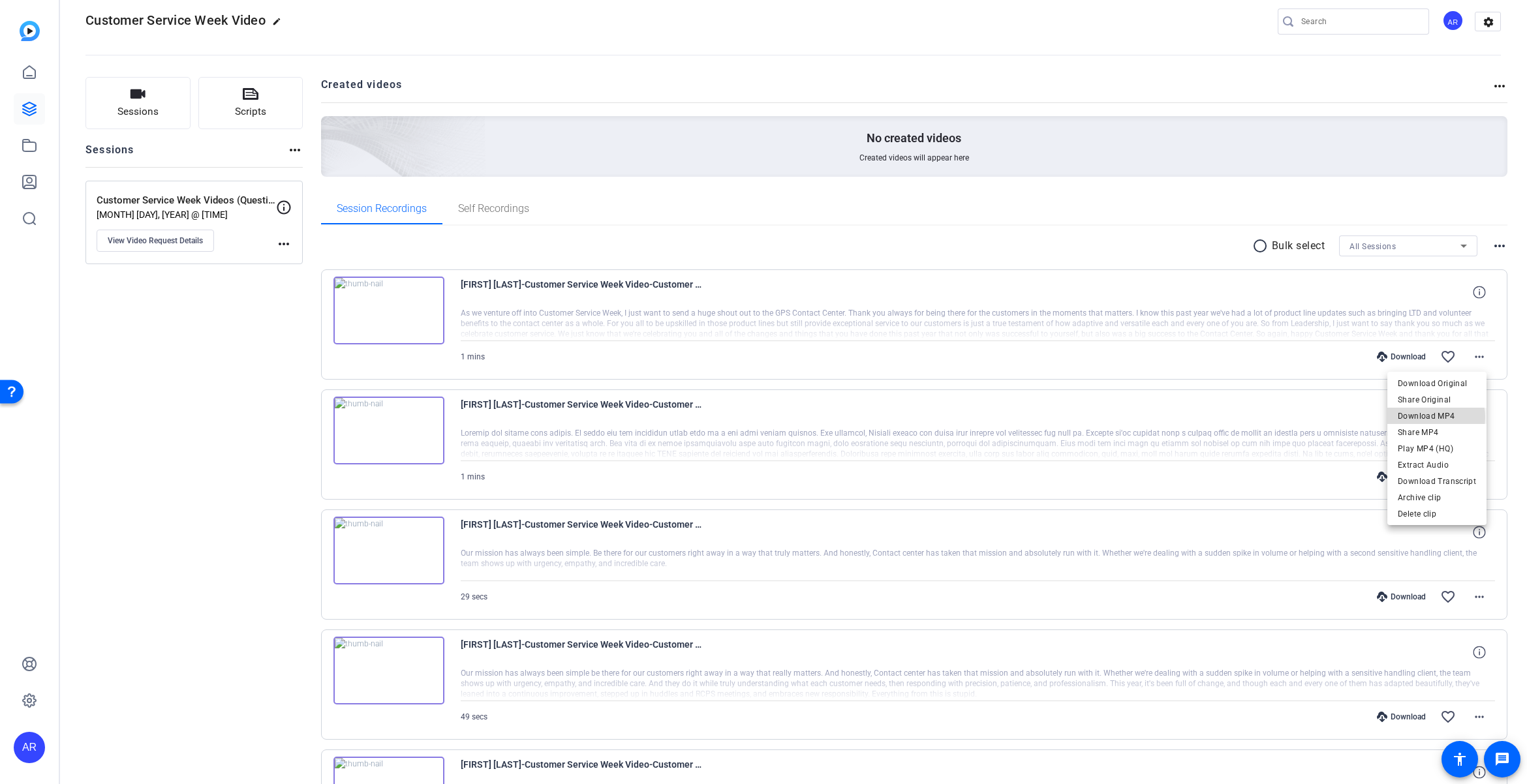 click on "Download MP4" at bounding box center [1437, 416] 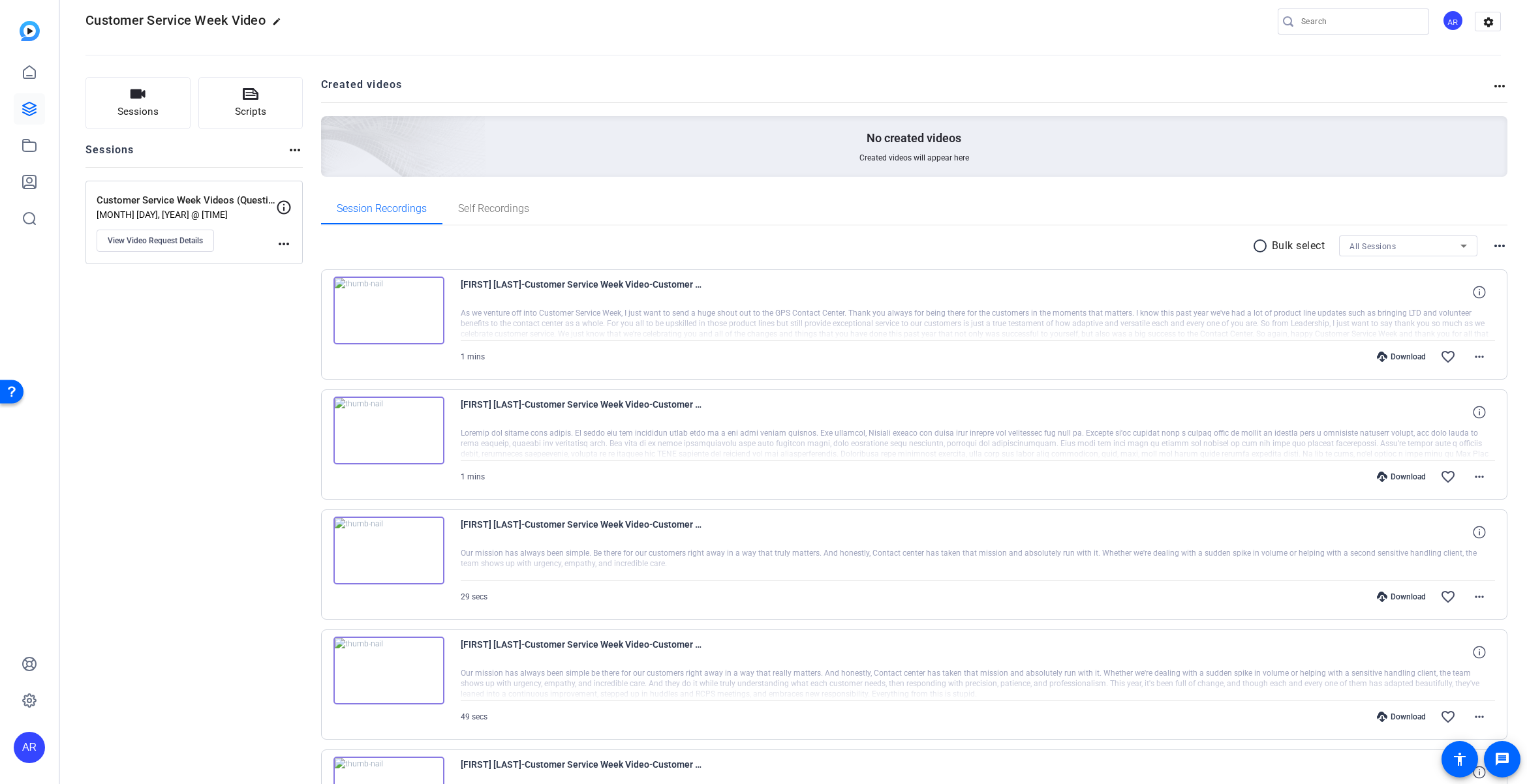 click 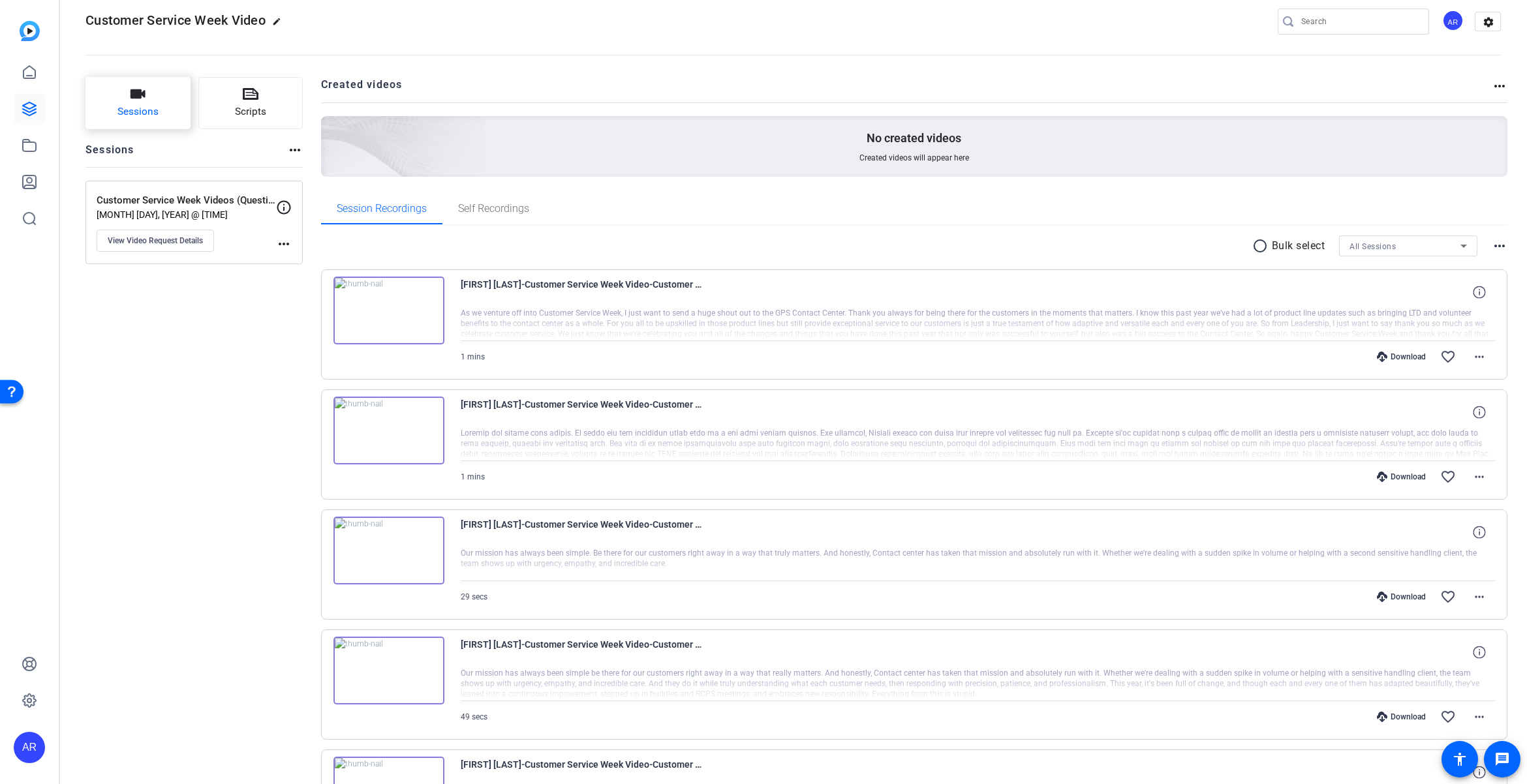 click on "Sessions" 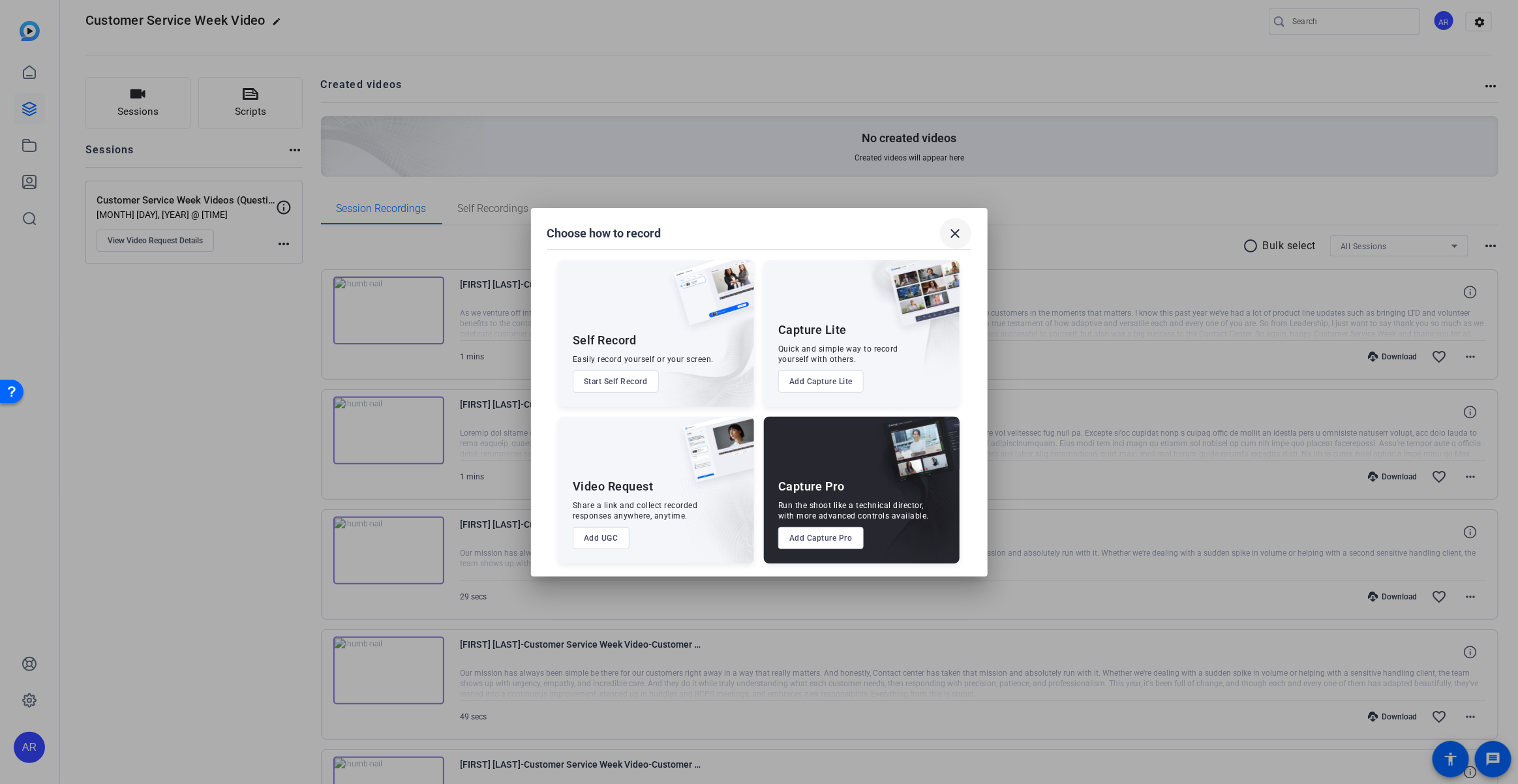 click at bounding box center [956, 234] 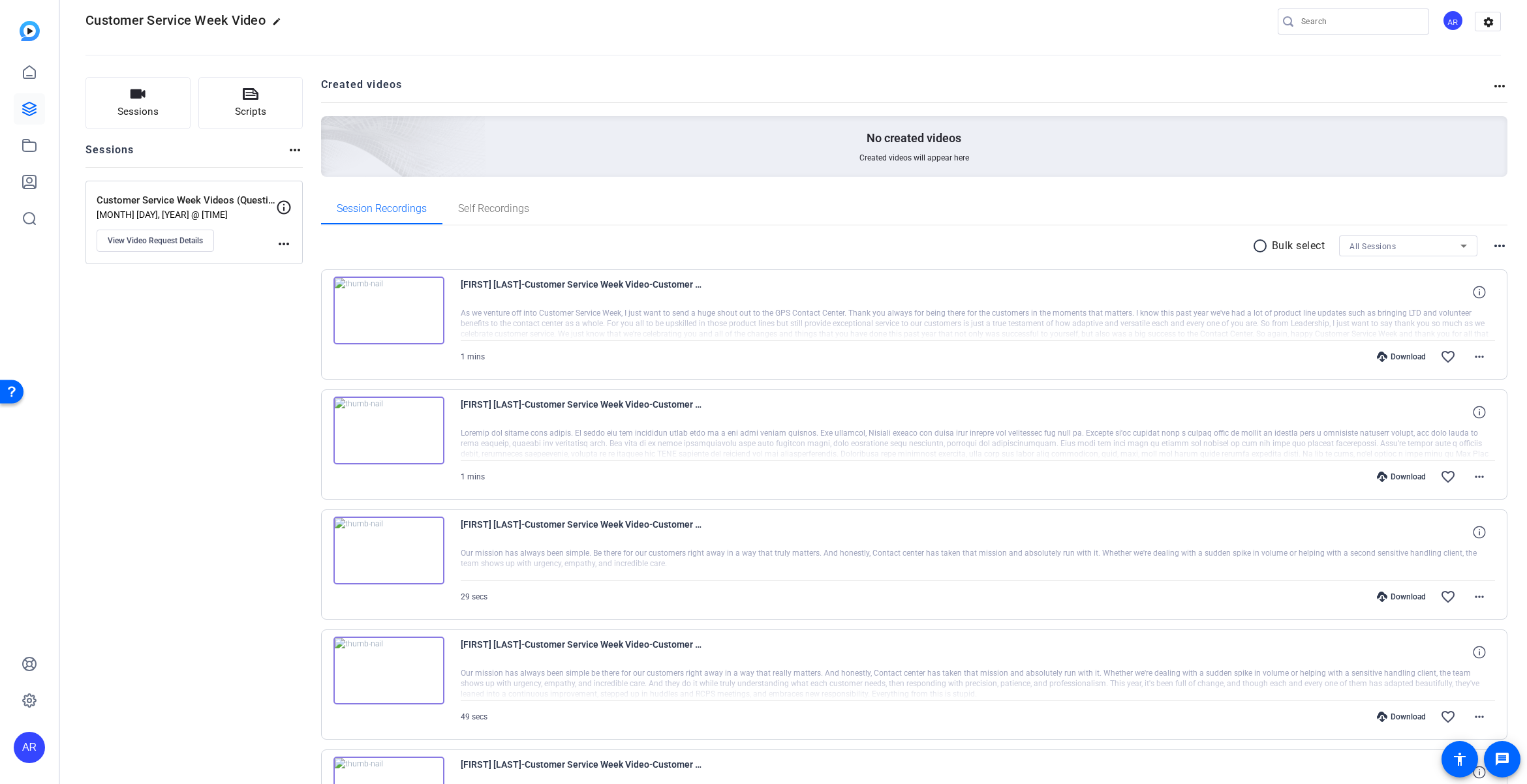 click on "radio_button_unchecked" at bounding box center [1262, 246] 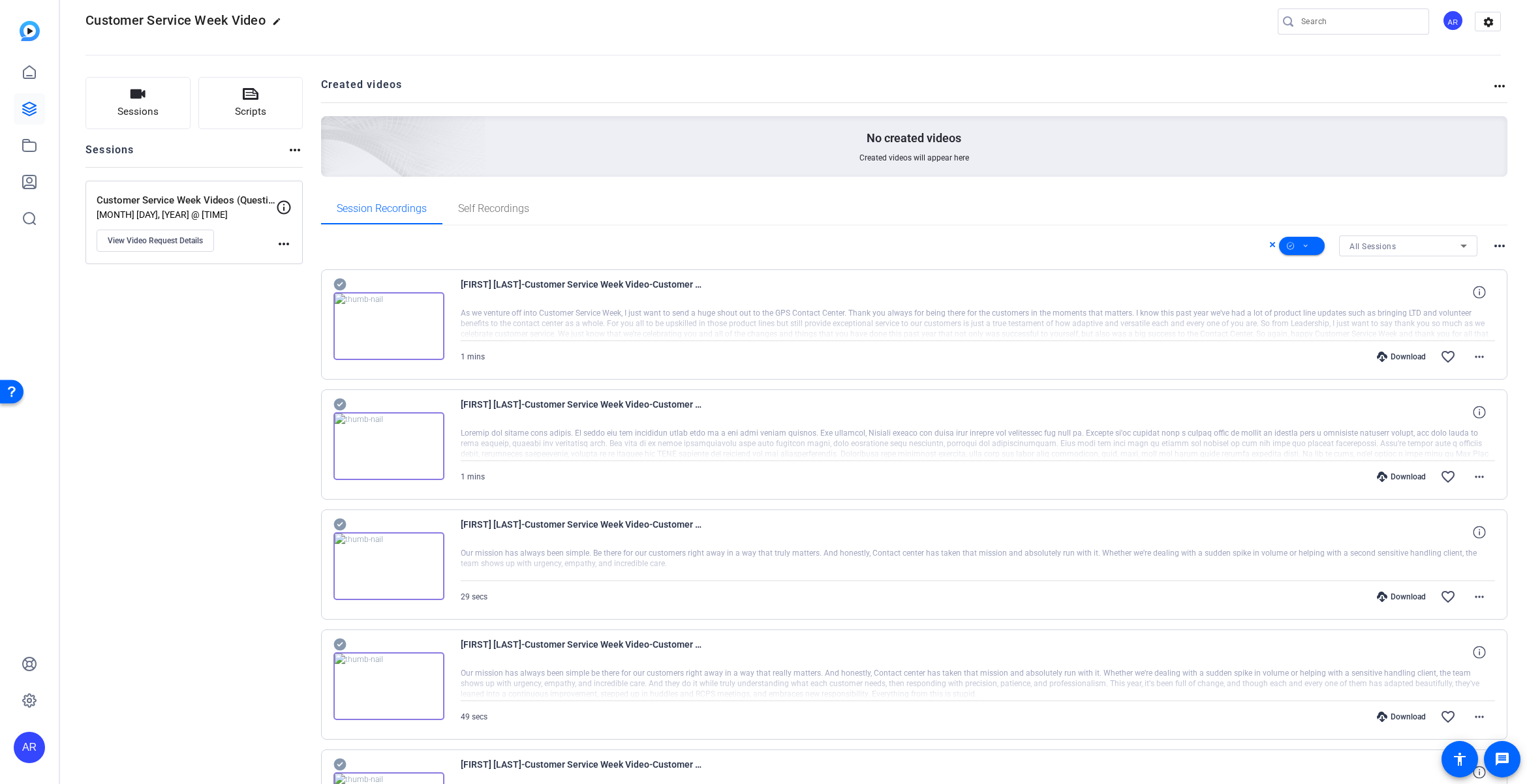 click on "[FIRST] [LAST]-Customer Service Week Video-Customer Service Week Videos -Questions Only--1754345705313-webcam
1 mins
Download  favorite_border more_horiz" at bounding box center [914, 324] 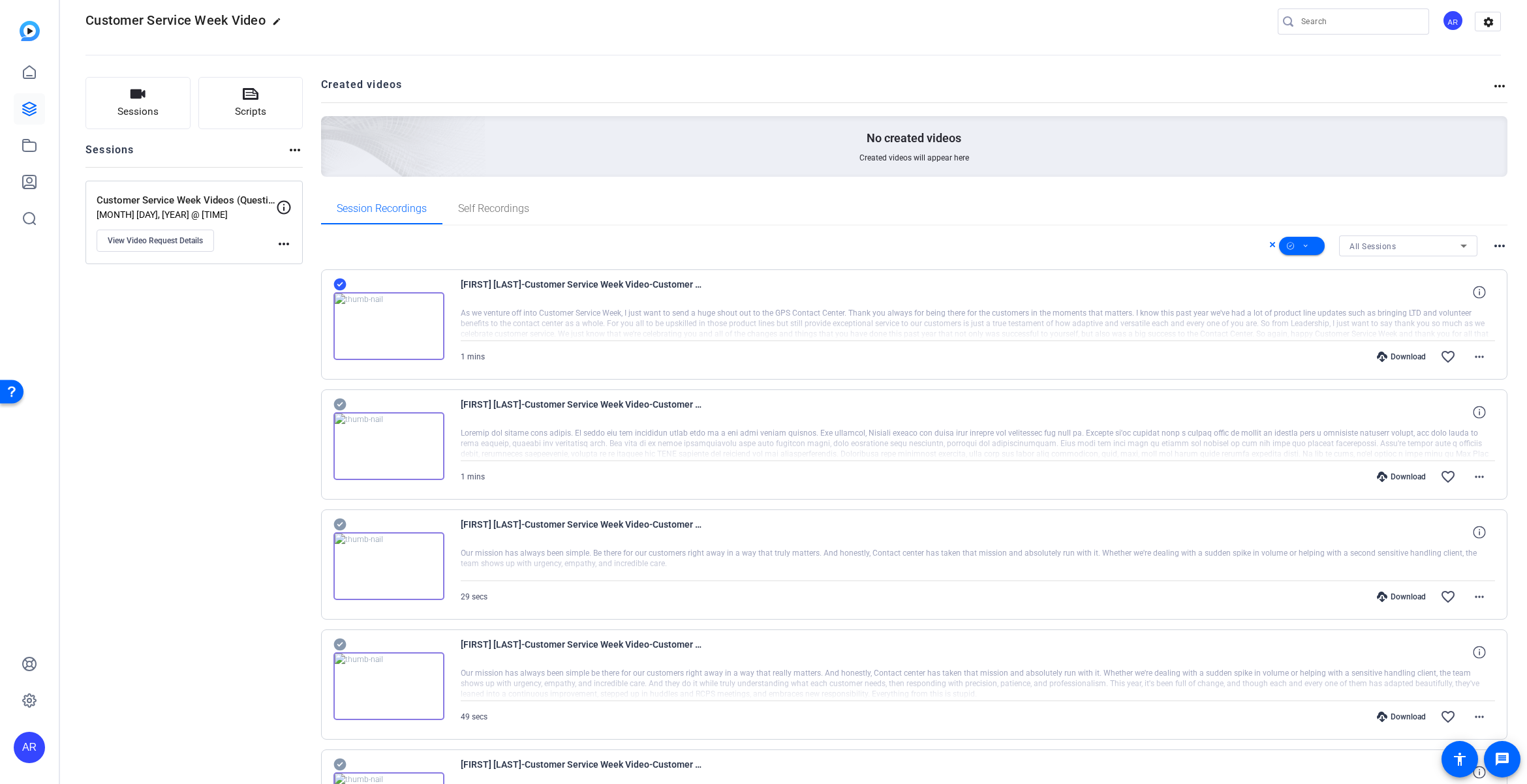 click 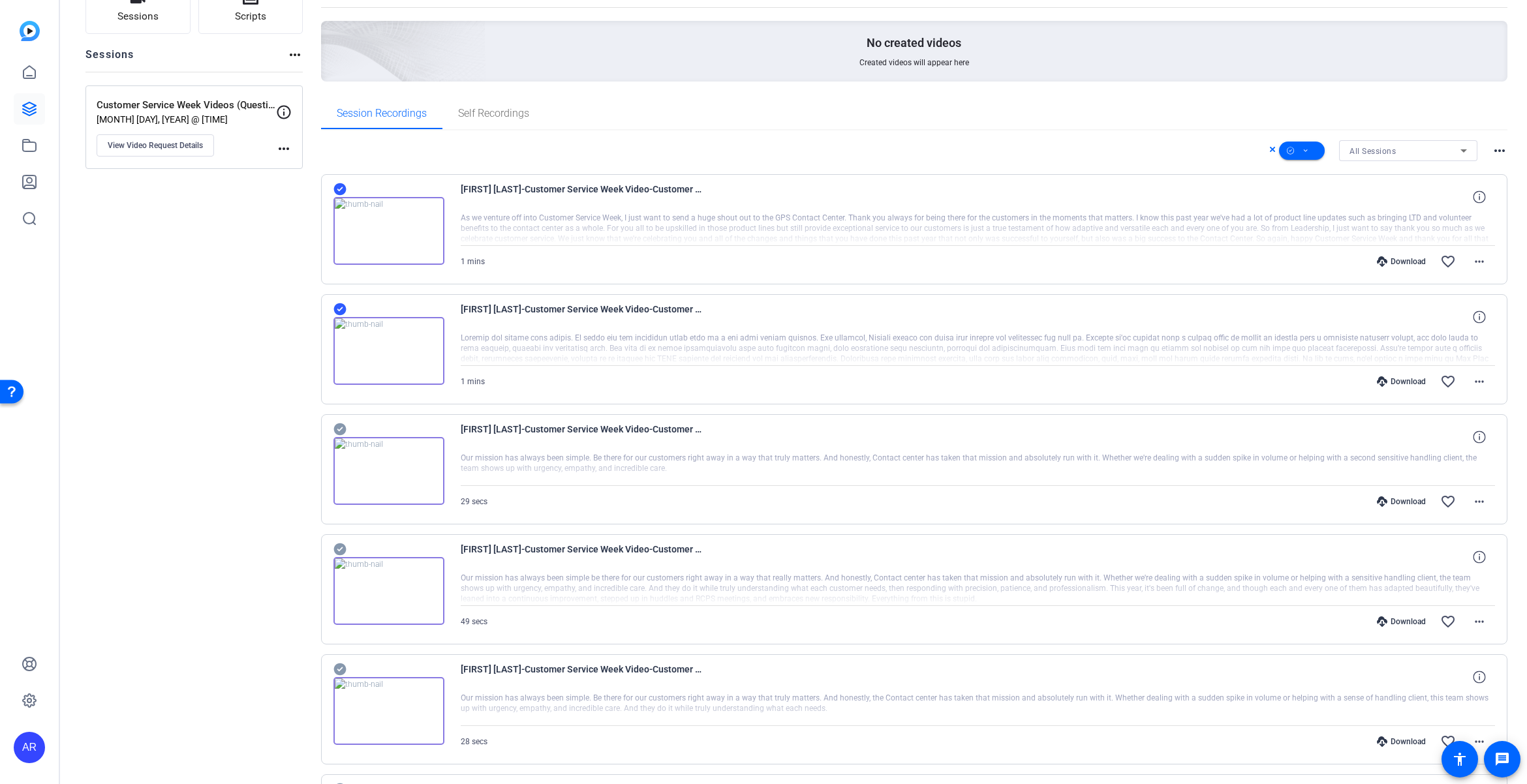 scroll, scrollTop: 0, scrollLeft: 0, axis: both 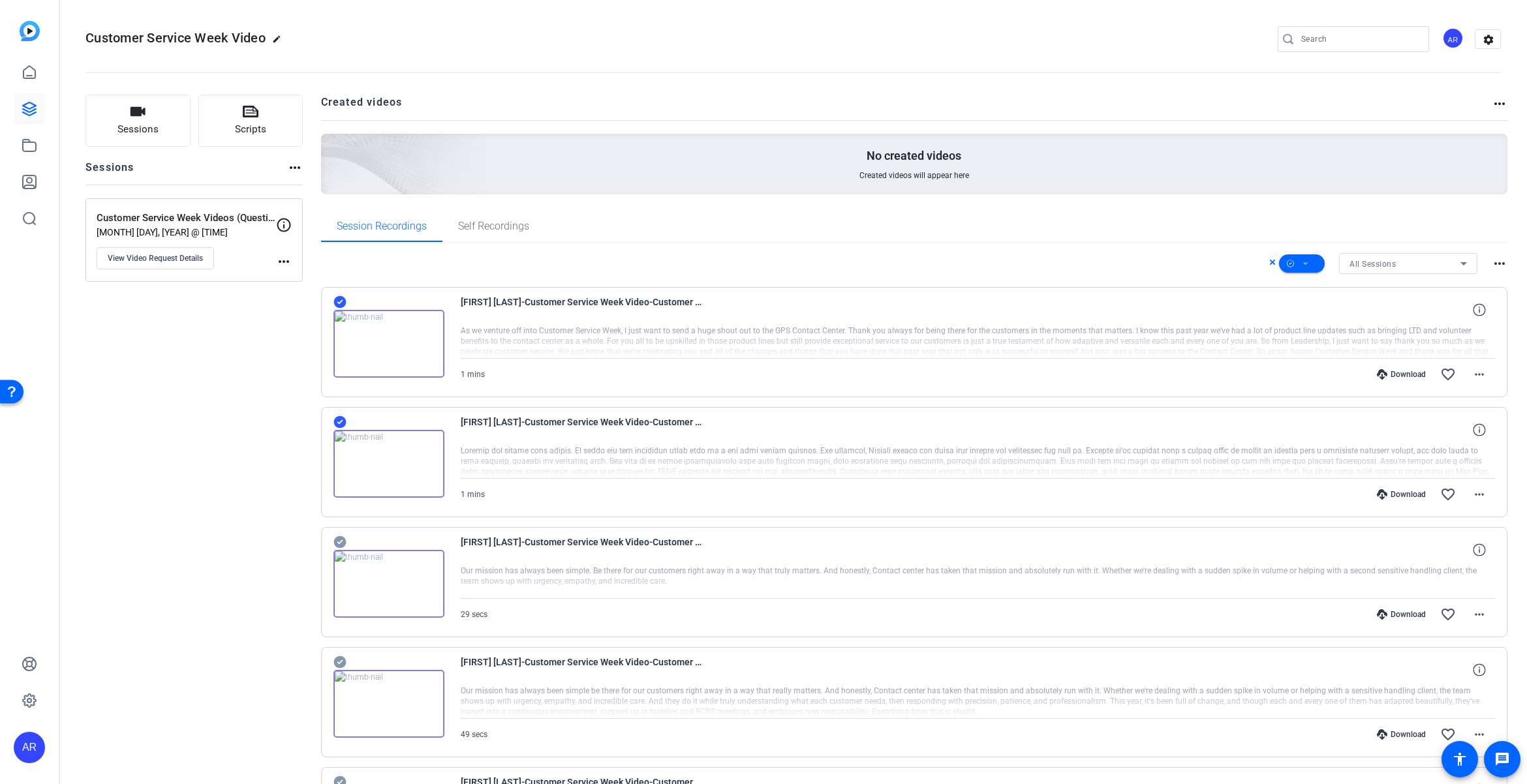 click at bounding box center [389, 344] 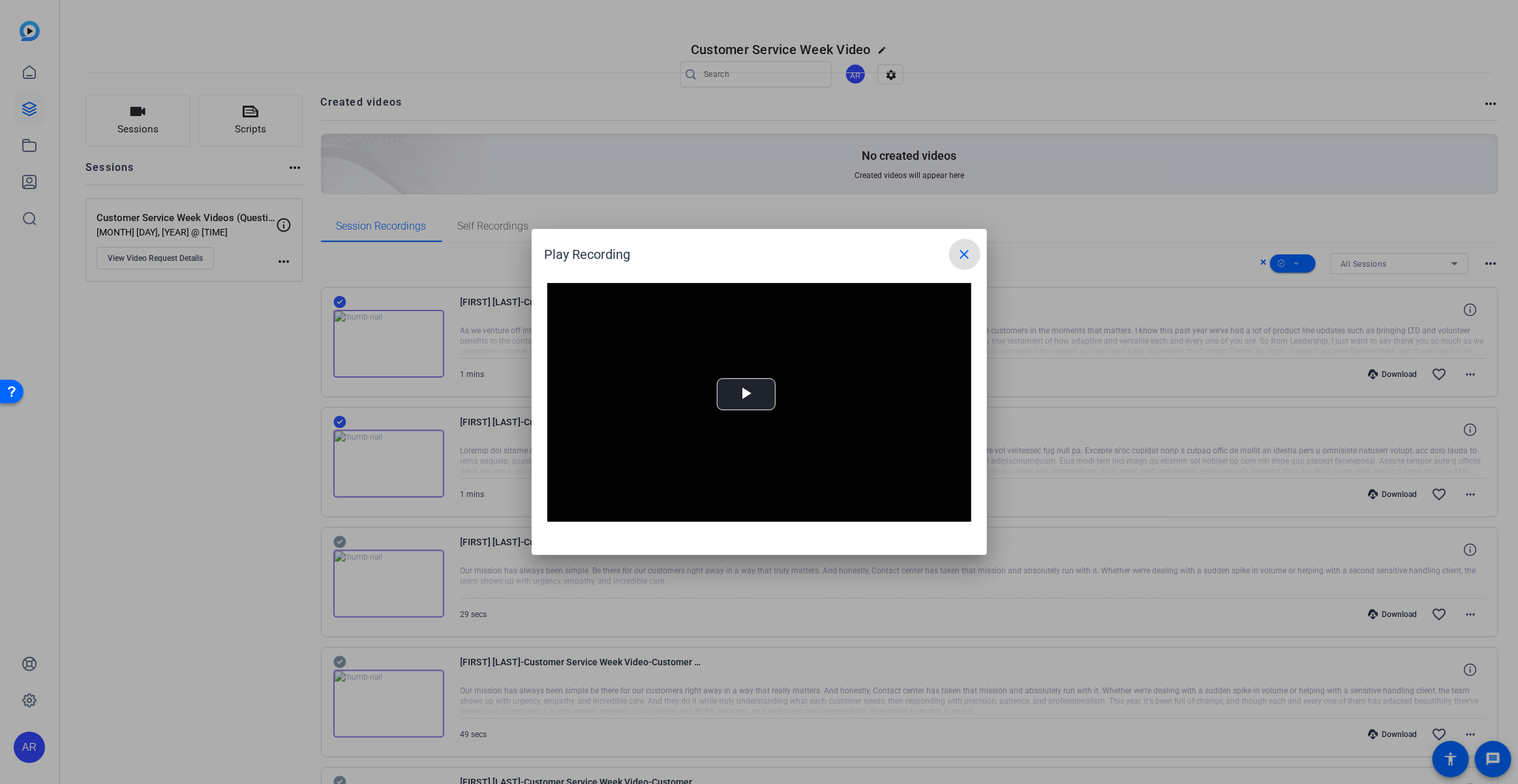 click on "close" at bounding box center [965, 254] 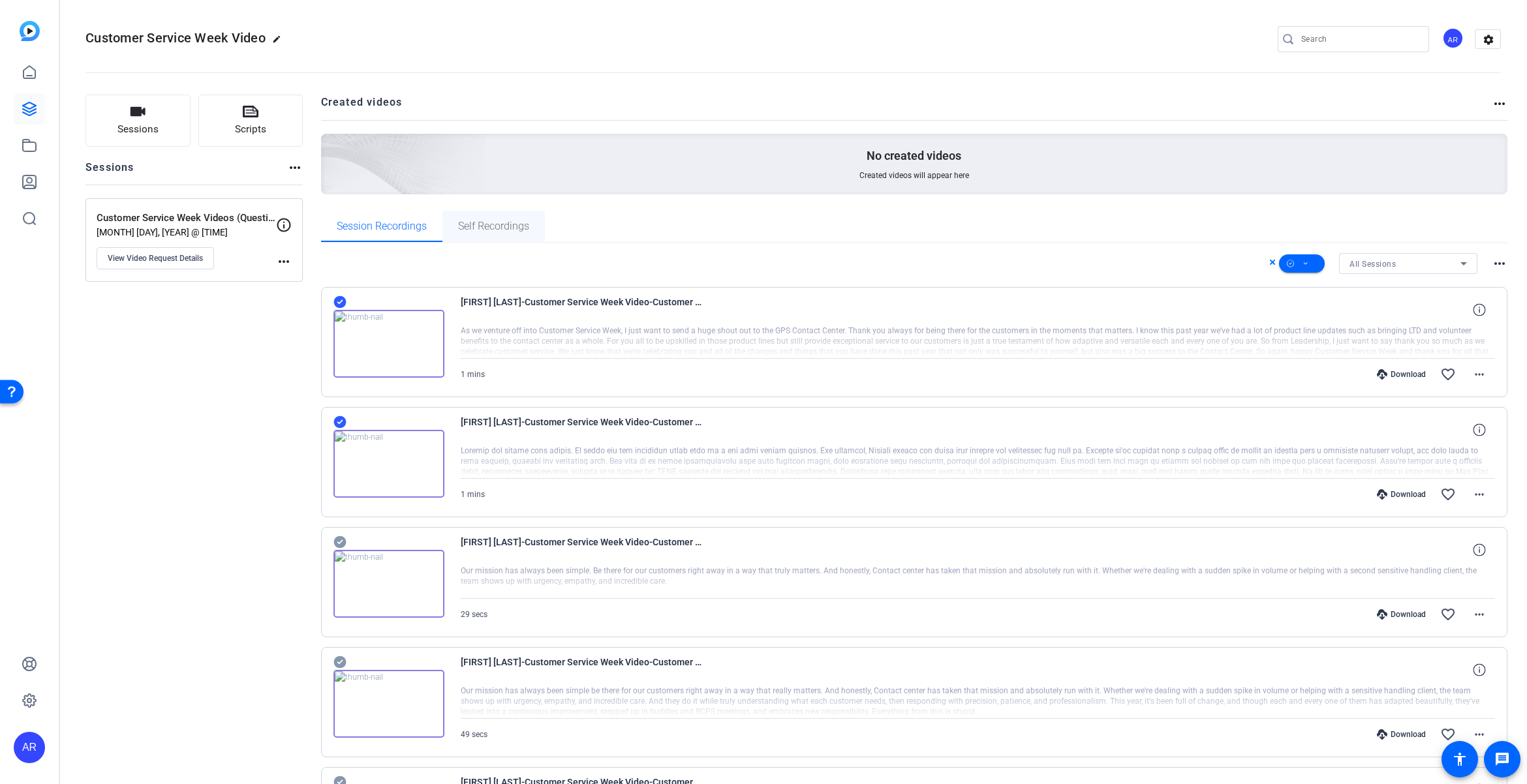 click on "Self Recordings" at bounding box center (493, 226) 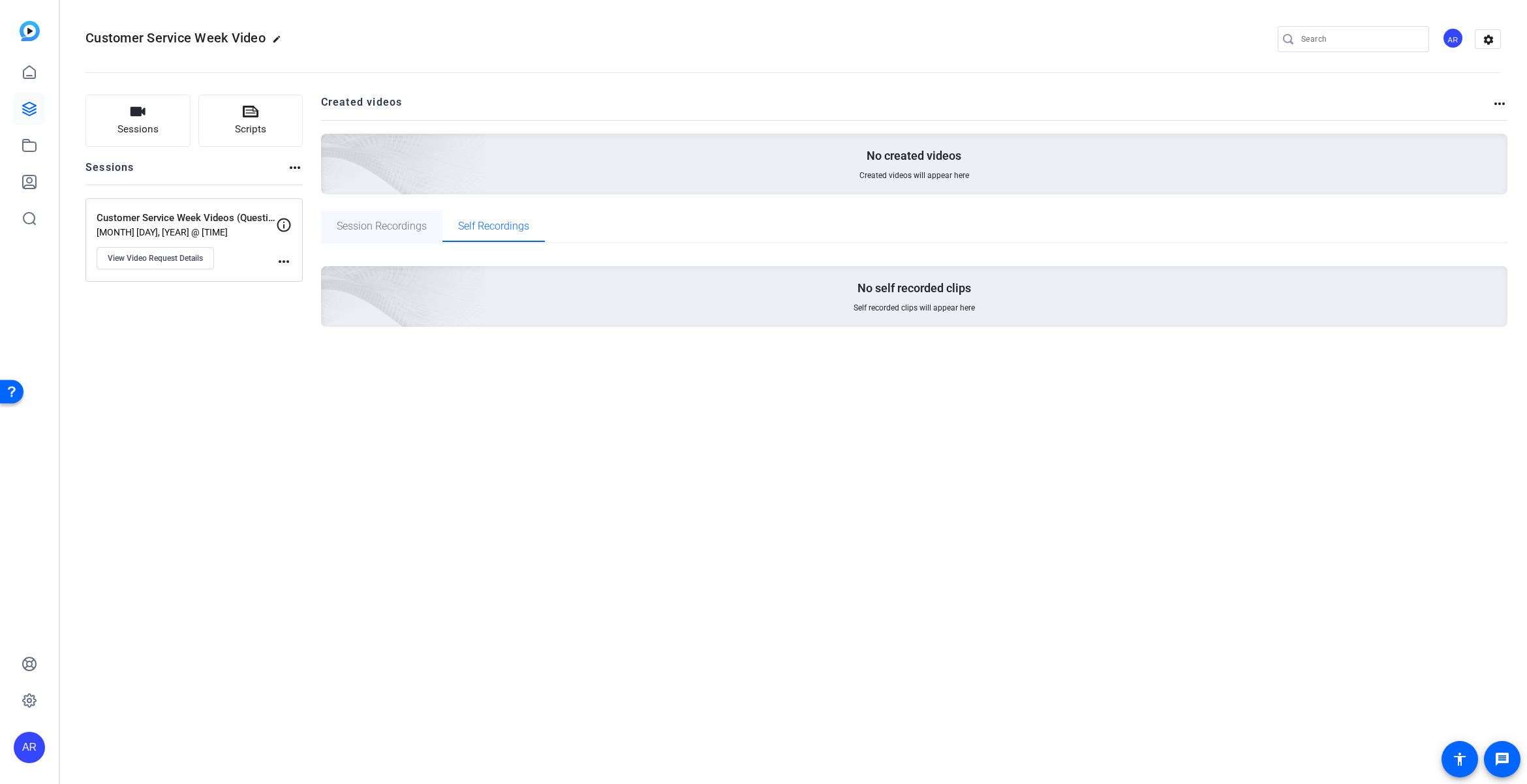 click on "Session Recordings" at bounding box center (382, 226) 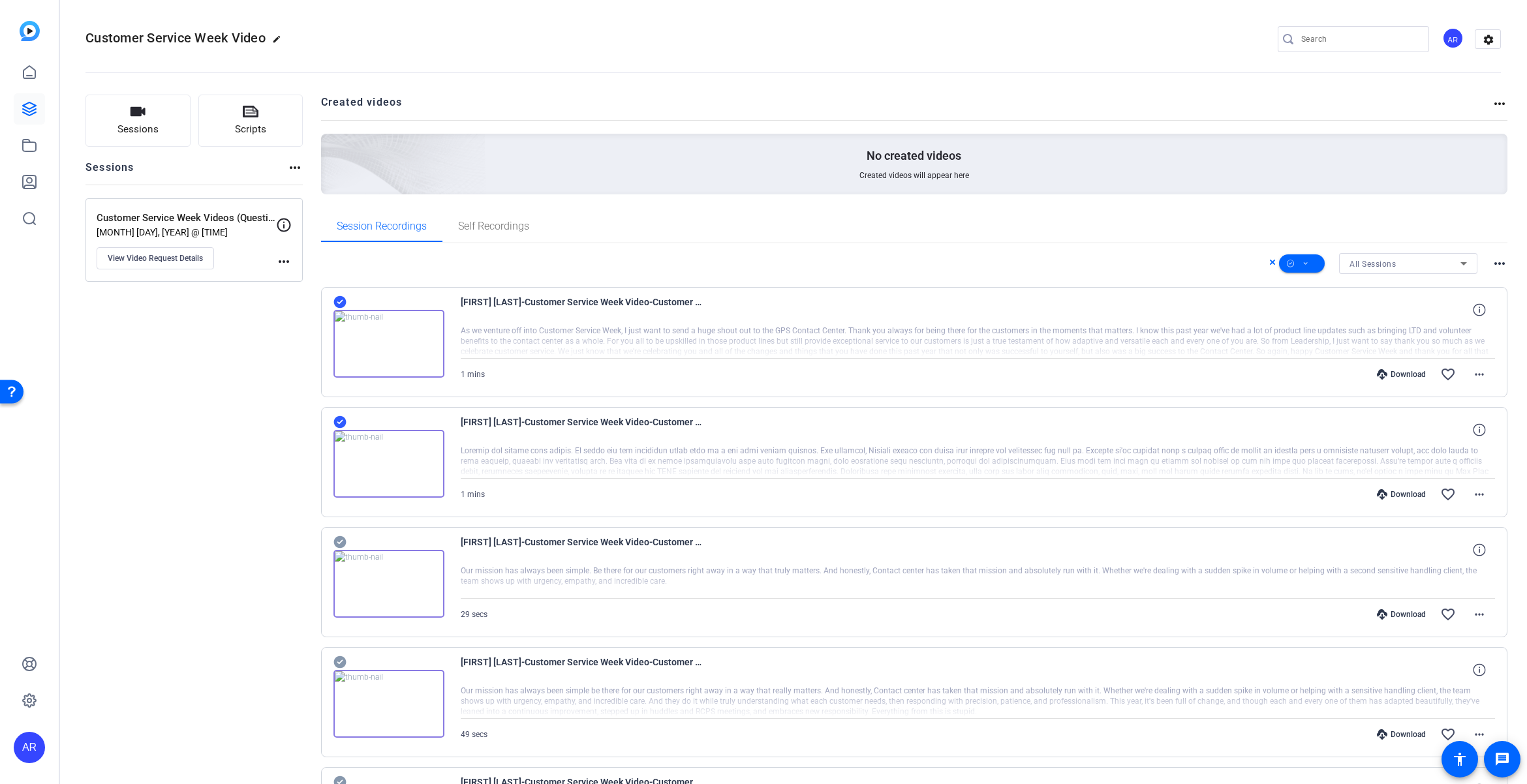click on "Sessions
Scripts  Sessions more_horiz  Customer Service Week Videos (Questions Only)   [MONTH] [DAY], [YEAR] @ [TIME]  View Video Request Details
more_horiz" 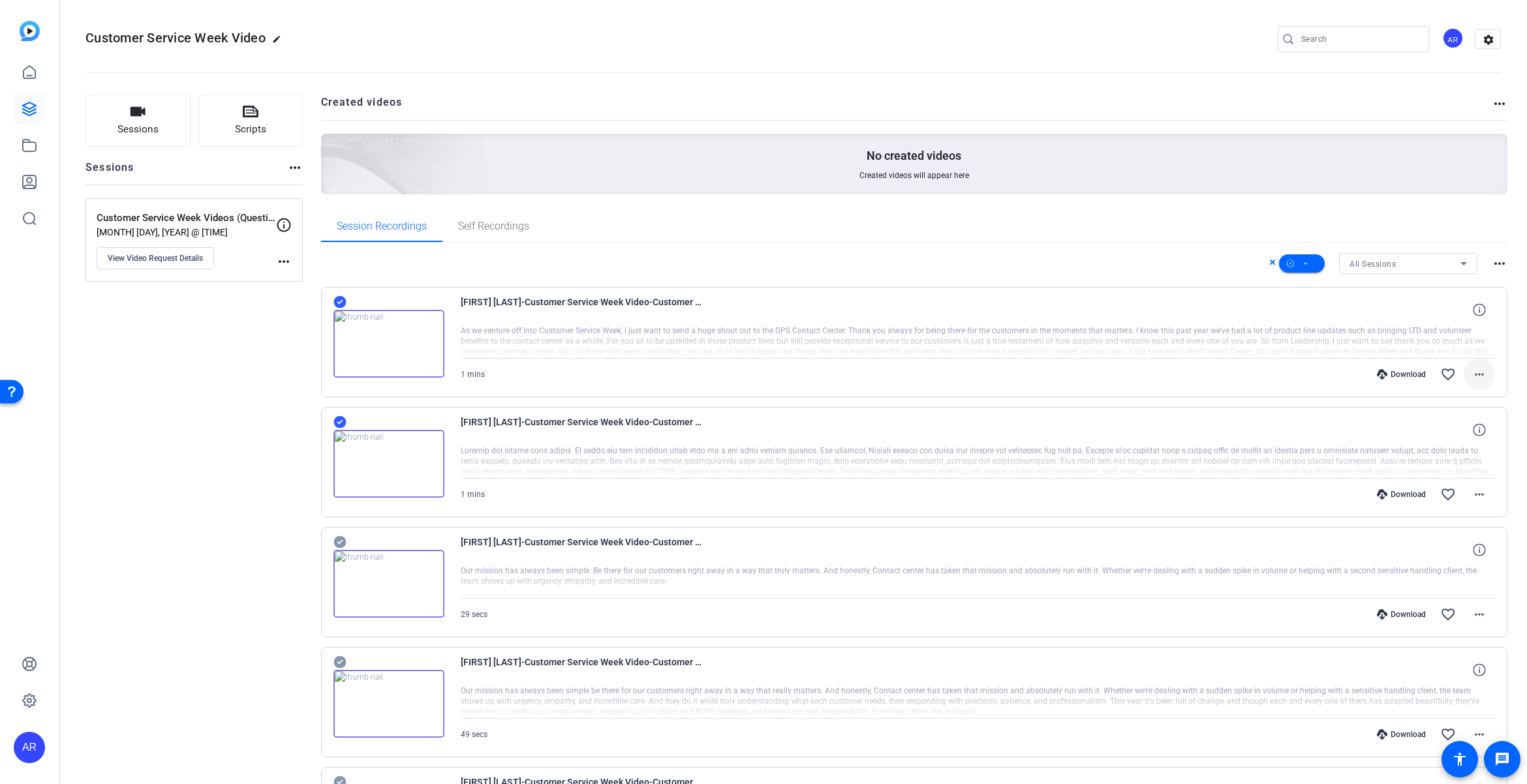 click at bounding box center [1479, 374] 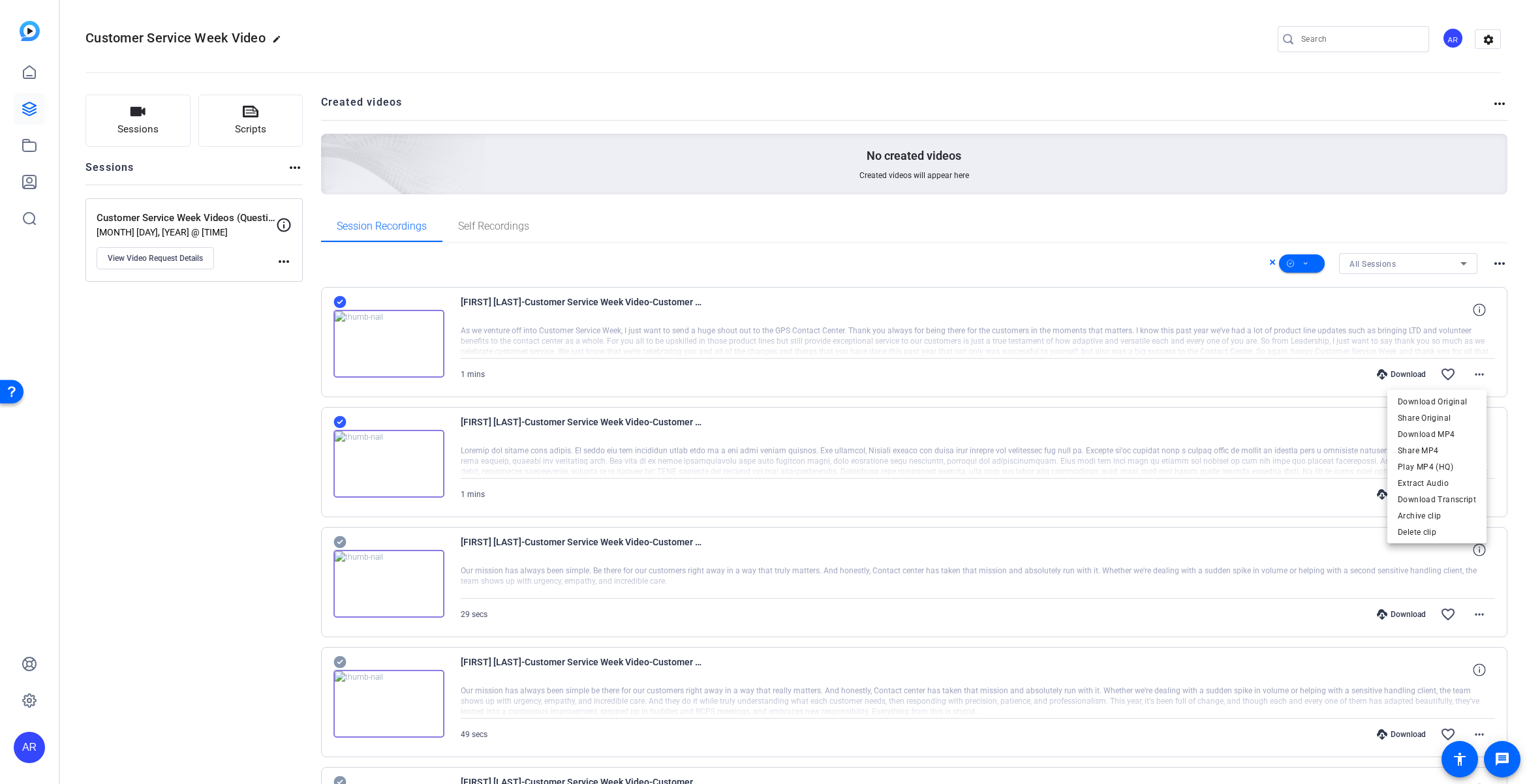 click at bounding box center (764, 392) 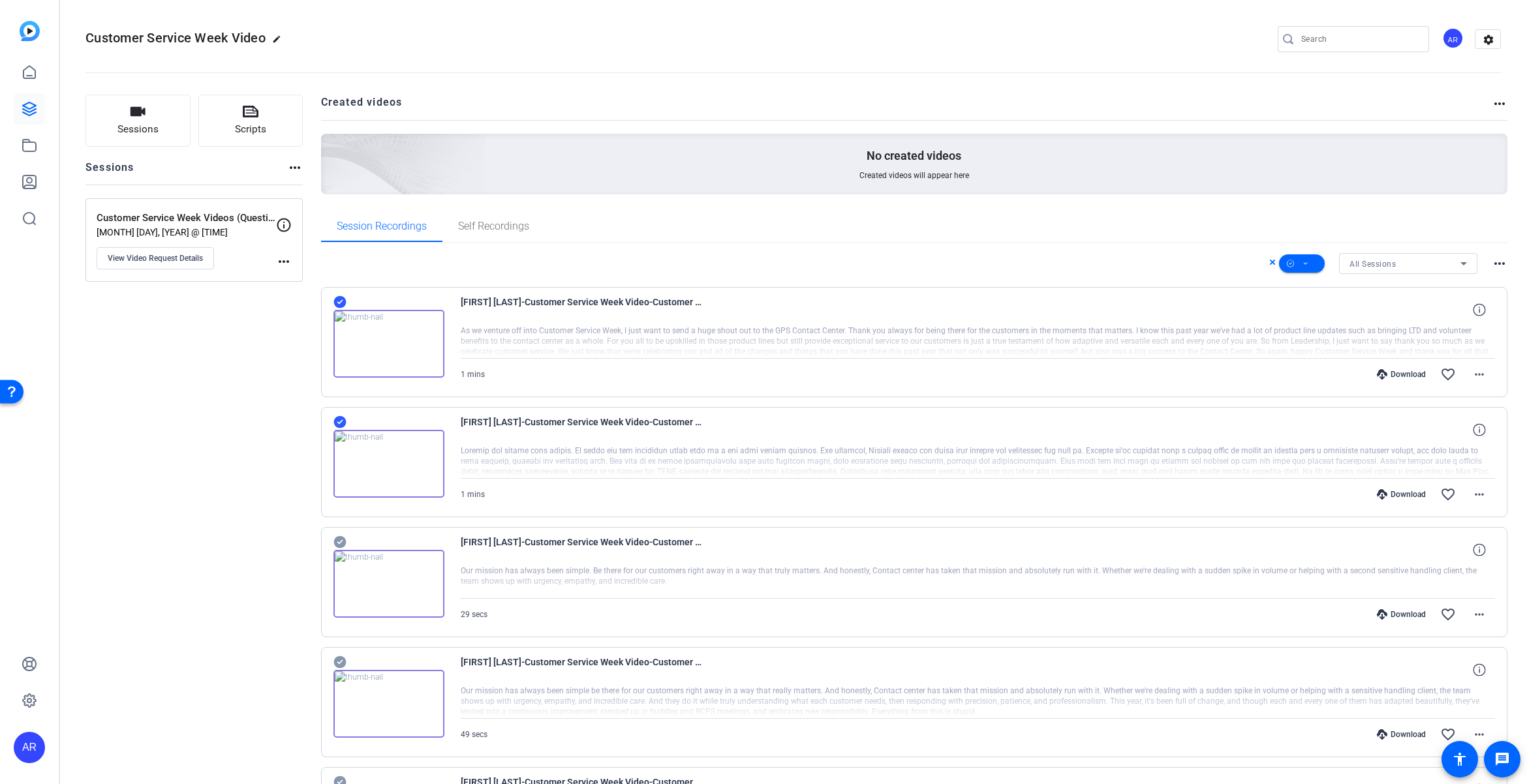 click 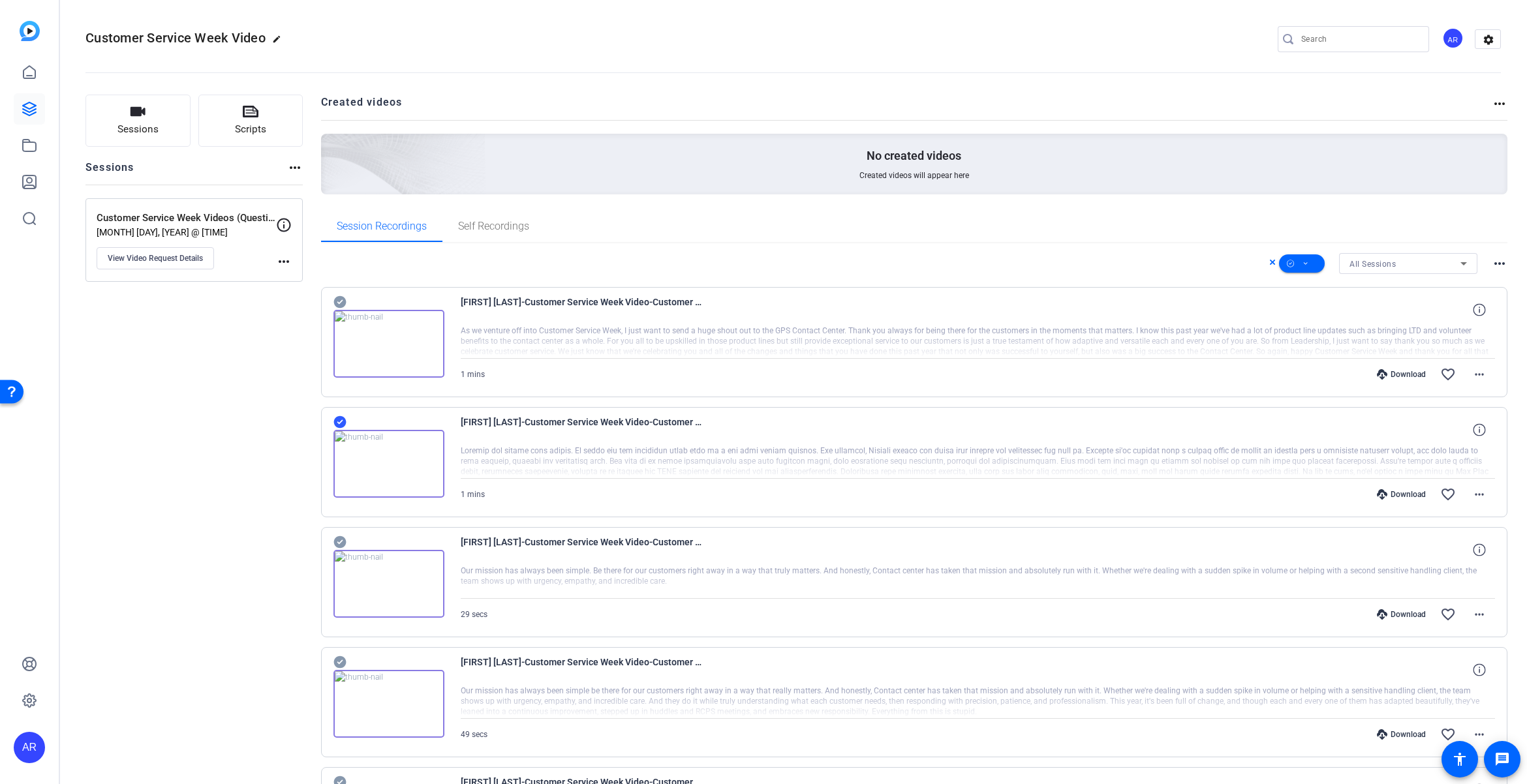 click 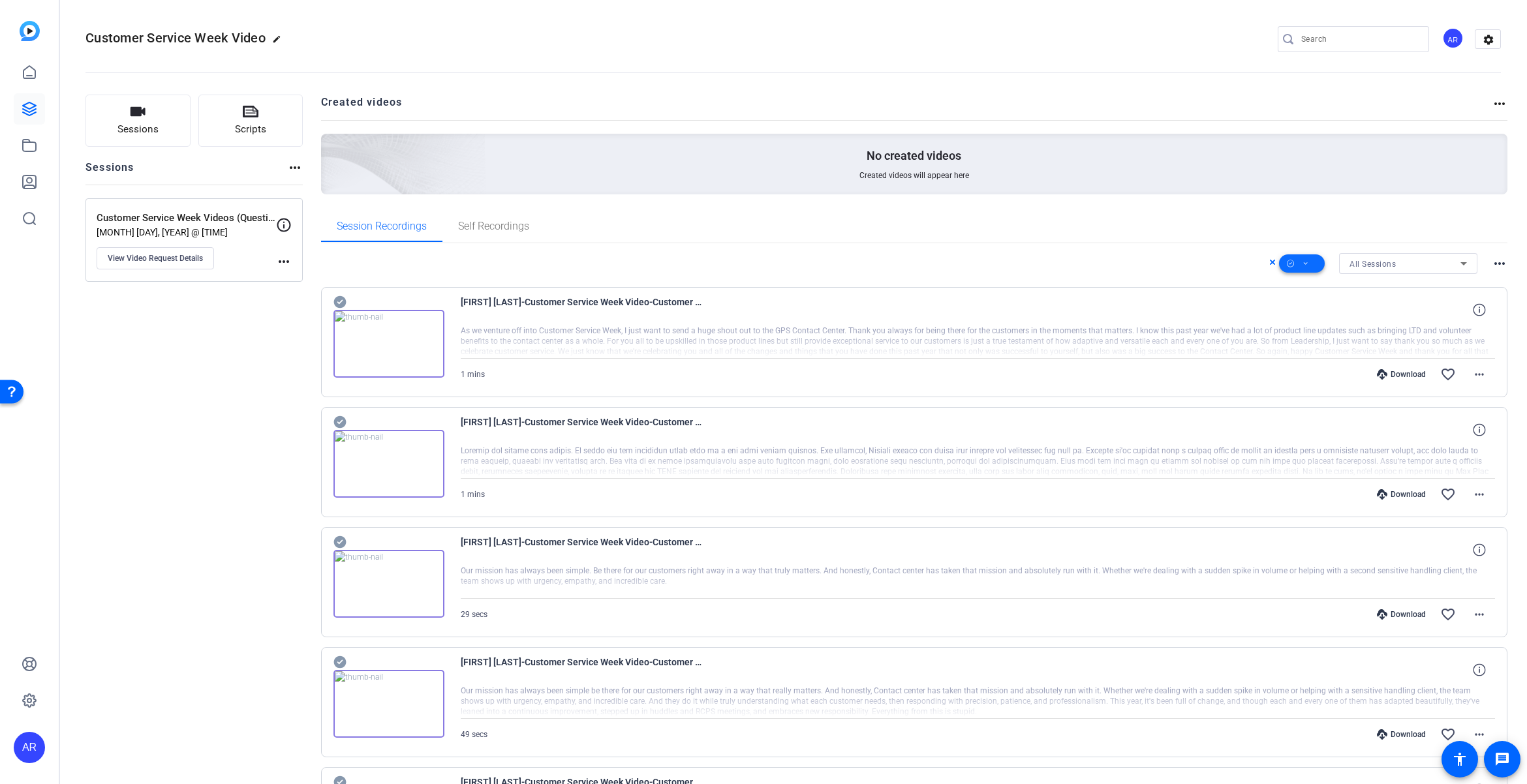click 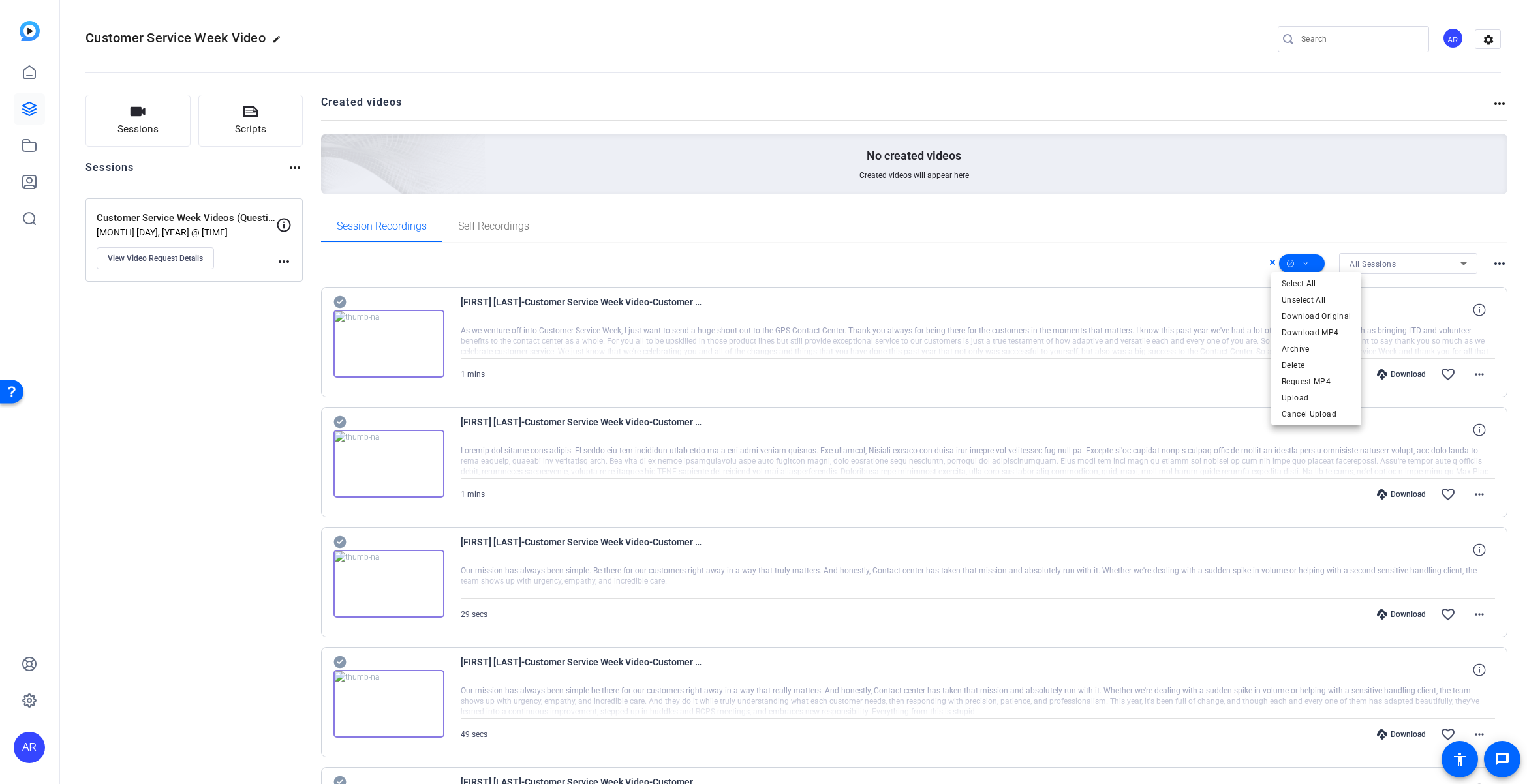 click at bounding box center [764, 392] 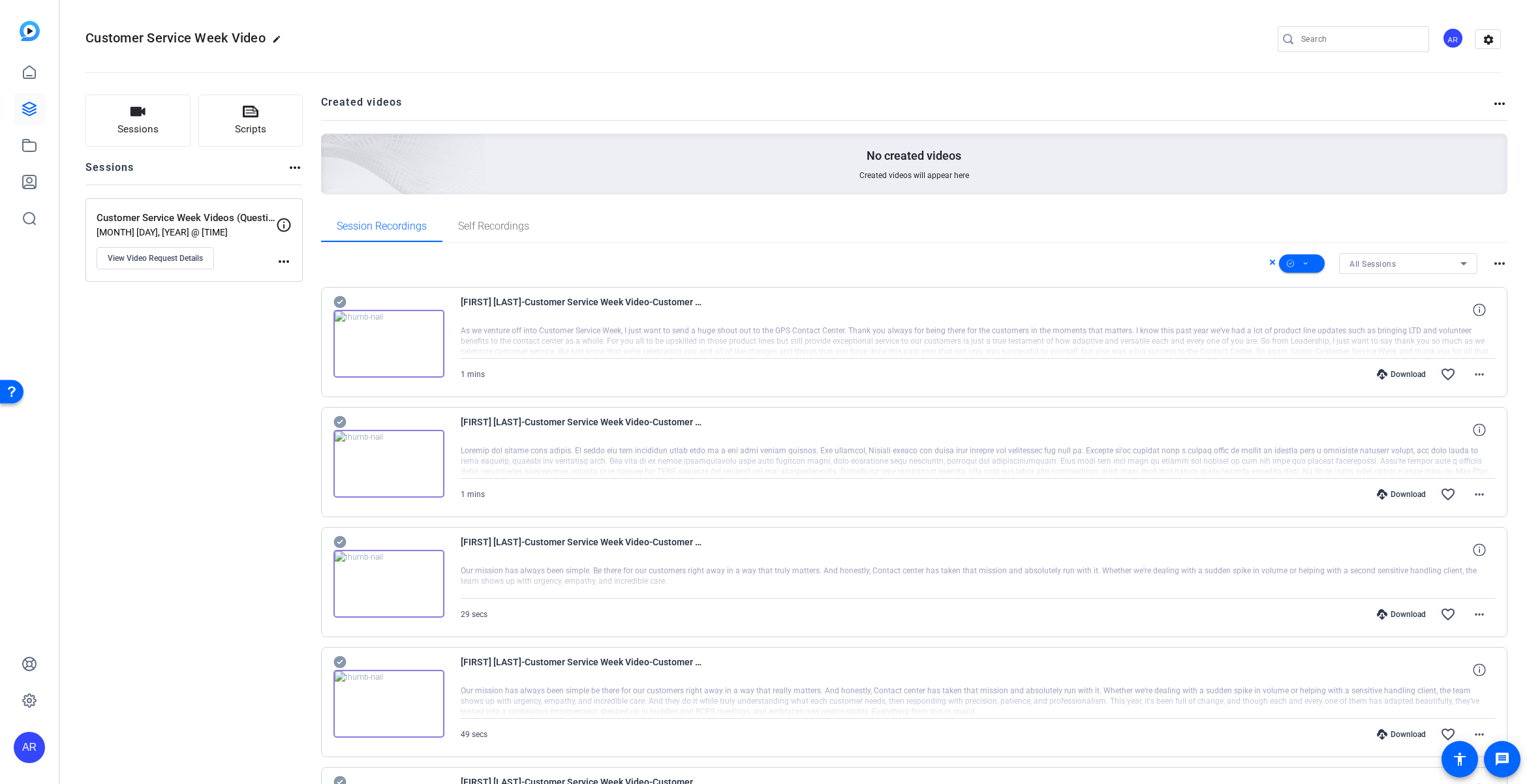 click 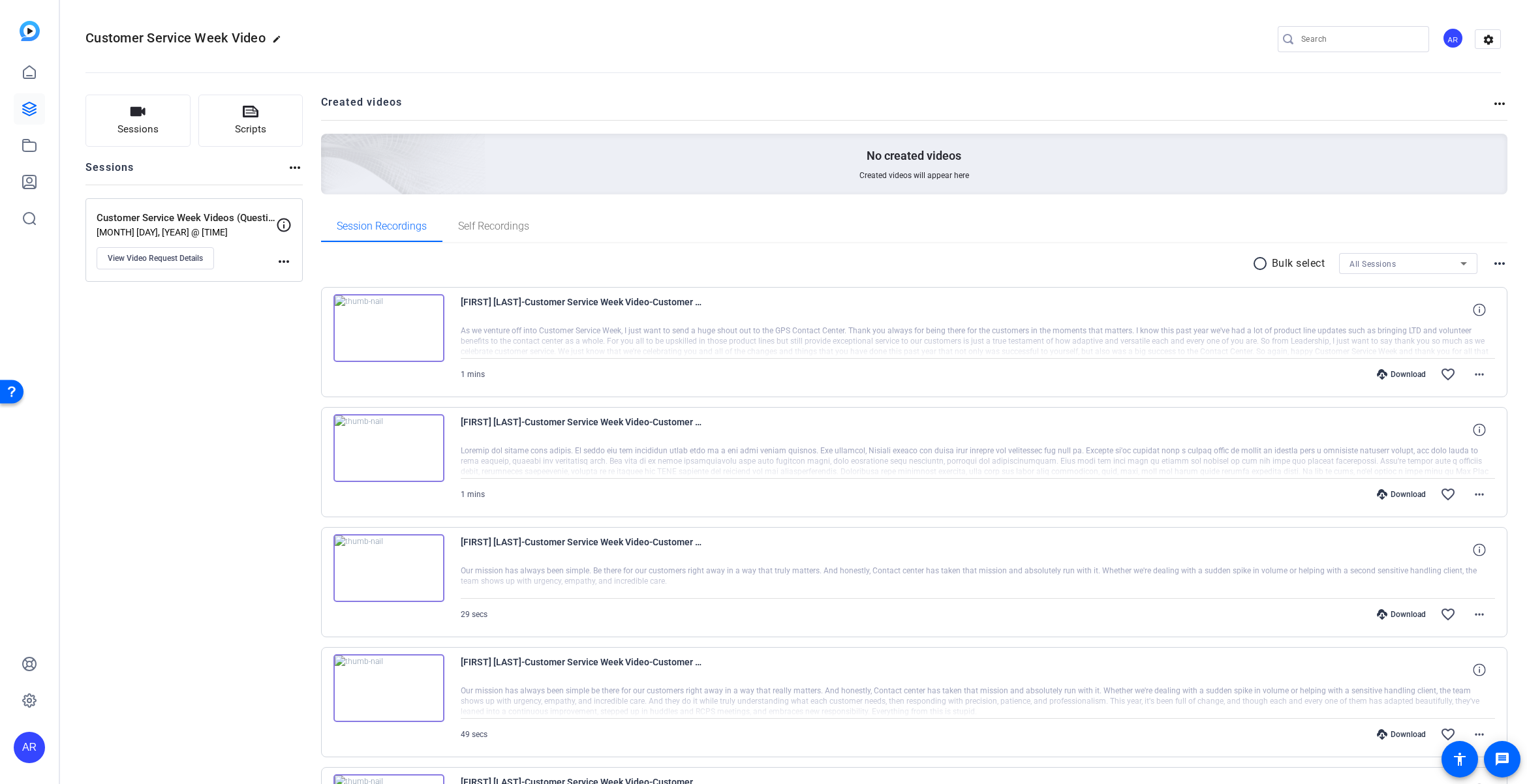 click at bounding box center (978, 342) 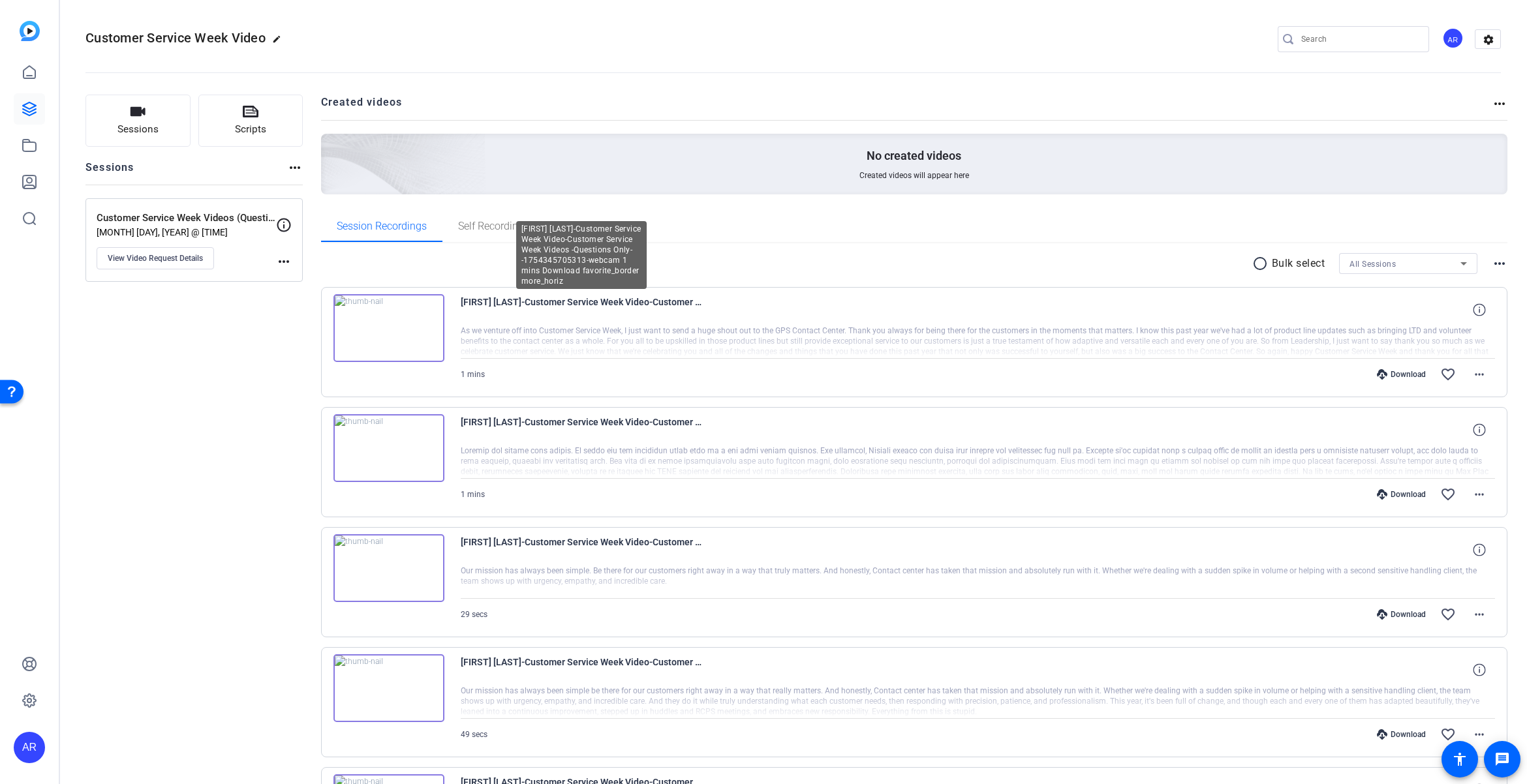click on "[FIRST] [LAST]-Customer Service Week Video-Customer Service Week Videos -Questions Only--1754345705313-webcam
1 mins
Download  favorite_border more_horiz" at bounding box center (914, 342) 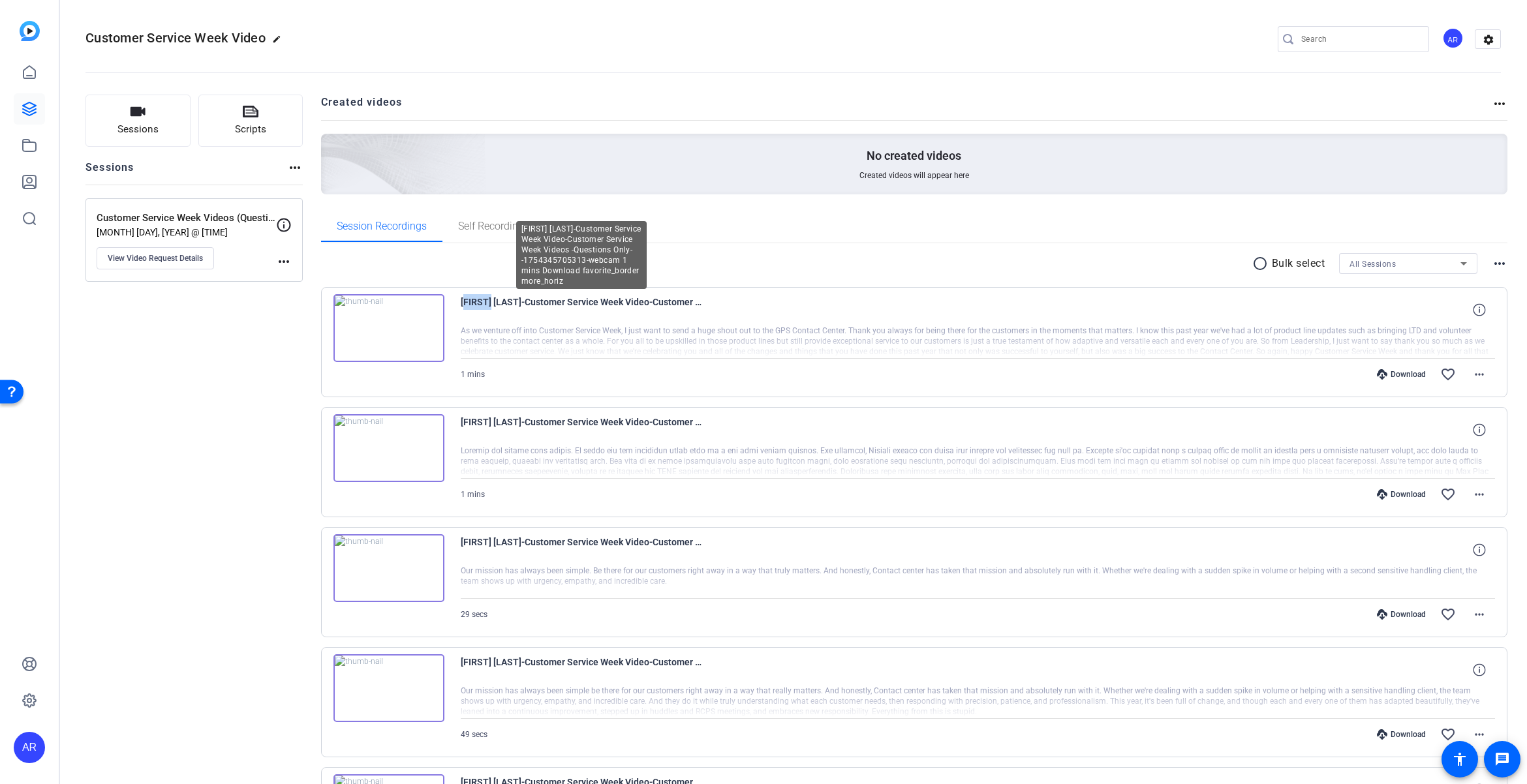 drag, startPoint x: 480, startPoint y: 299, endPoint x: 461, endPoint y: 307, distance: 20.61553 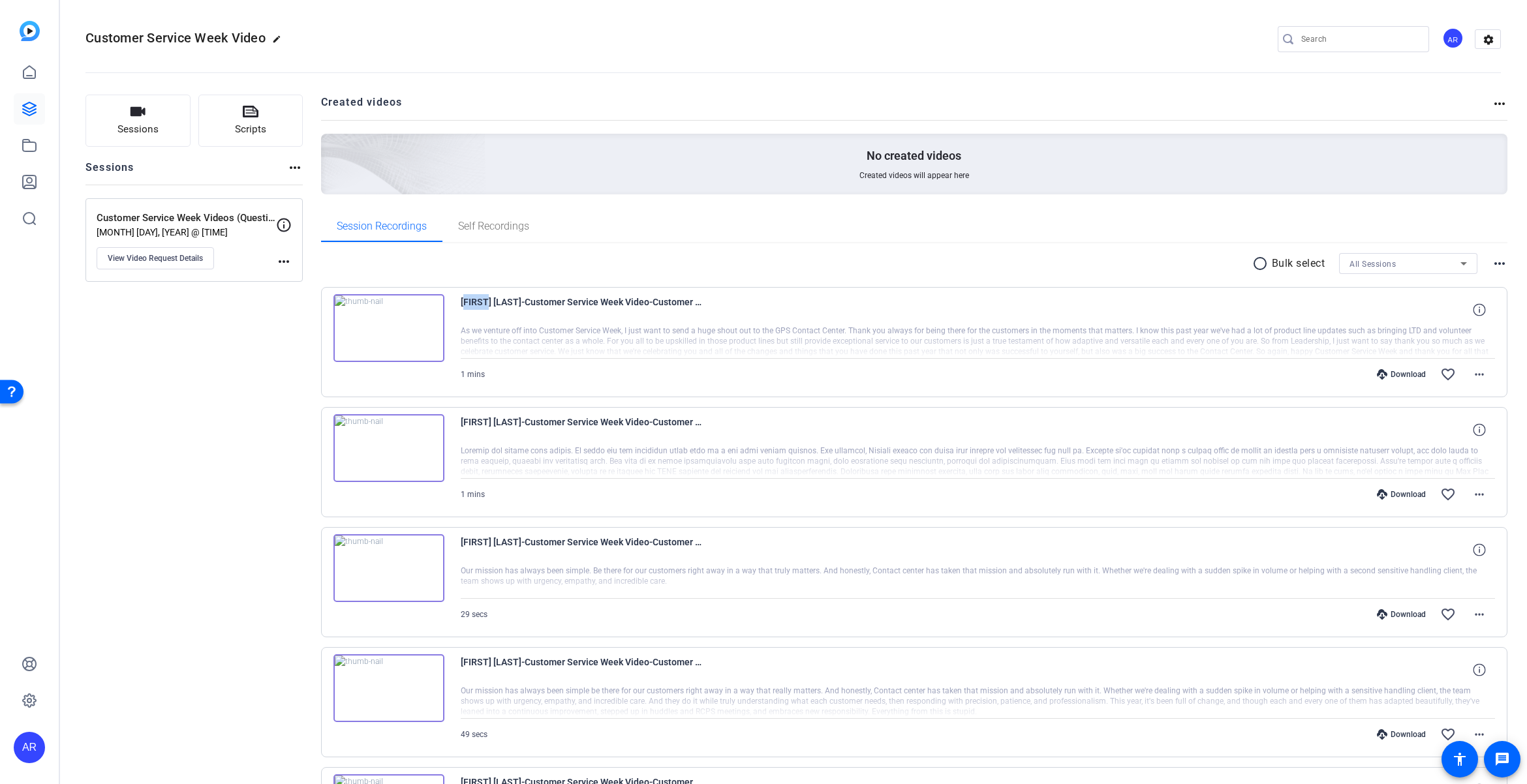 drag, startPoint x: 461, startPoint y: 307, endPoint x: 392, endPoint y: 322, distance: 70.61161 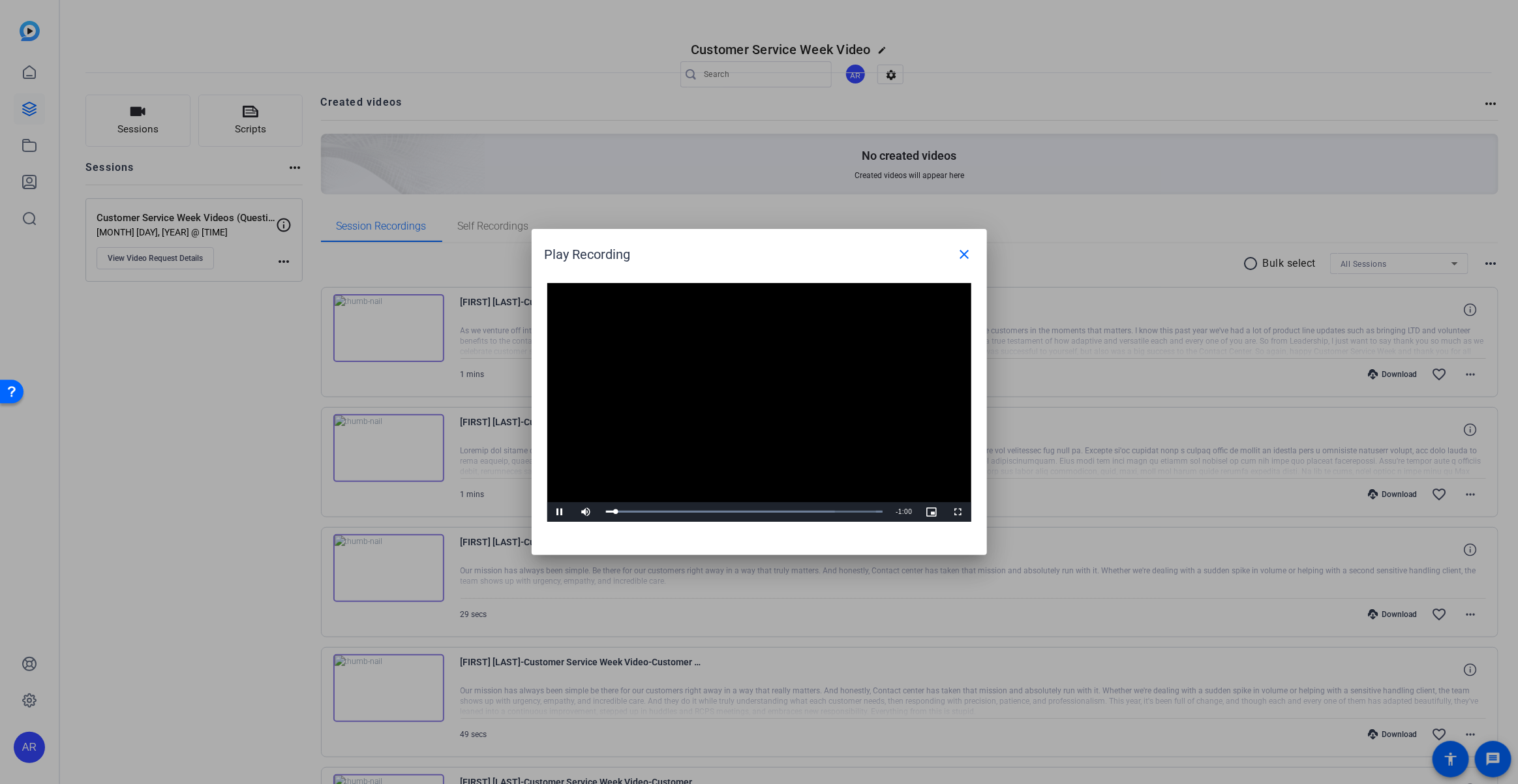 click on "Play Recording  close" at bounding box center (759, 249) 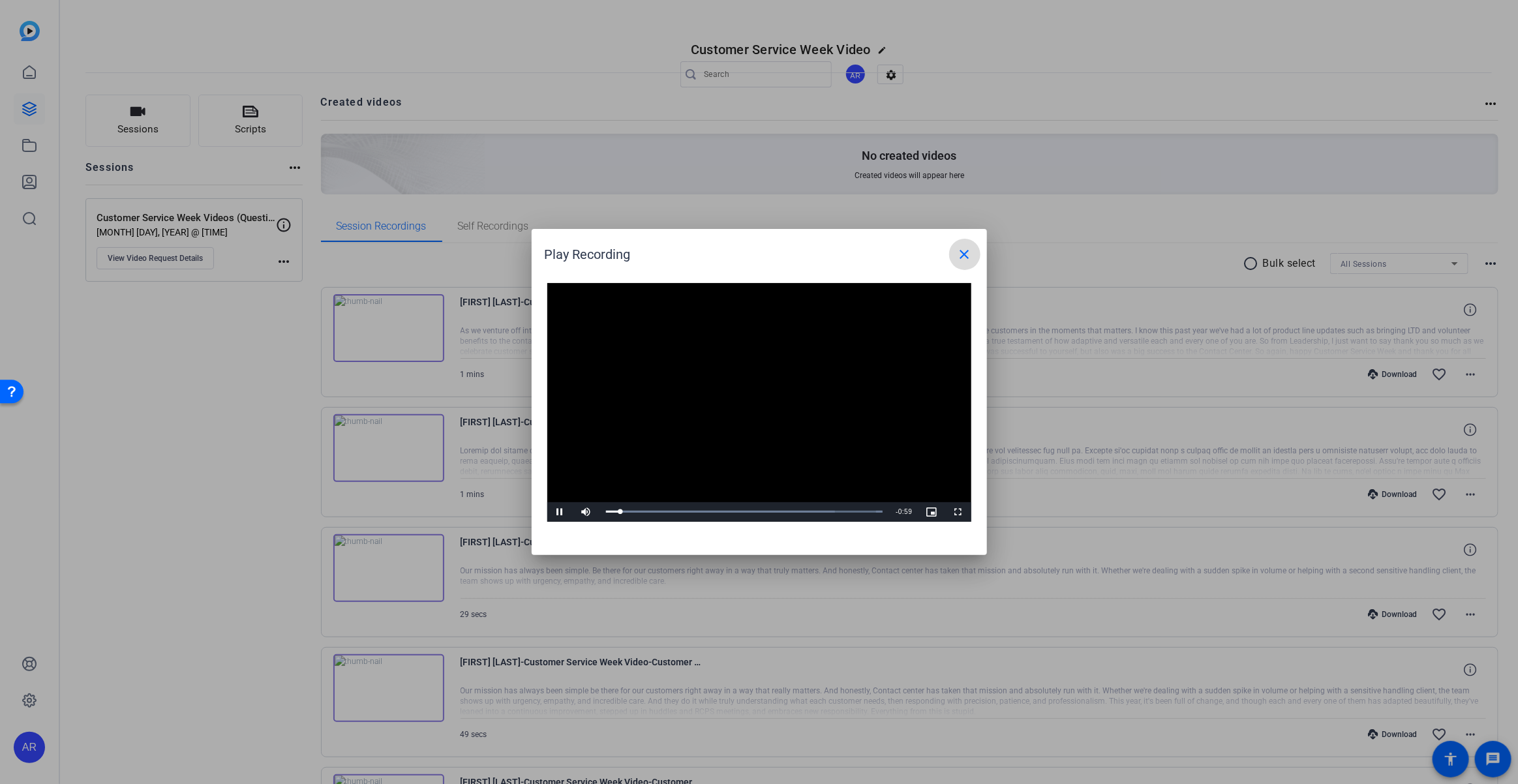 click at bounding box center (965, 254) 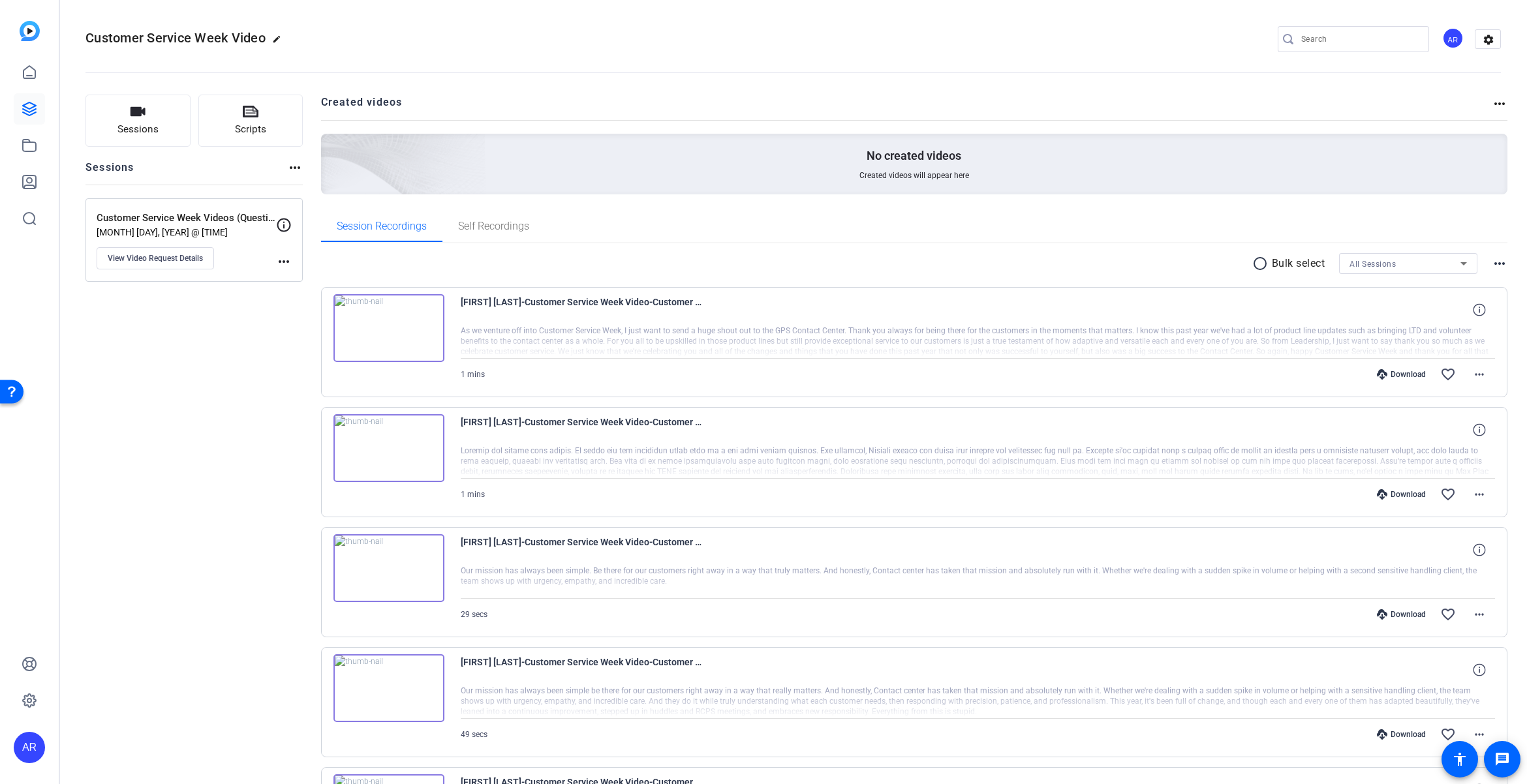 click on "more_horiz" at bounding box center [1500, 264] 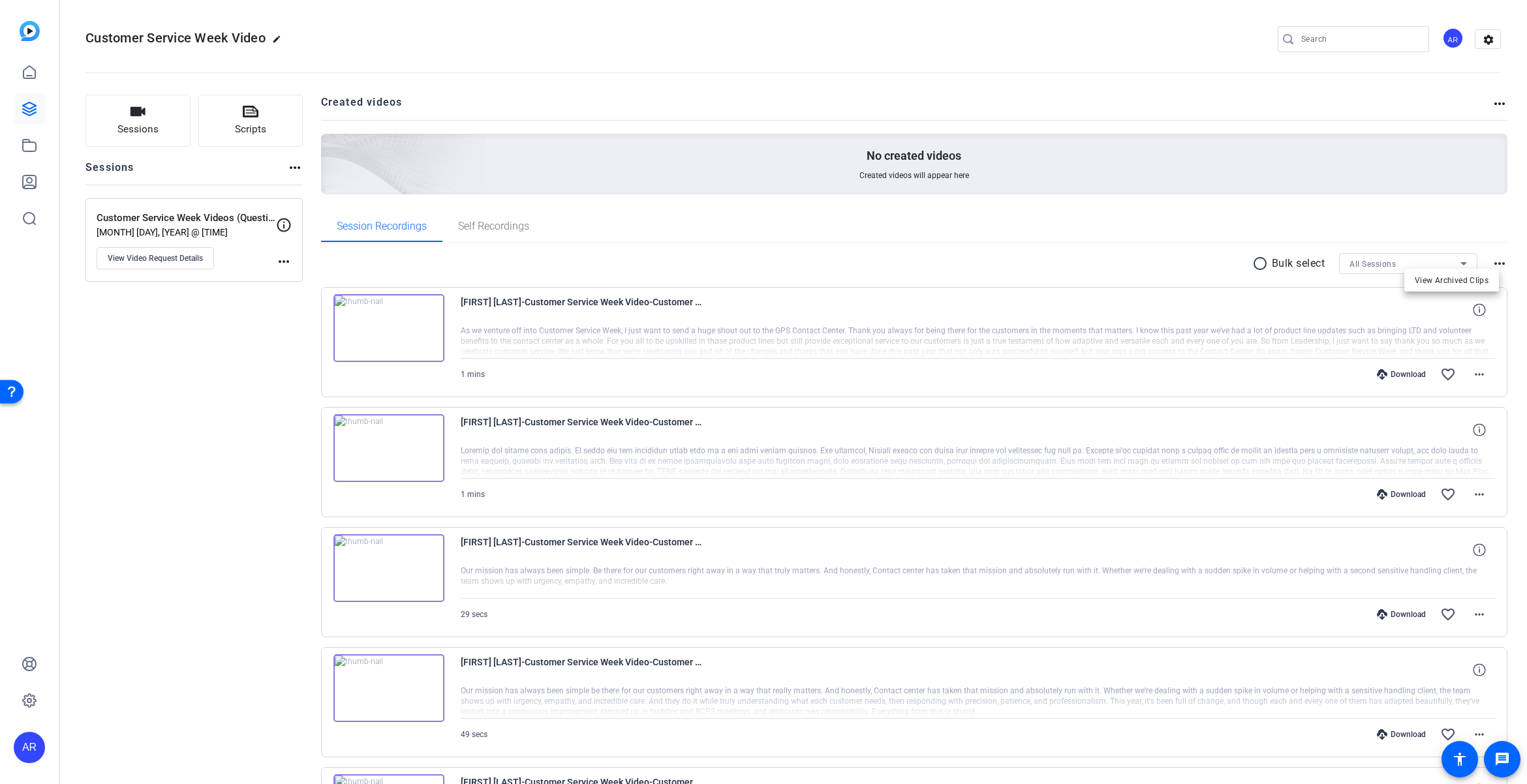 click at bounding box center [764, 392] 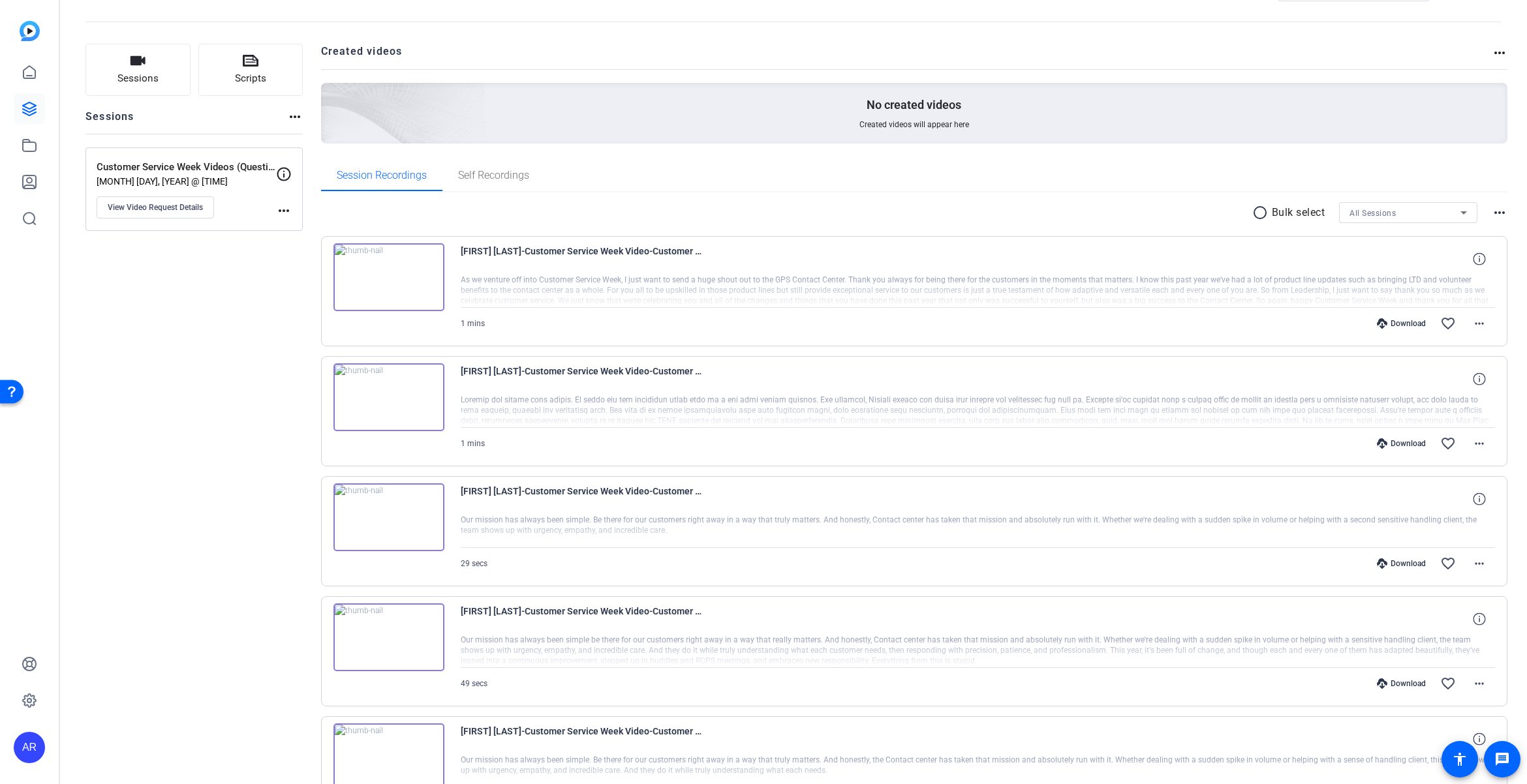 scroll, scrollTop: 0, scrollLeft: 0, axis: both 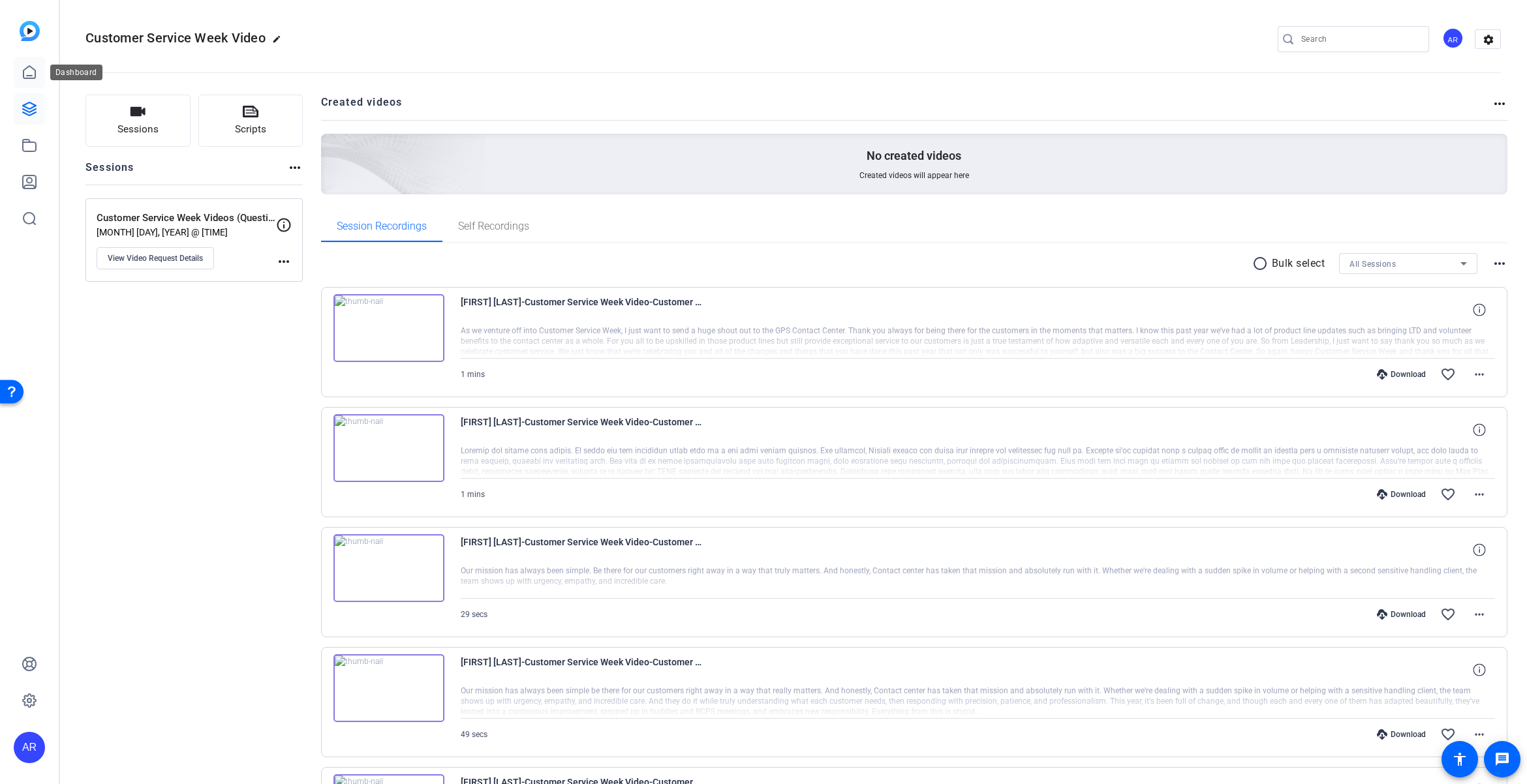 click 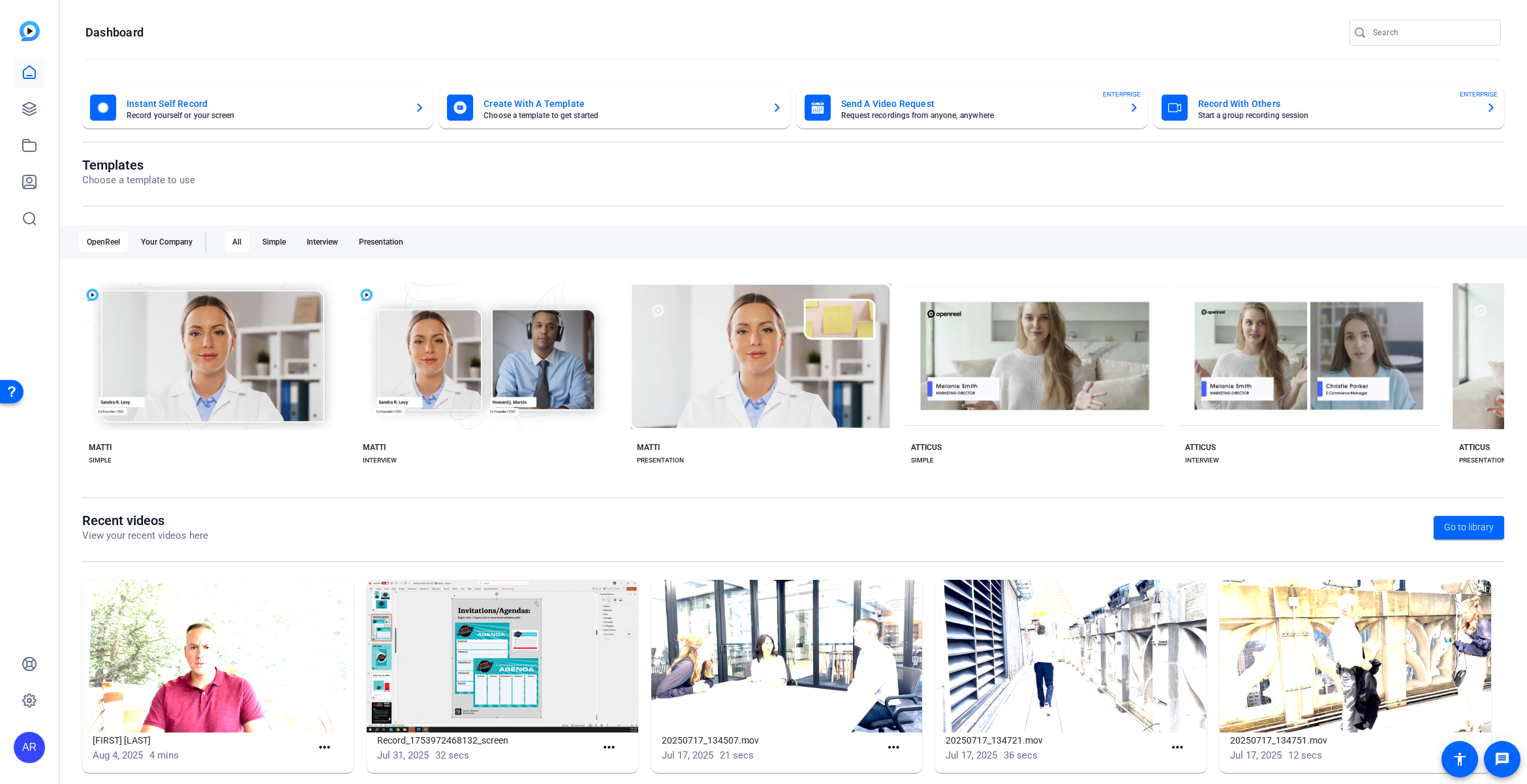 click on "Create With A Template Choose a template to get started" 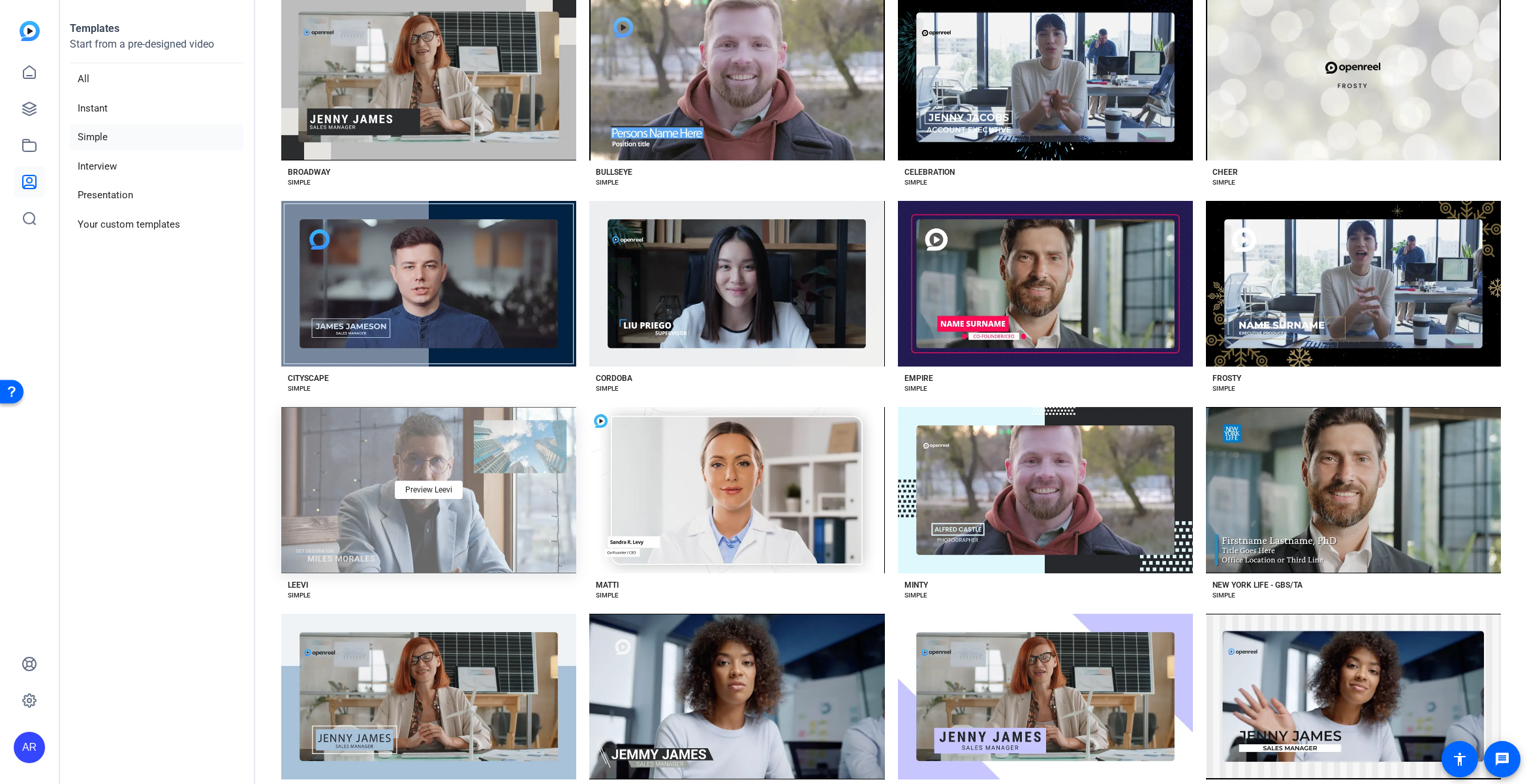 scroll, scrollTop: 249, scrollLeft: 0, axis: vertical 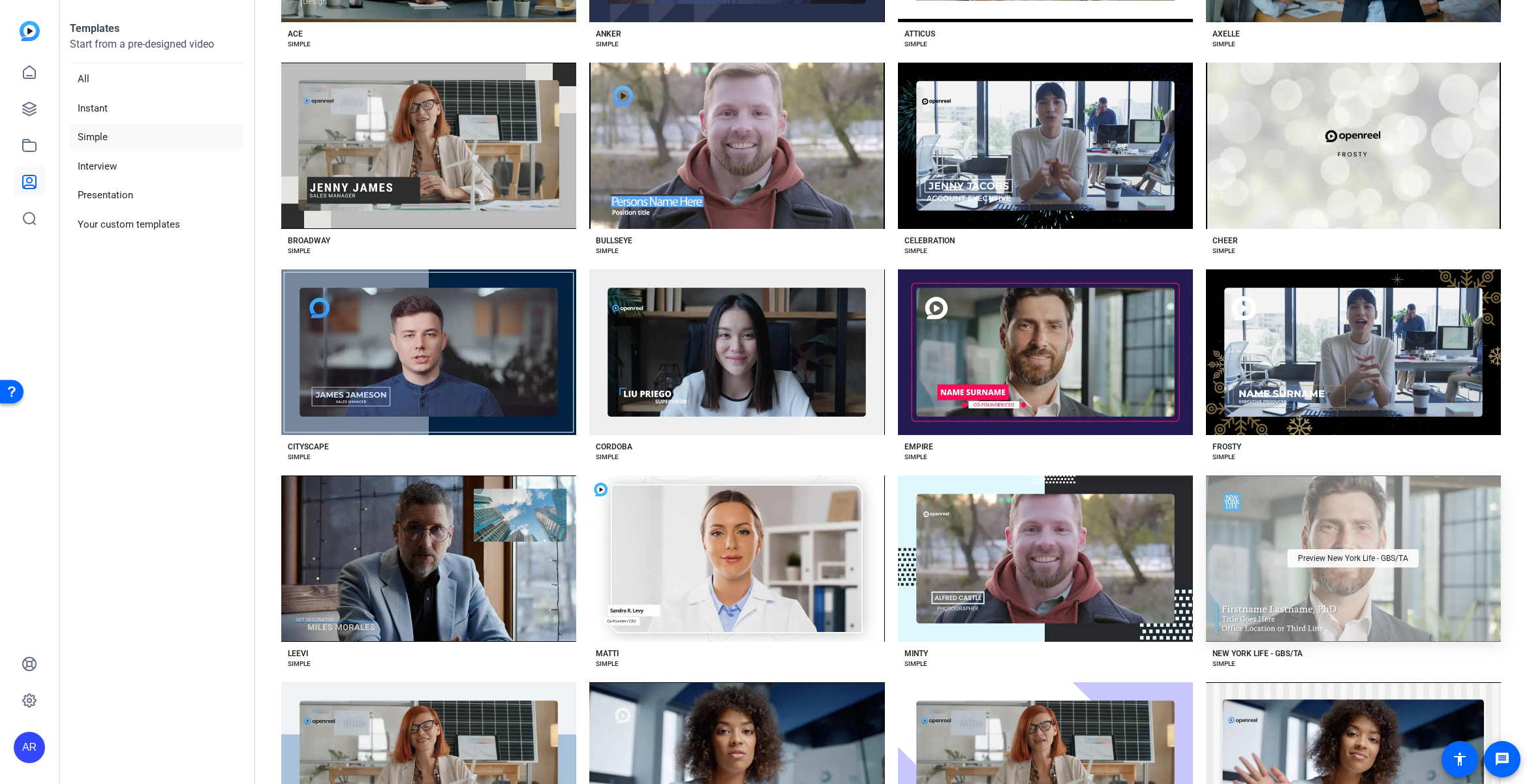 click on "Preview New York Life - GBS/TA" 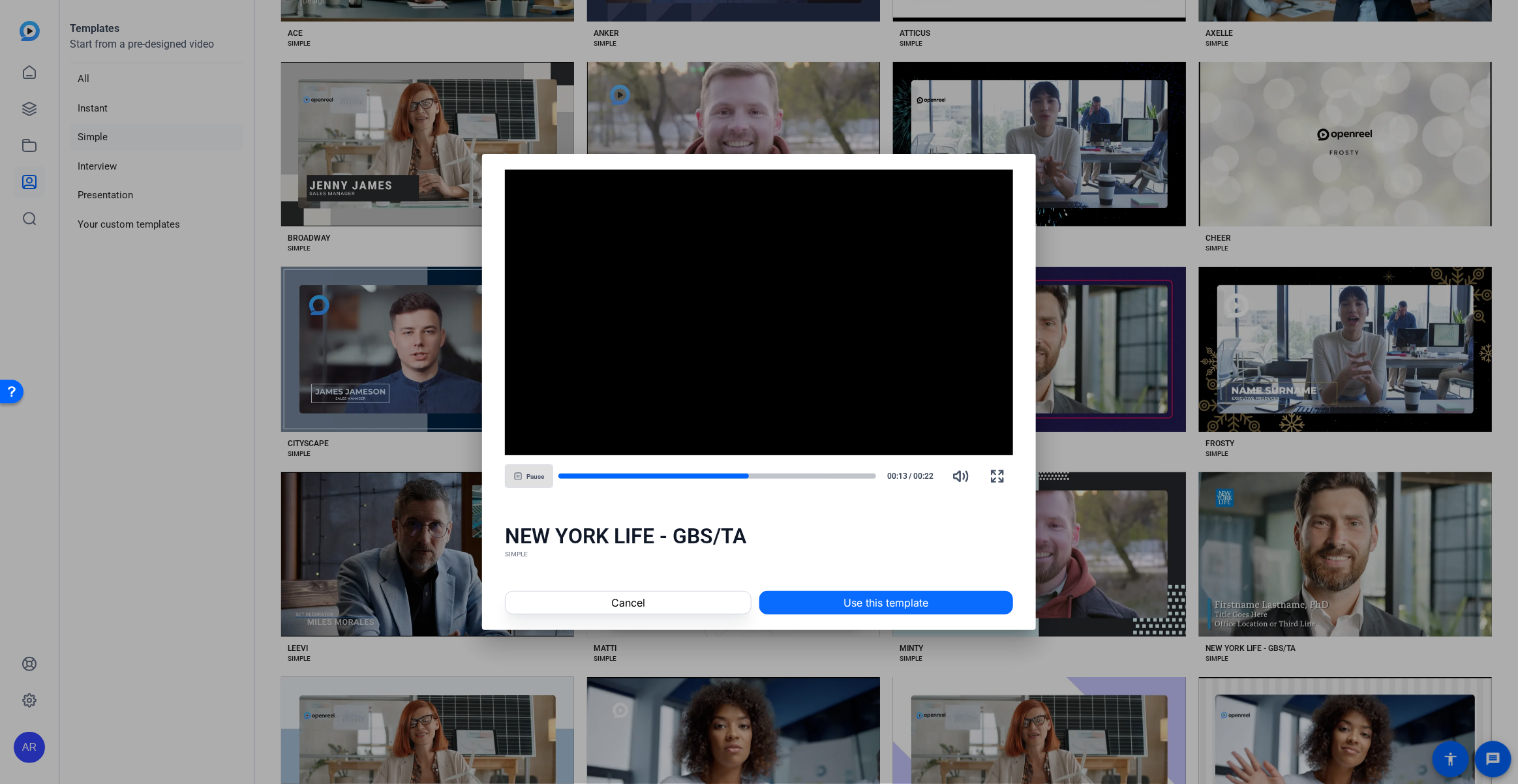 click on "Use this template" at bounding box center (886, 603) 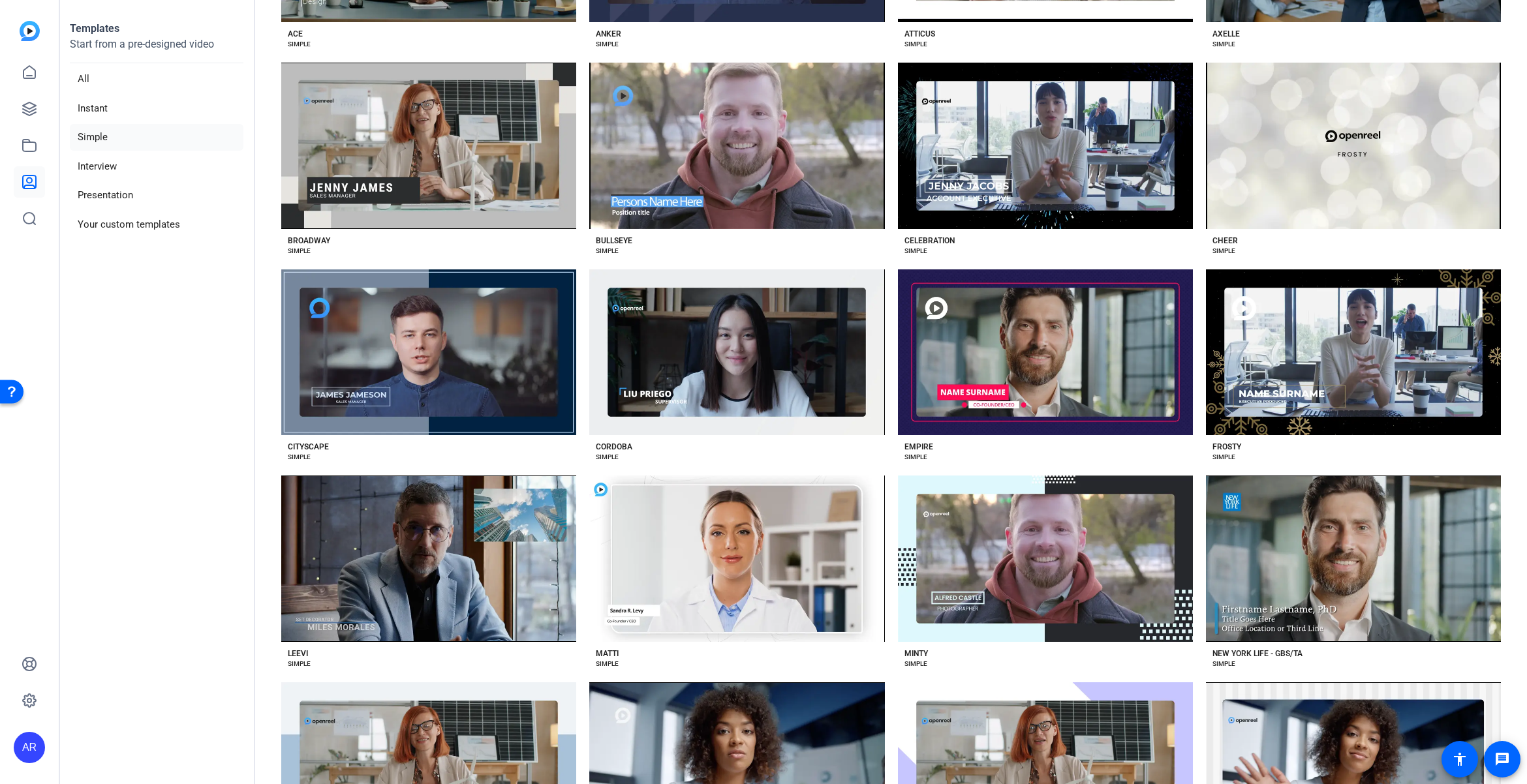 scroll, scrollTop: 249, scrollLeft: 0, axis: vertical 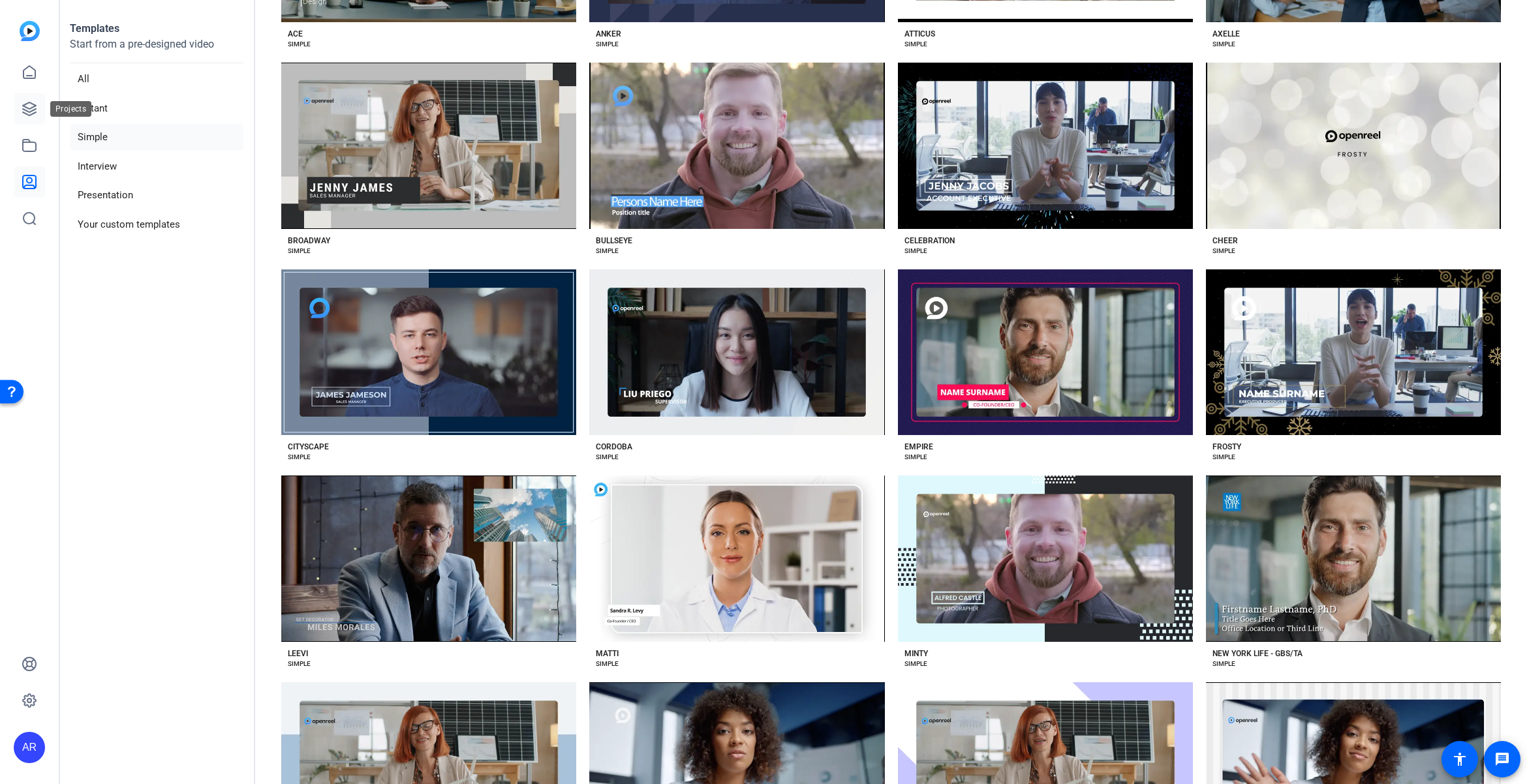 click 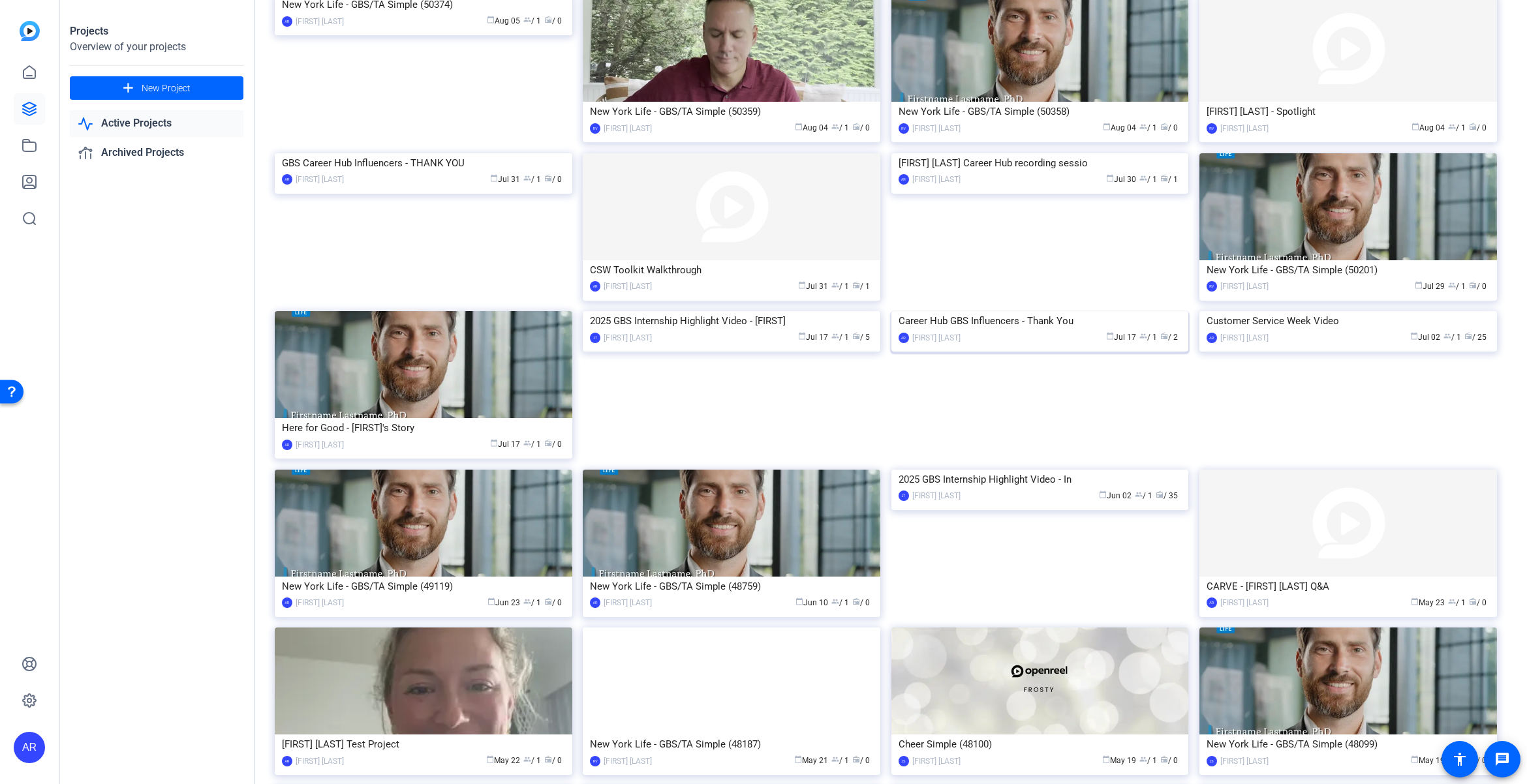 scroll, scrollTop: 0, scrollLeft: 0, axis: both 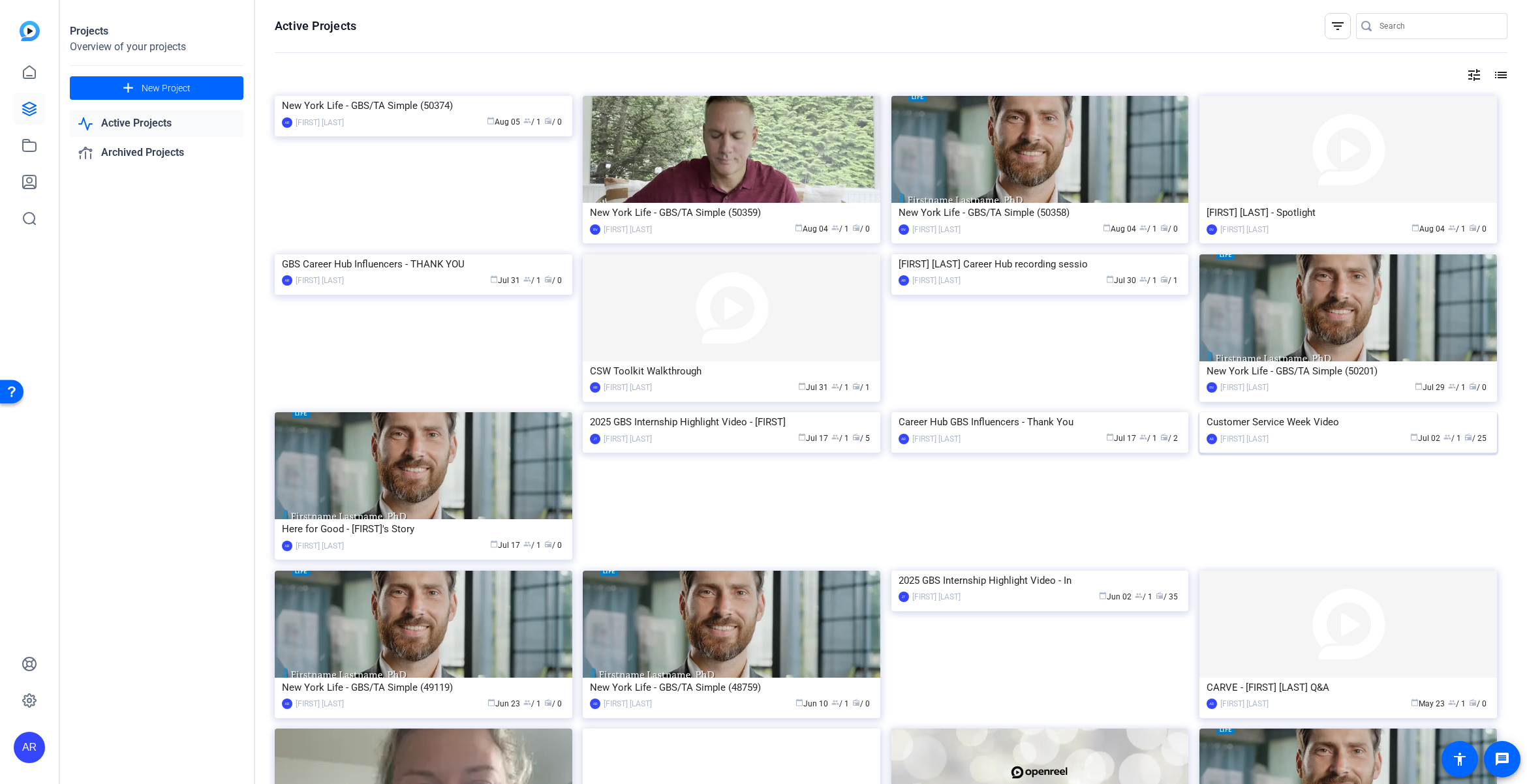 click 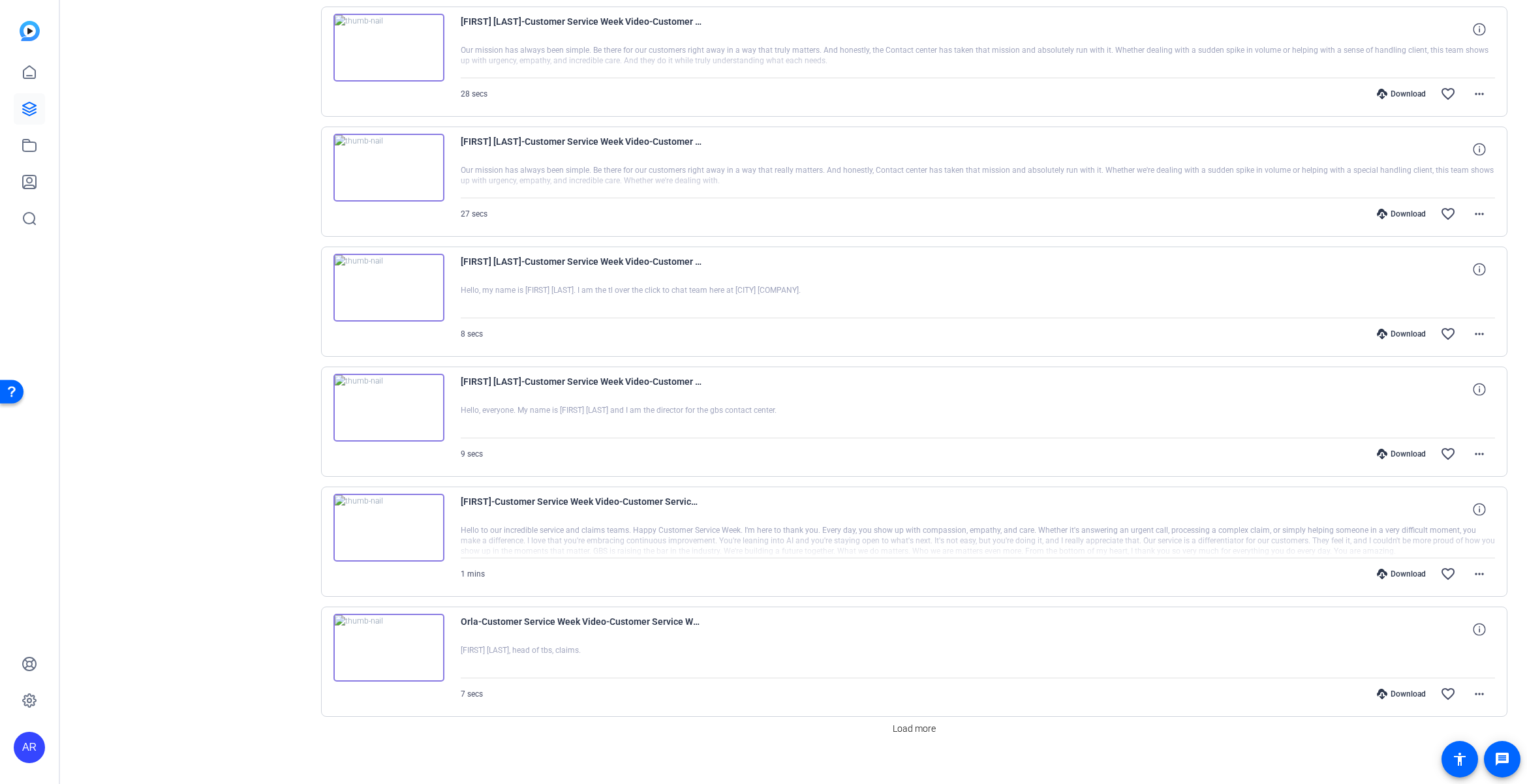 scroll, scrollTop: 778, scrollLeft: 0, axis: vertical 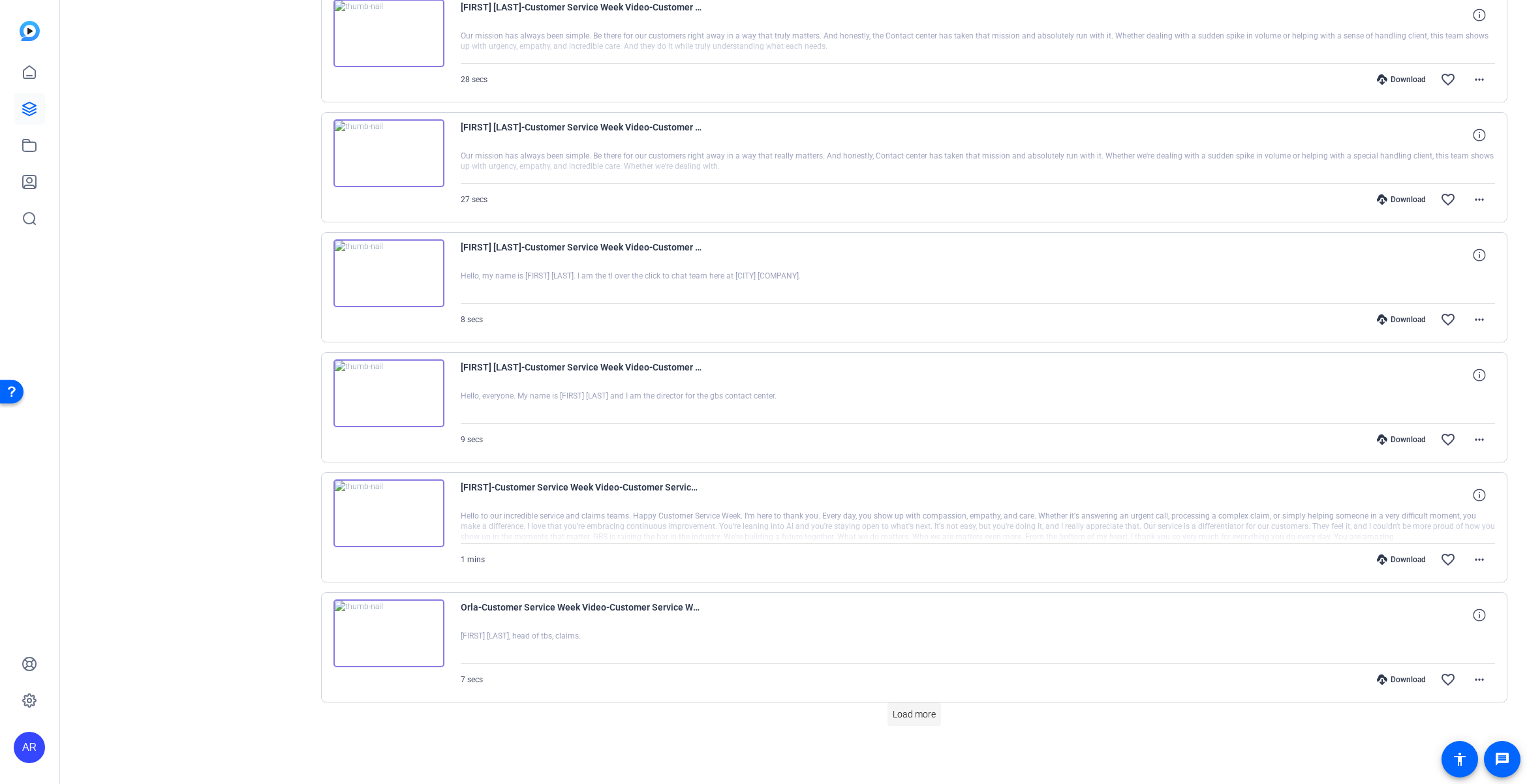 click on "Load more" at bounding box center [914, 714] 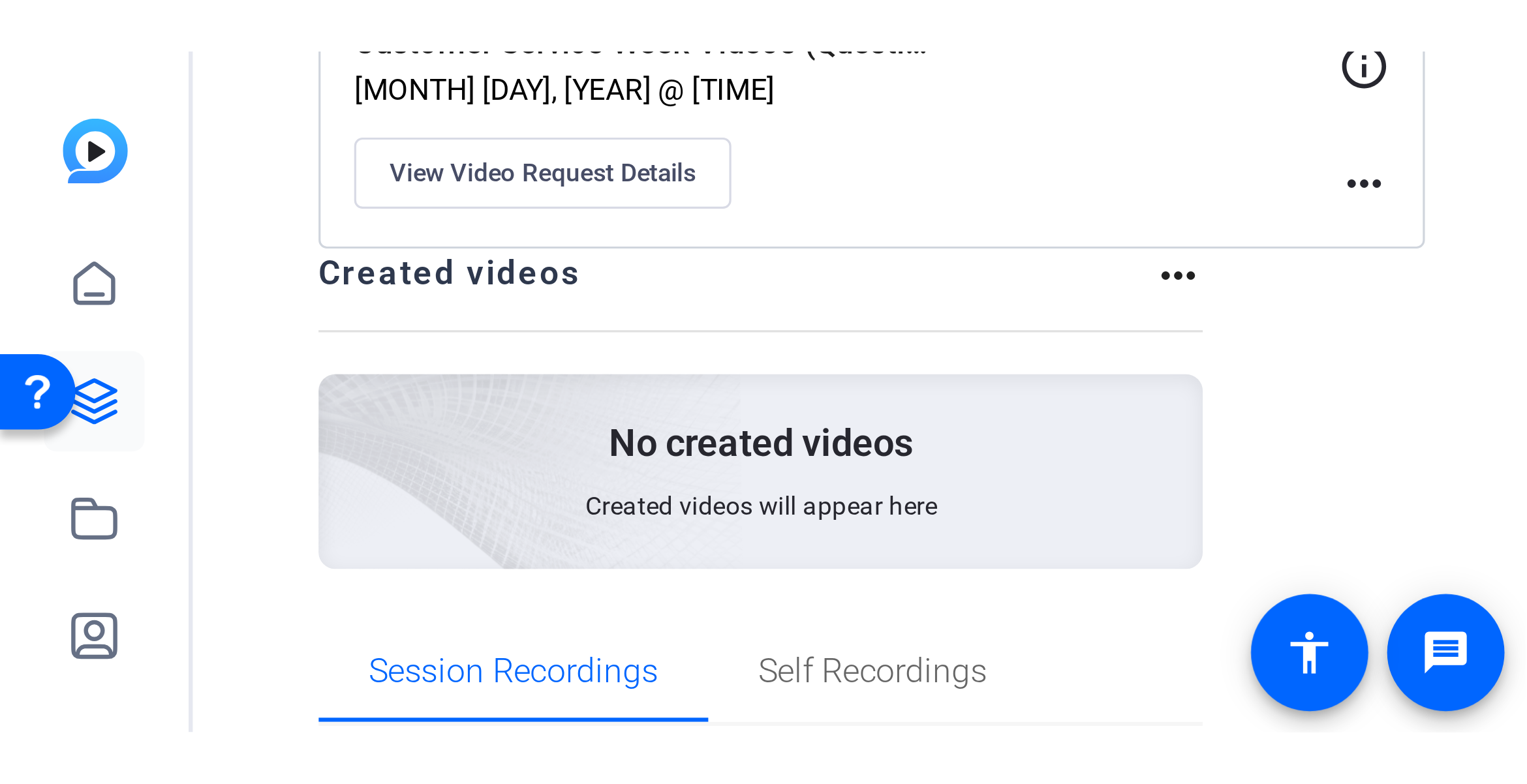 scroll, scrollTop: 217, scrollLeft: 0, axis: vertical 